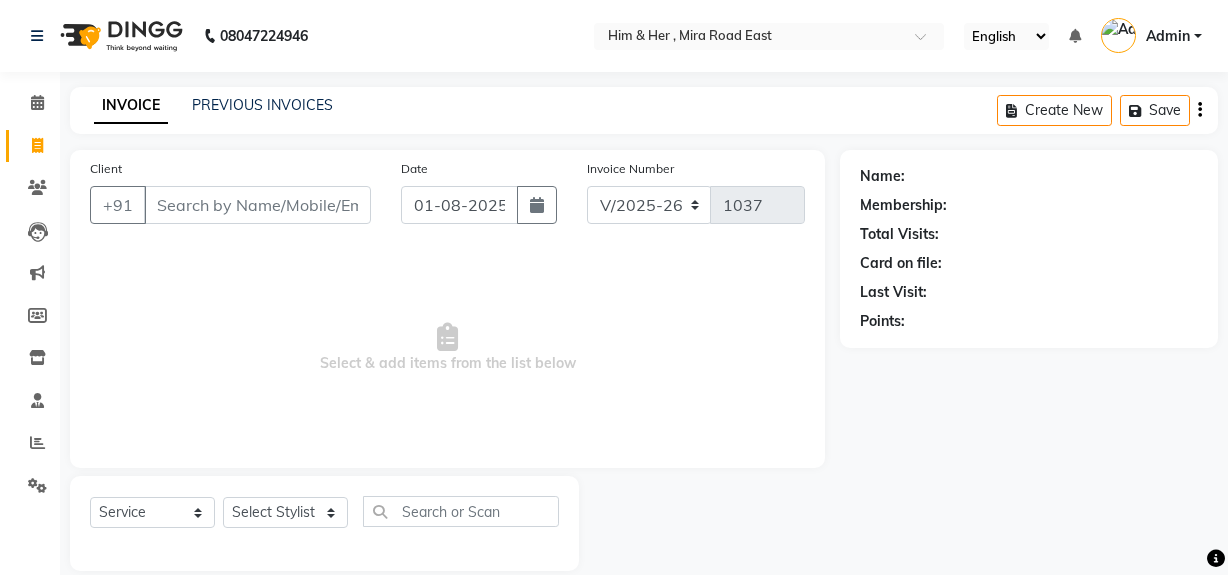 select on "5495" 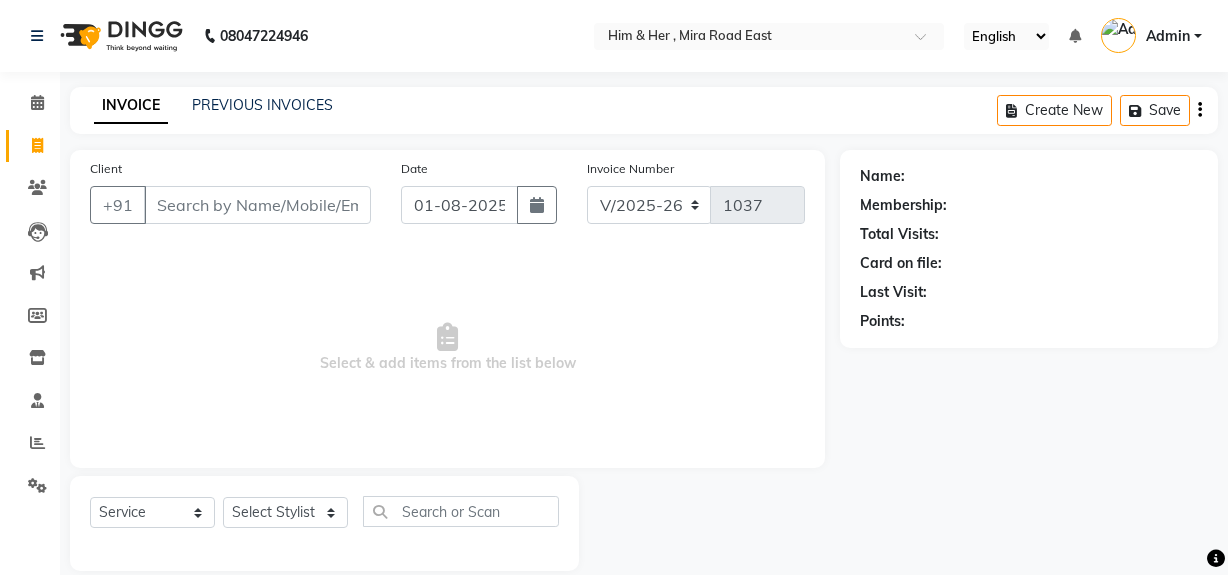 scroll, scrollTop: 0, scrollLeft: 0, axis: both 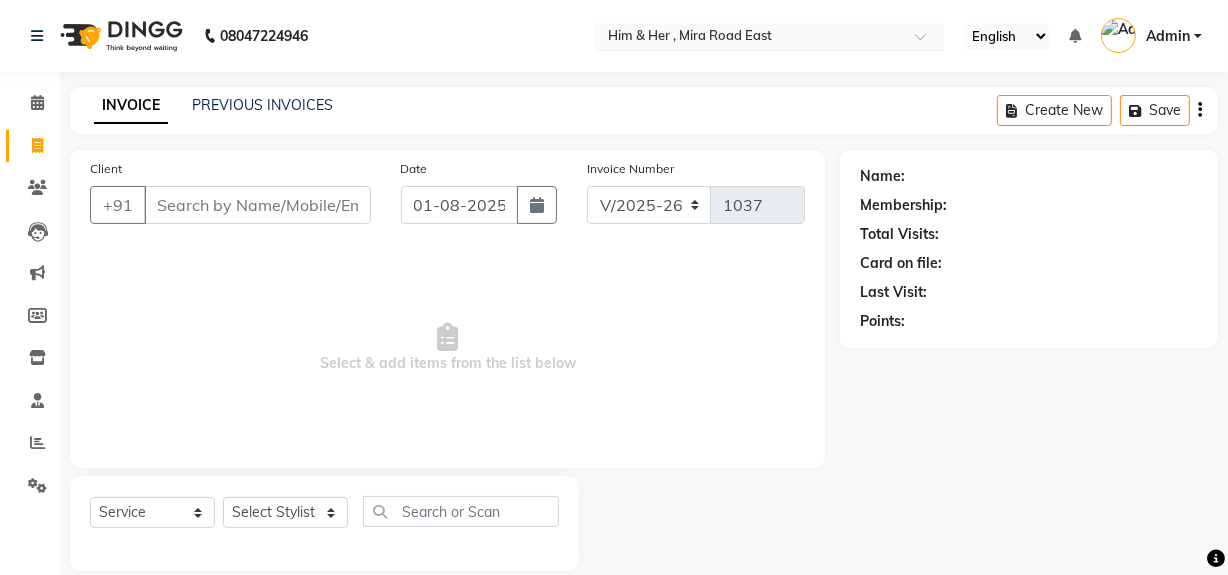 click at bounding box center [749, 38] 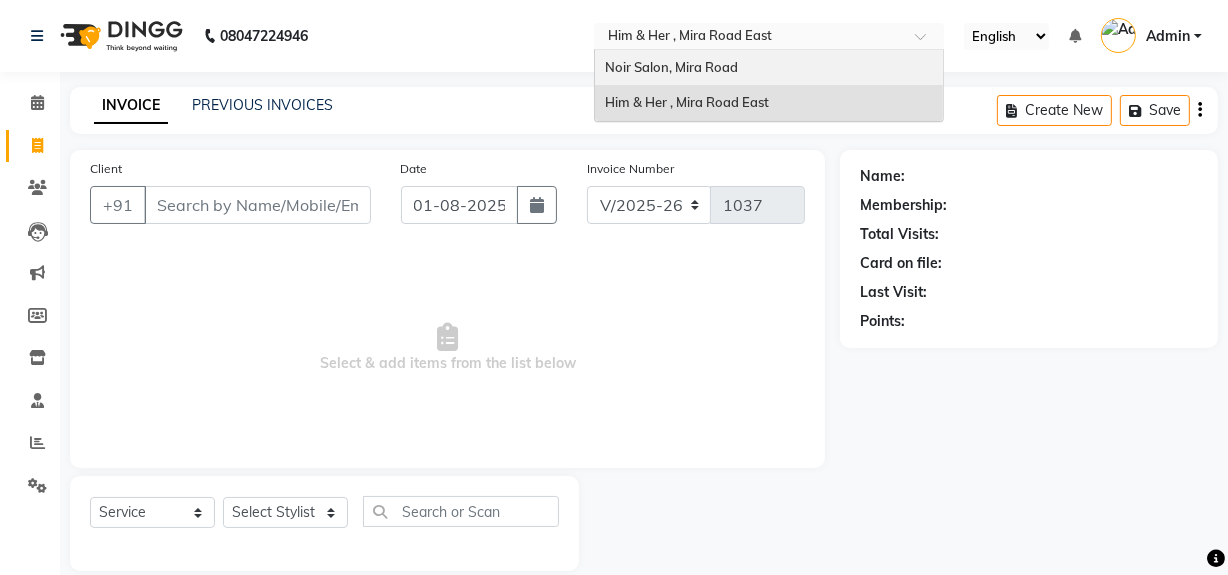 click on "Noir Salon, Mira Road" at bounding box center (671, 67) 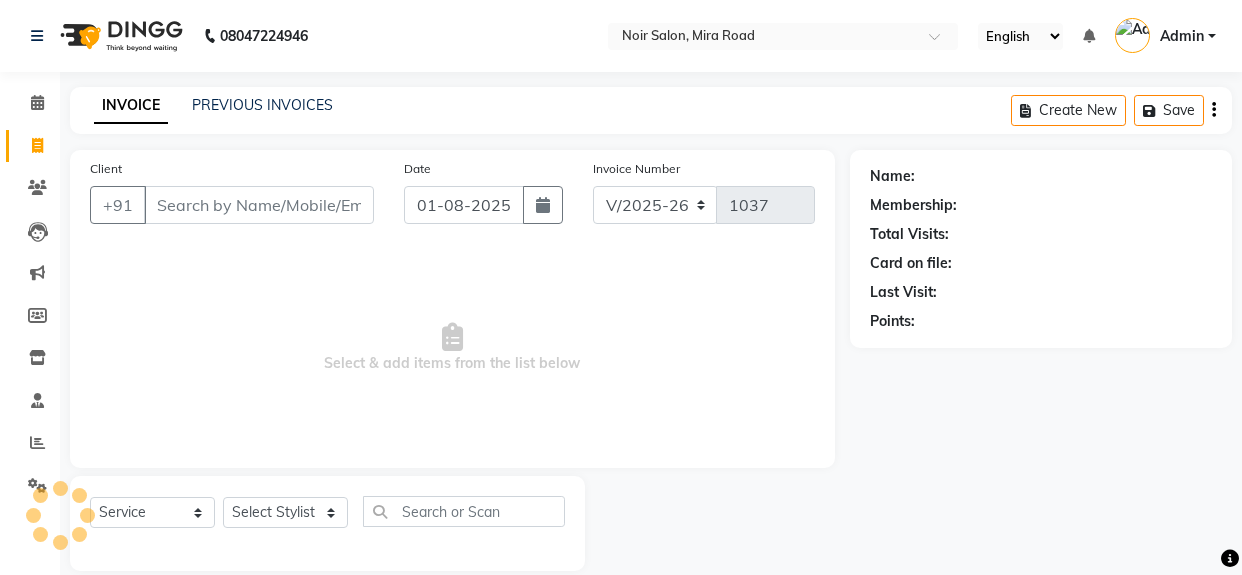 select on "5495" 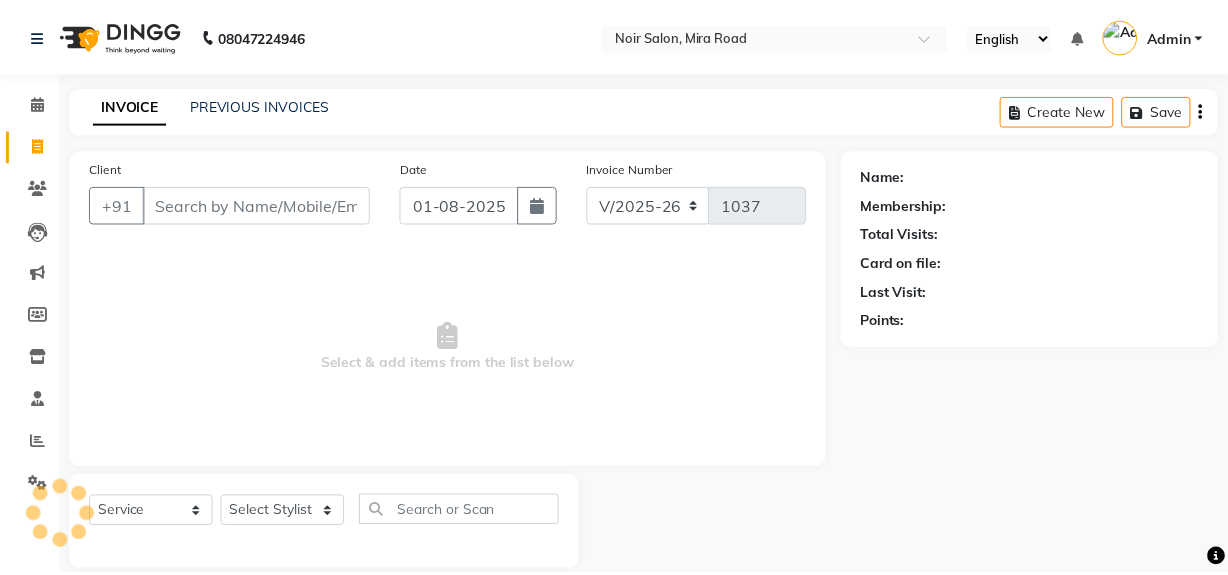 scroll, scrollTop: 0, scrollLeft: 0, axis: both 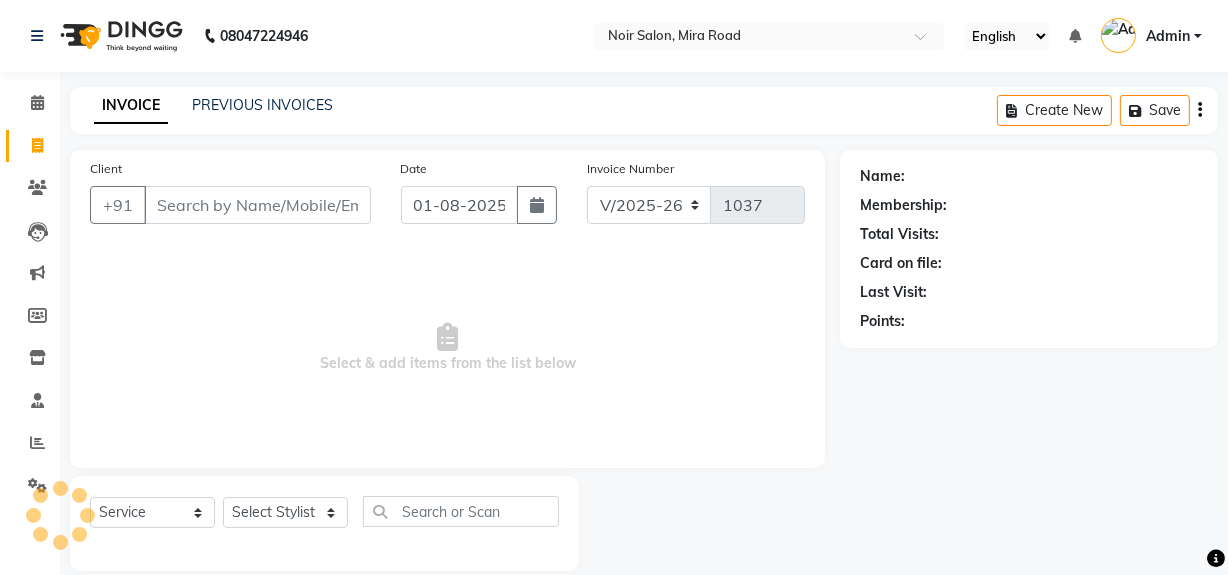 click on "Client" at bounding box center (257, 205) 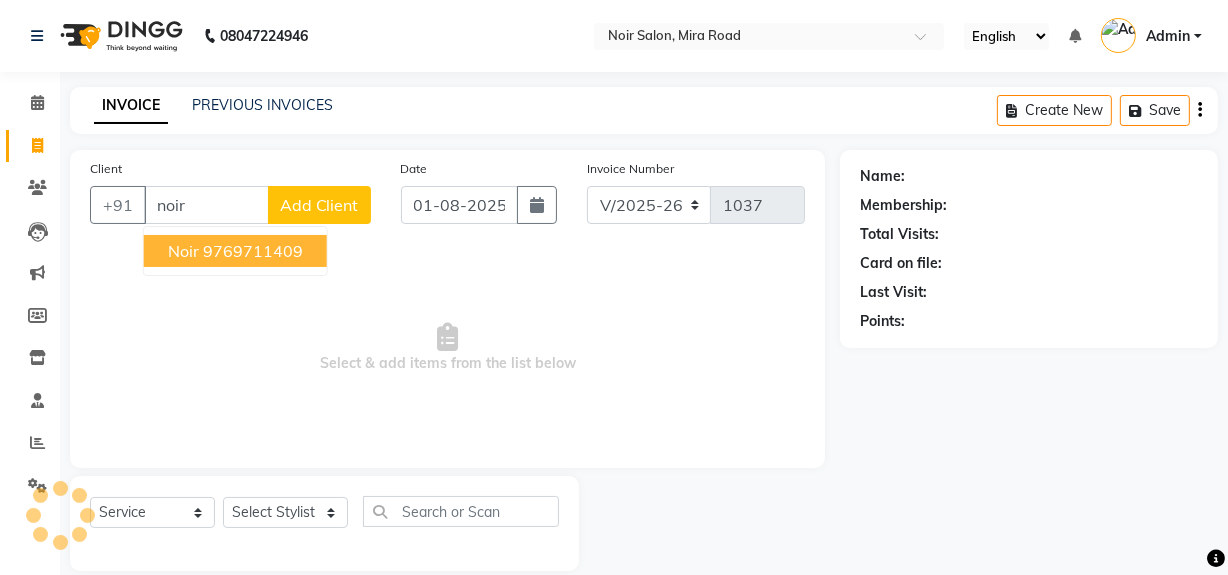 scroll, scrollTop: 0, scrollLeft: 0, axis: both 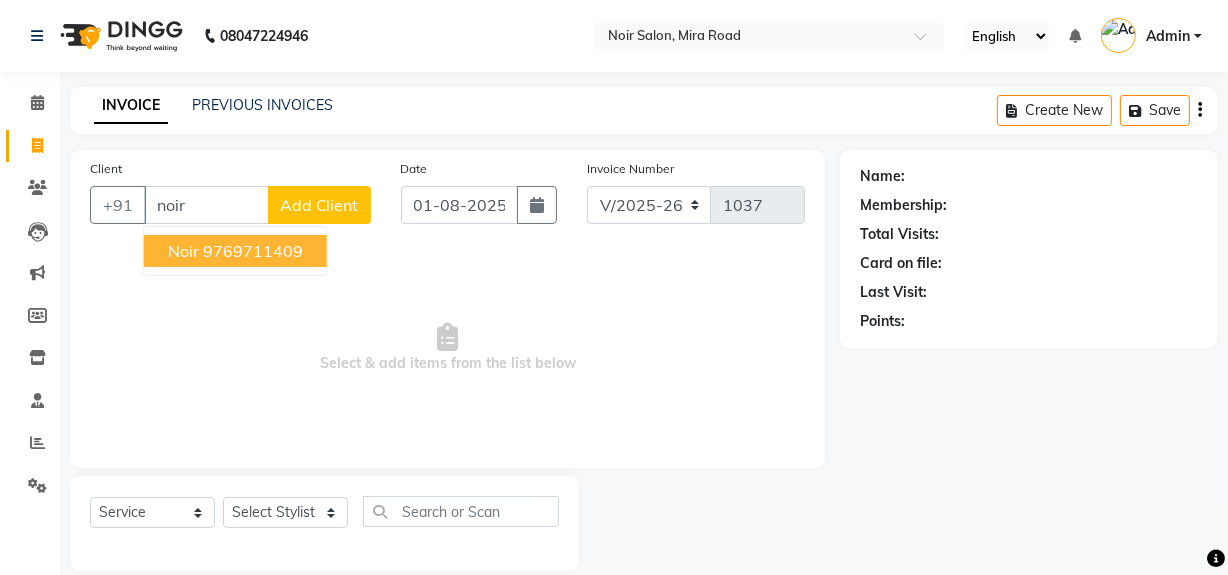 click on "9769711409" at bounding box center [253, 251] 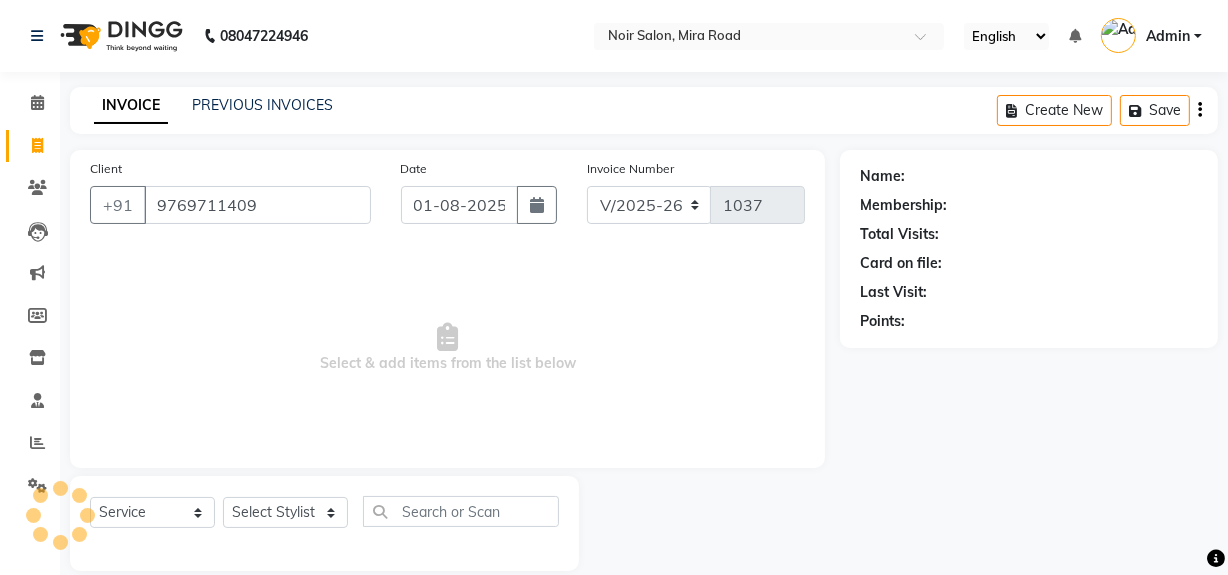 type on "9769711409" 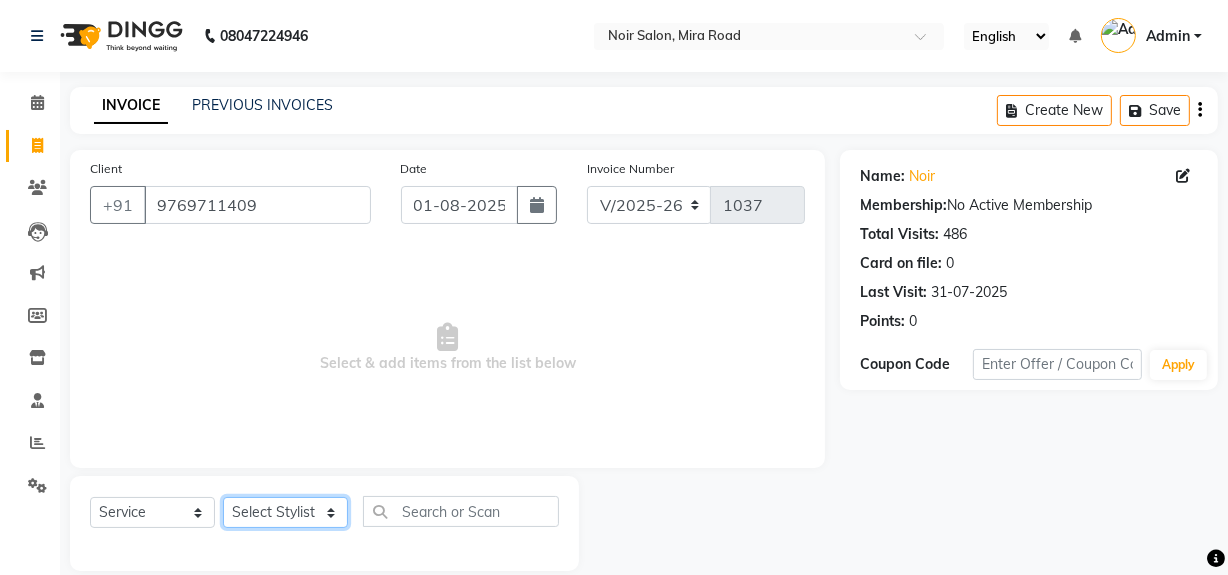 click on "Select Stylist [NAME] [NAME] Noir (Login) [NAME] [NAME] [NAME] [NAME] [NAME]" 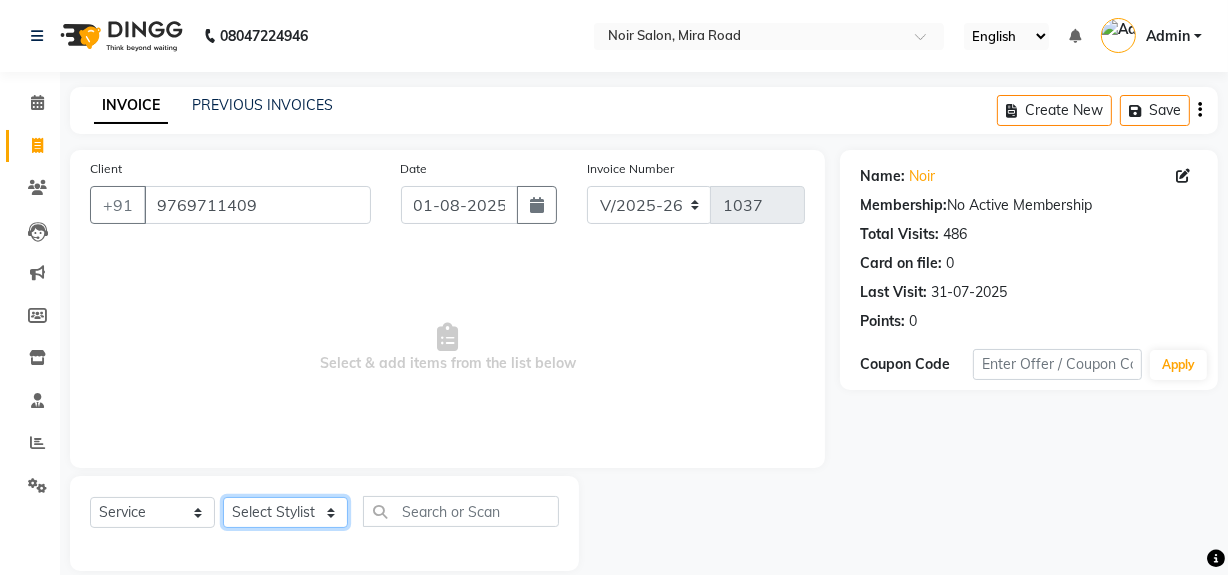 select on "71171" 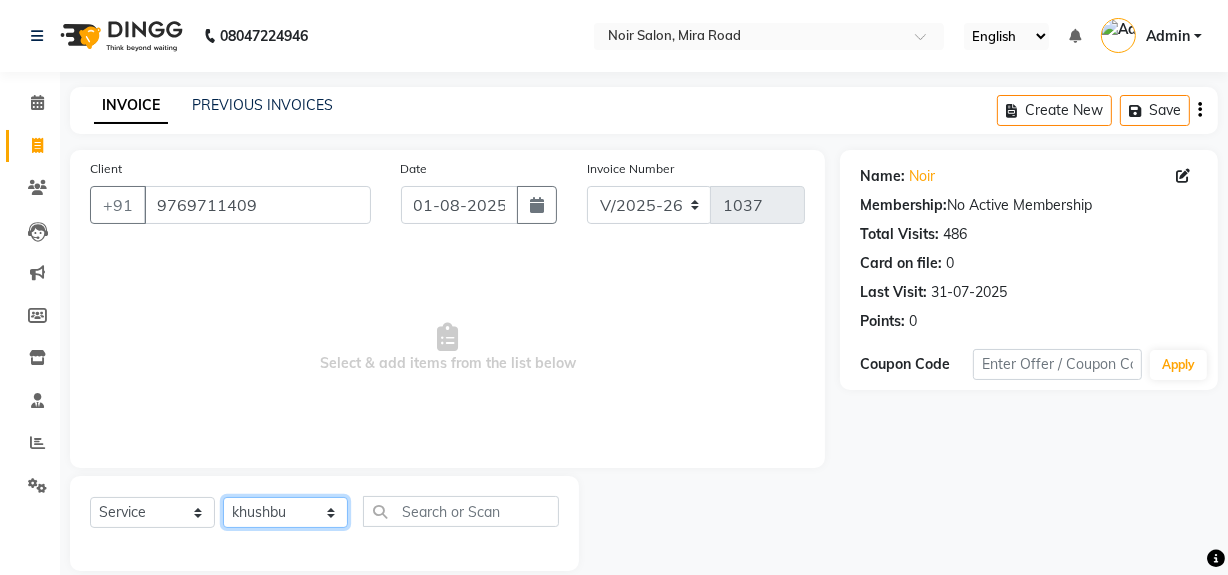 click on "Select Stylist khushbu Mohd Naushad Noir (Login) Shamshad Sonali  Sumit  Ujwala Patil  Zaid" 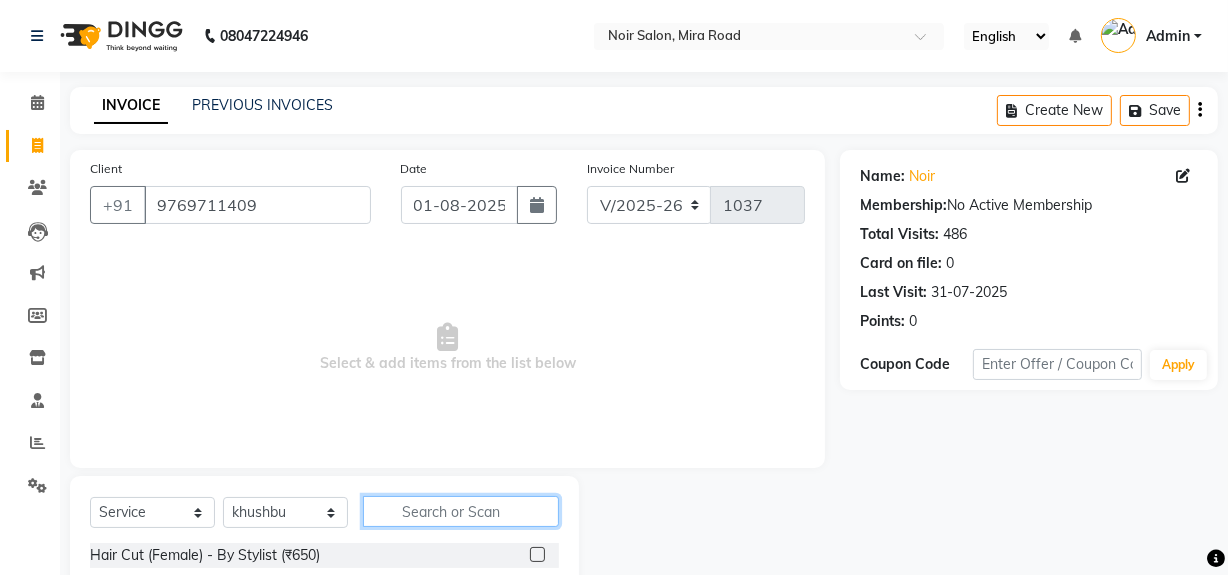 click 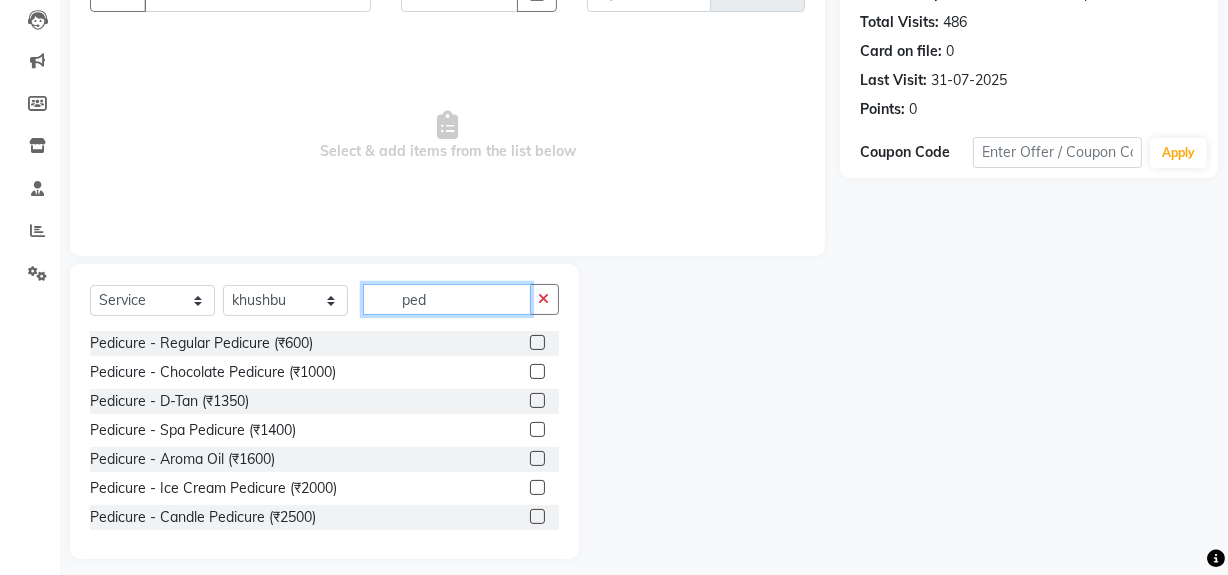 scroll, scrollTop: 226, scrollLeft: 0, axis: vertical 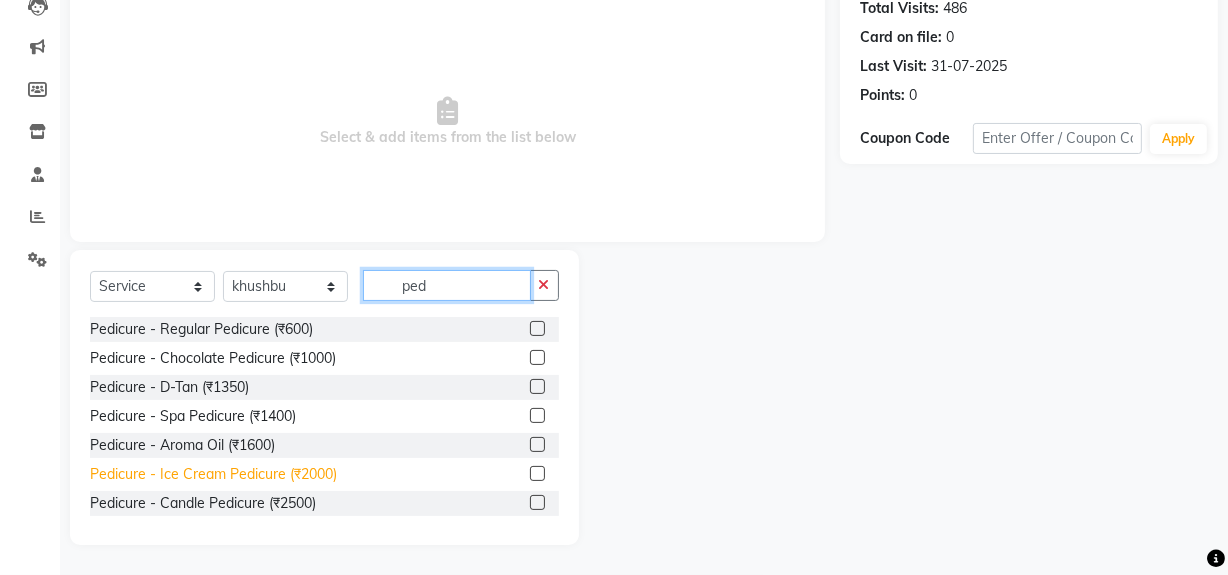 type on "ped" 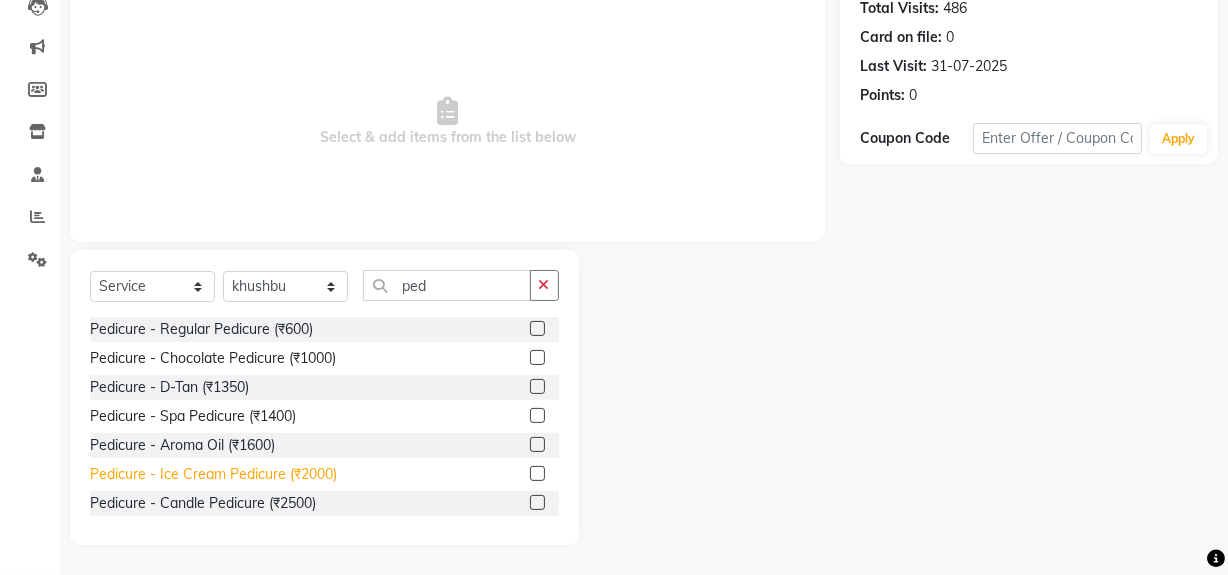 click on "Pedicure - Ice Cream Pedicure (₹2000)" 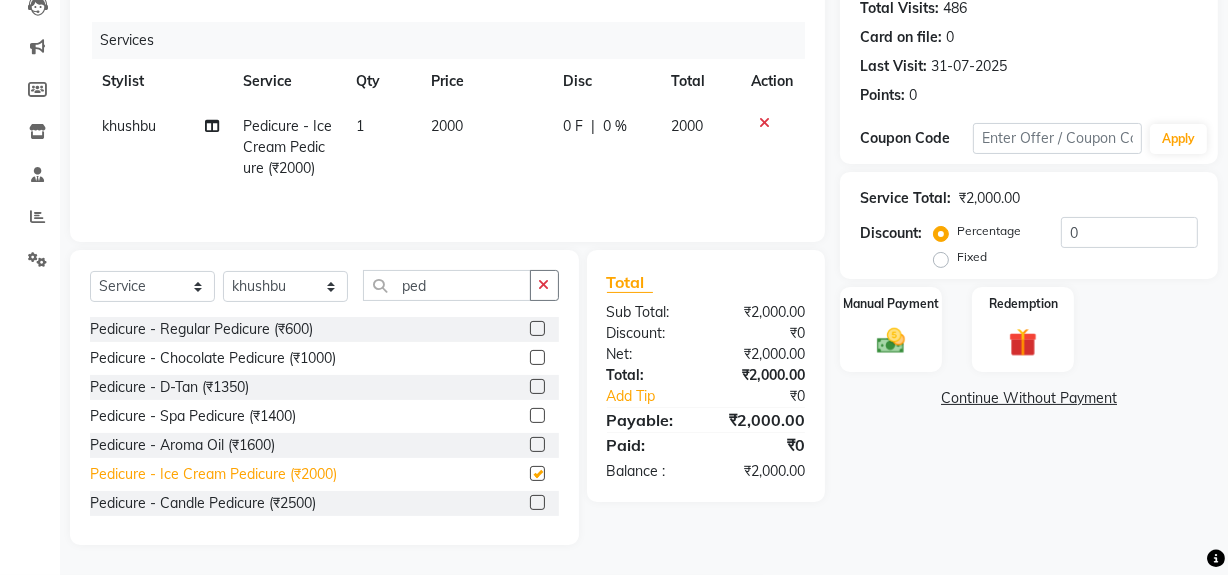 checkbox on "false" 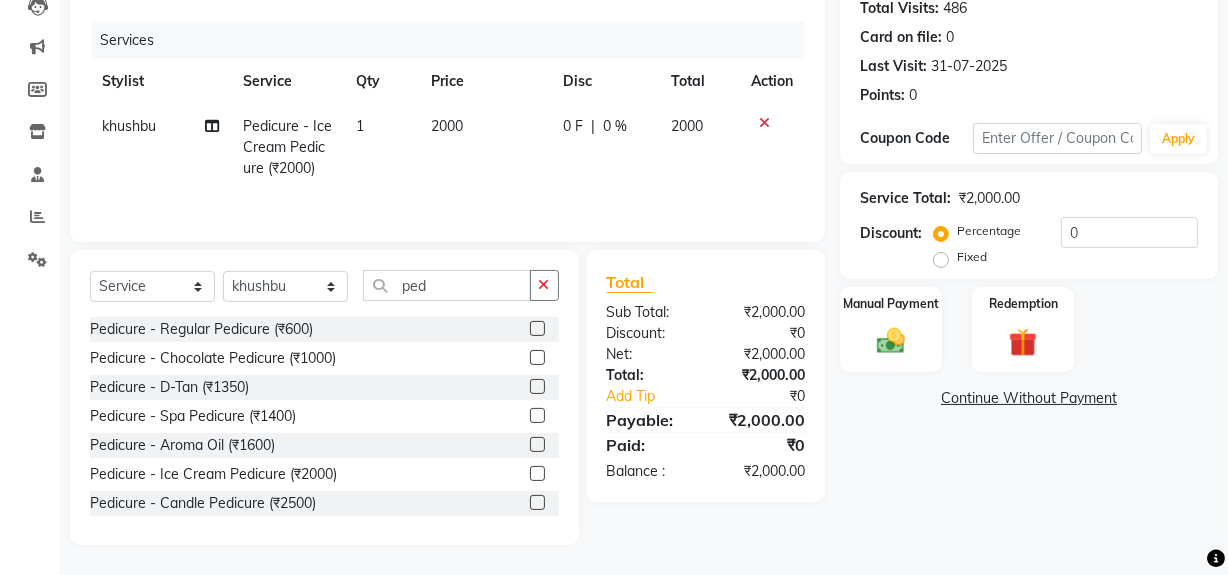 click on "2000" 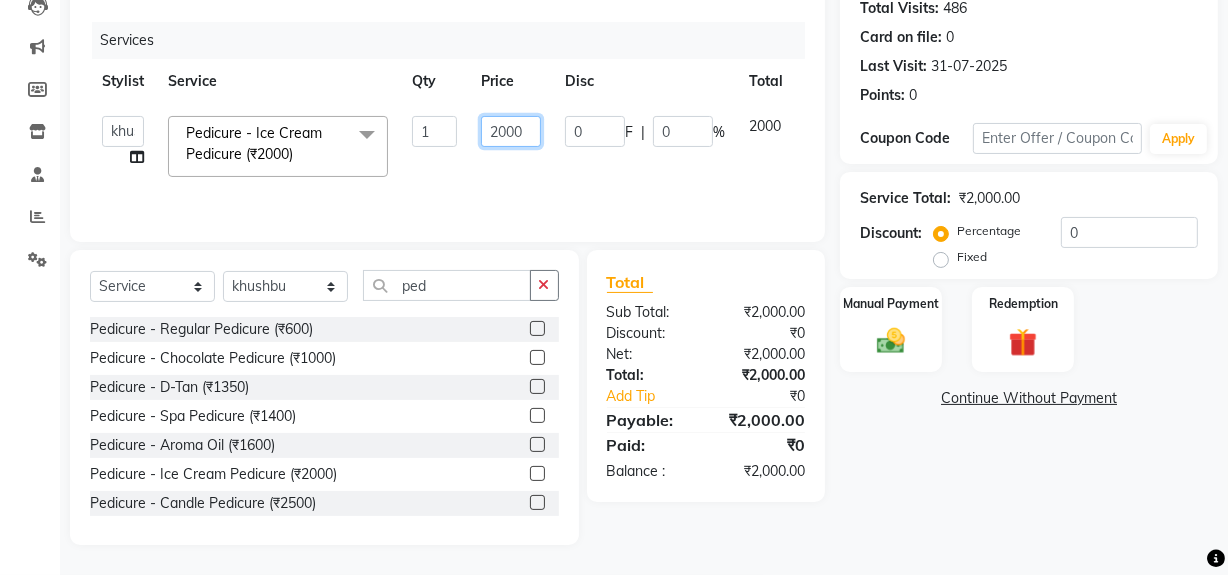 click on "2000" 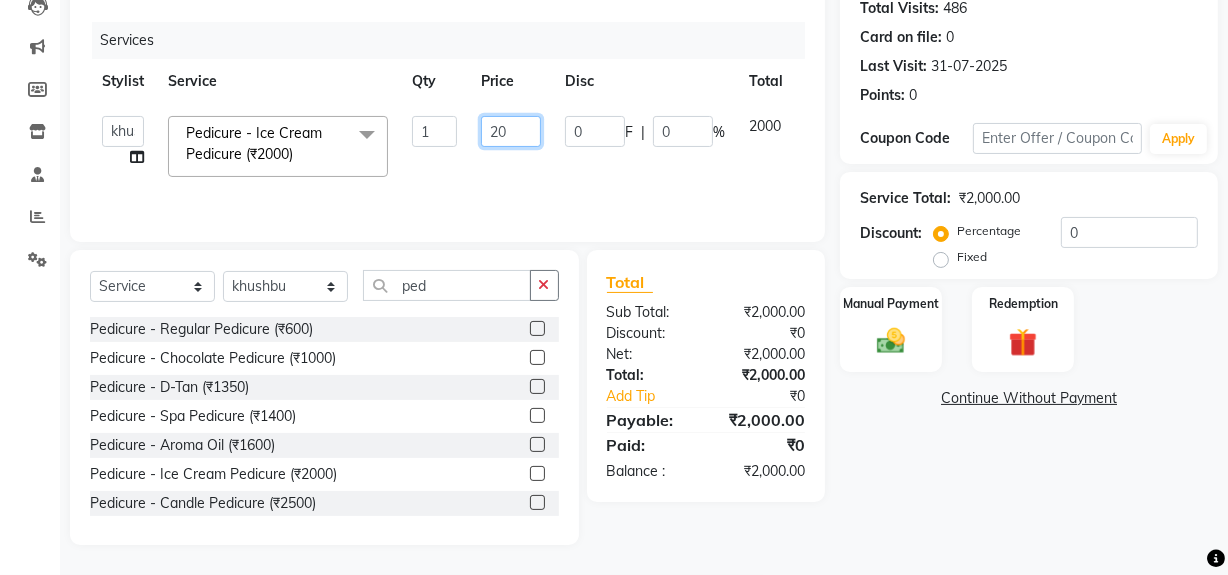type on "2" 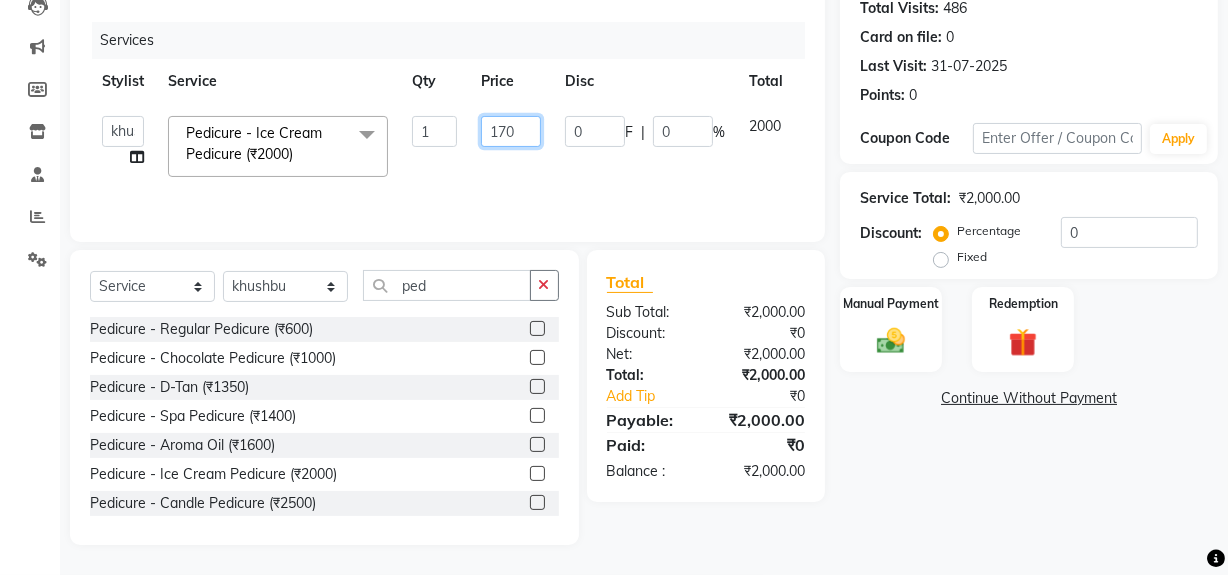 type on "1700" 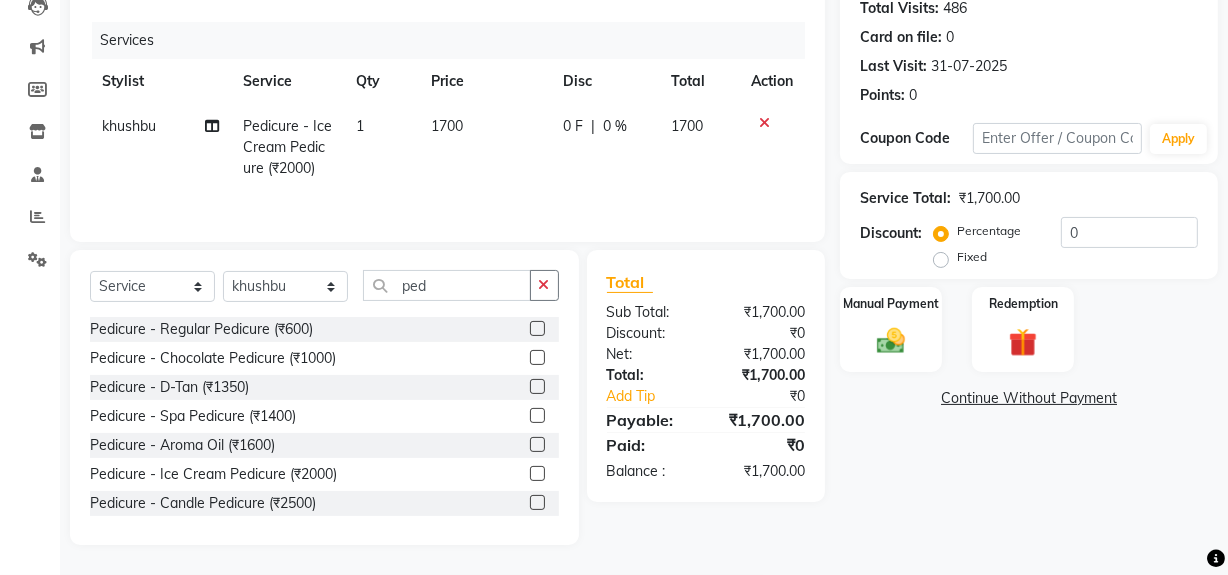 click on "0 F | 0 %" 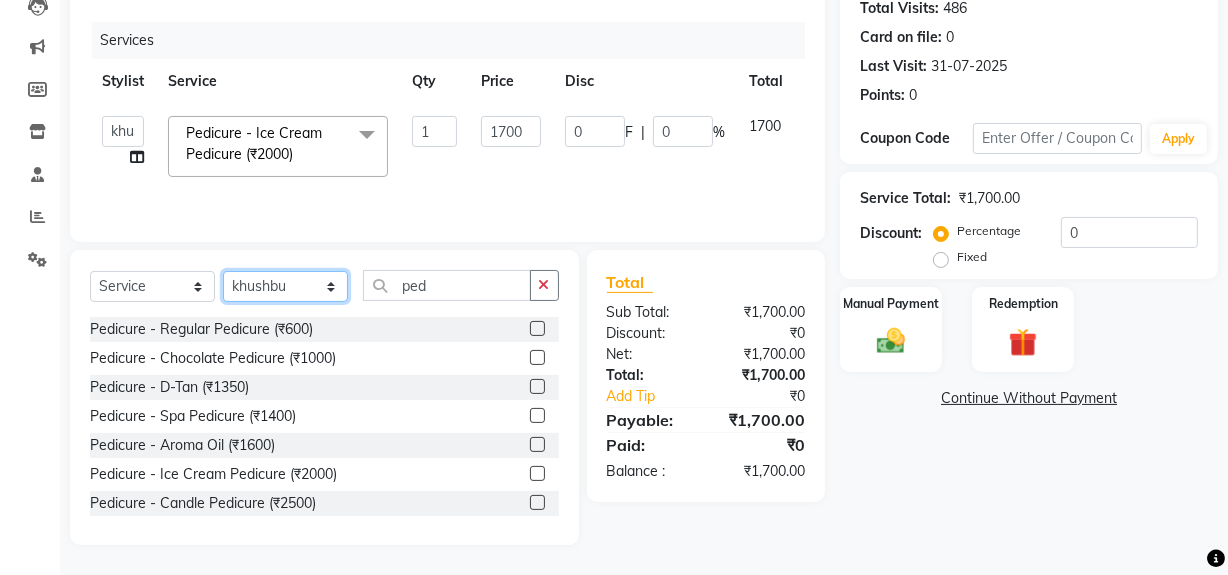 click on "Select Stylist khushbu Mohd Naushad Noir (Login) Shamshad Sonali  Sumit  Ujwala Patil  Zaid" 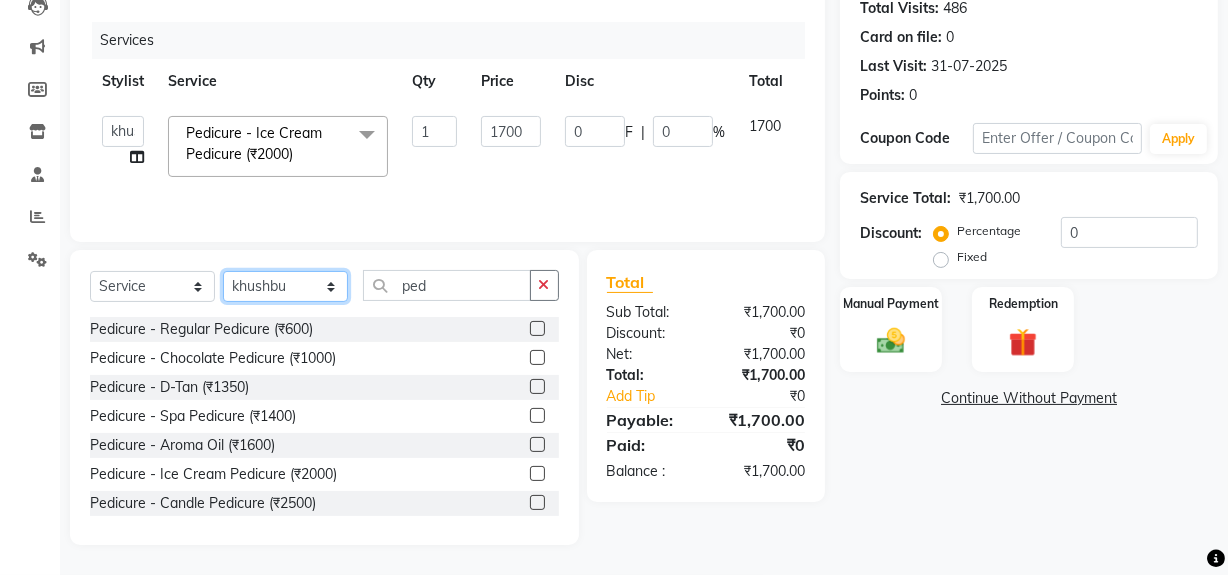 select on "85833" 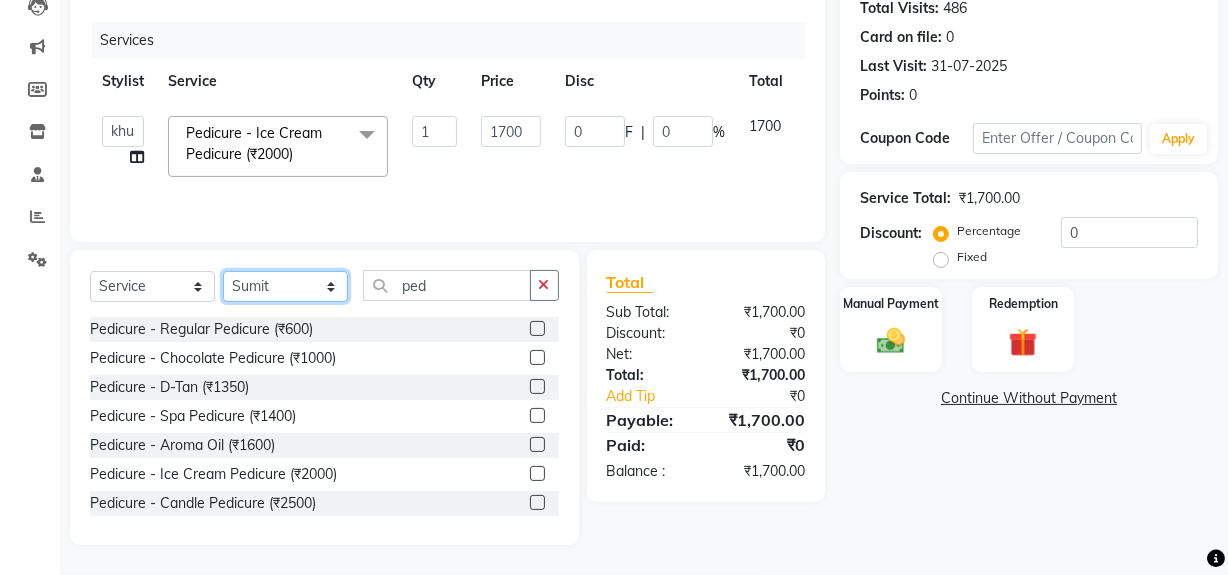 click on "Select Stylist khushbu Mohd Naushad Noir (Login) Shamshad Sonali  Sumit  Ujwala Patil  Zaid" 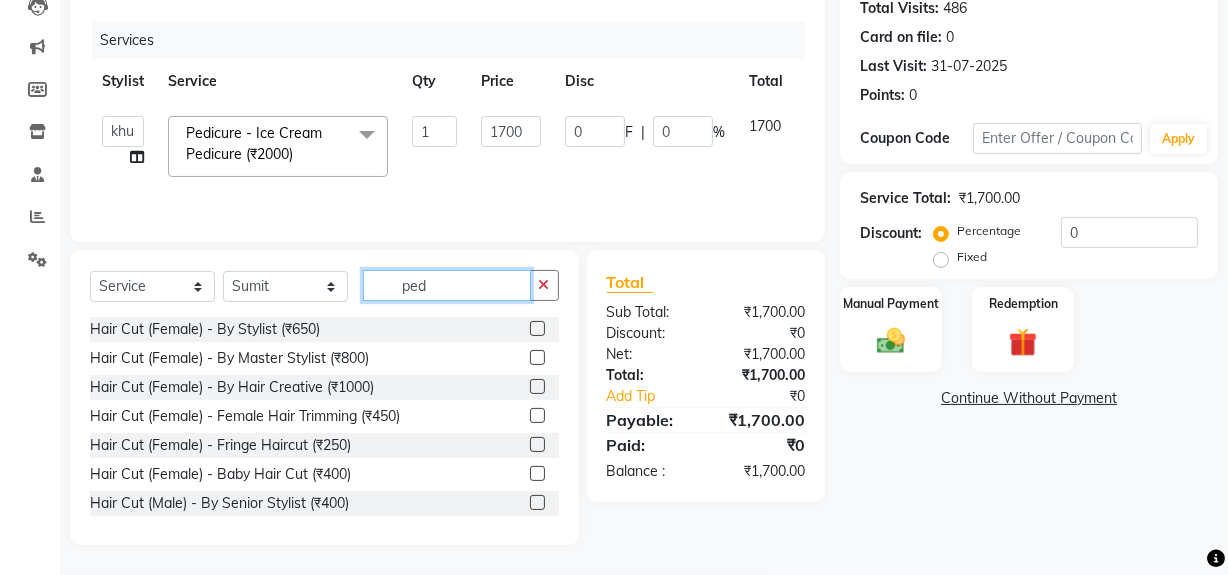 click on "ped" 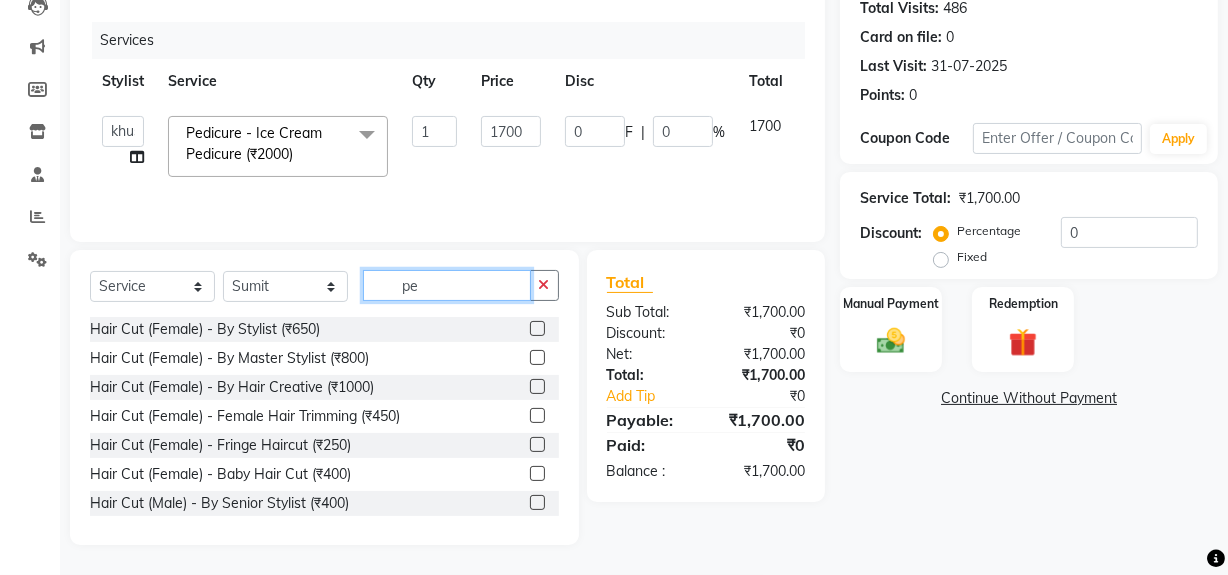 type on "p" 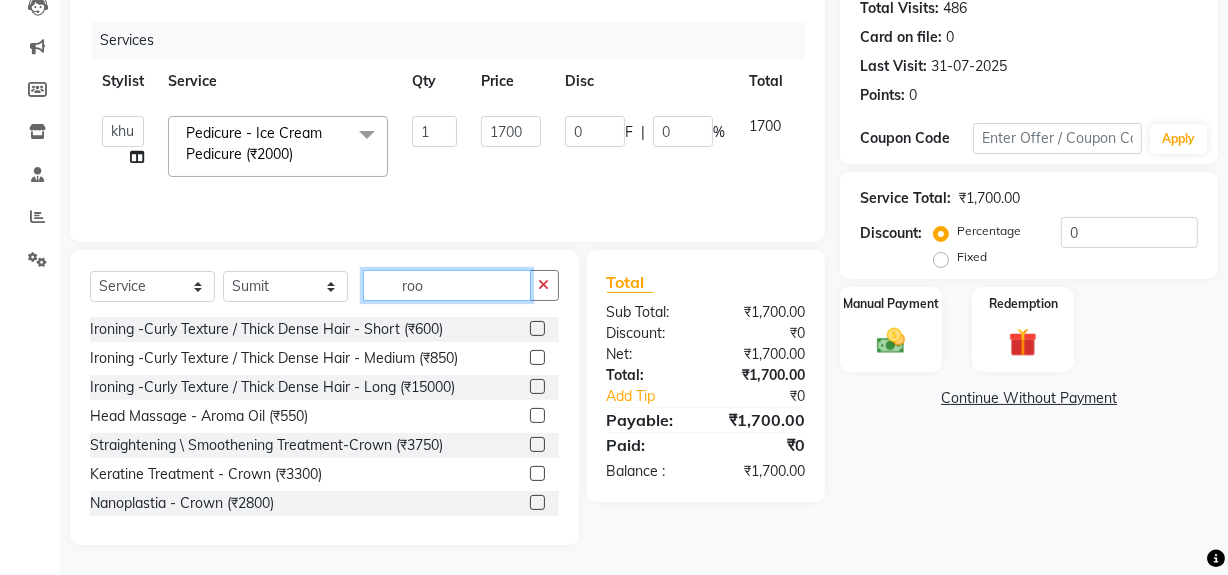 scroll, scrollTop: 200, scrollLeft: 0, axis: vertical 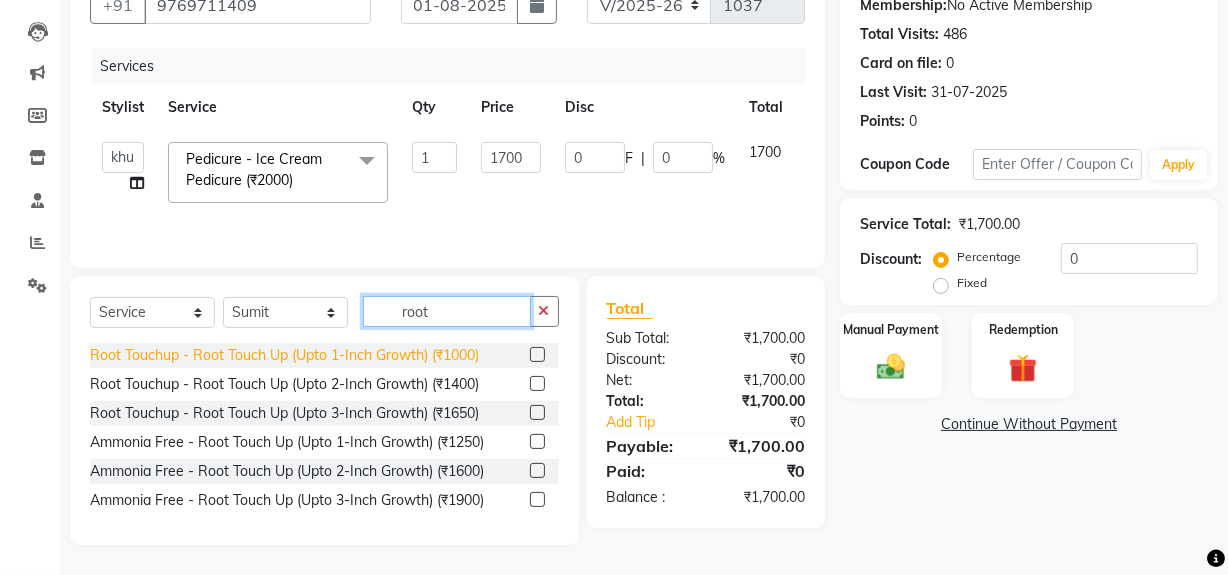 type on "root" 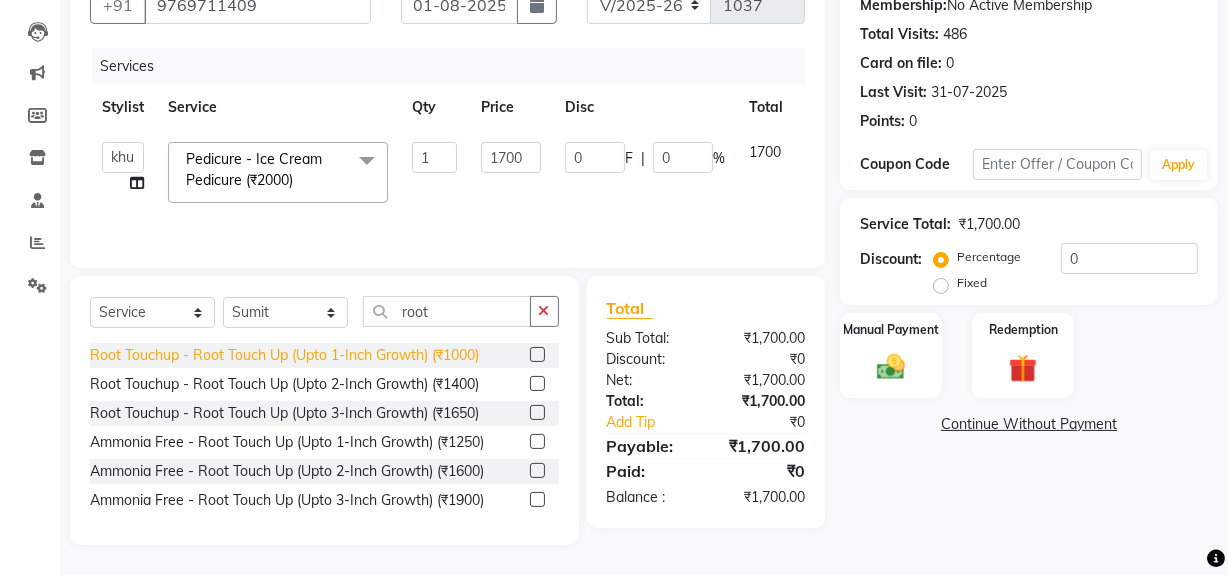 click on "Root Touchup - Root Touch Up (Upto 1-Inch Growth) (₹1000)" 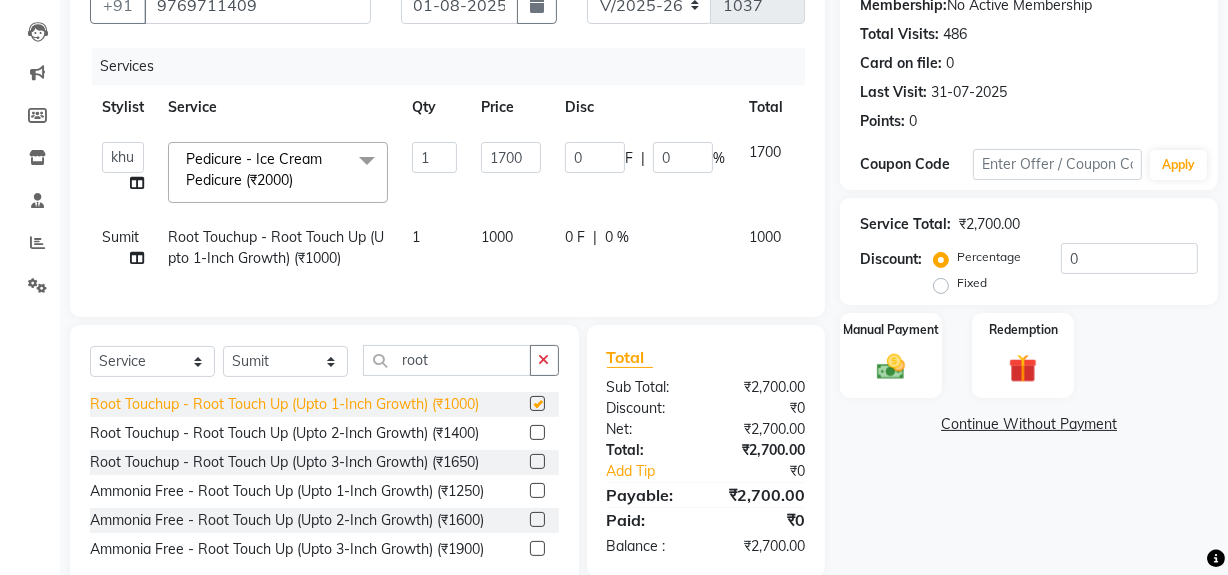 checkbox on "false" 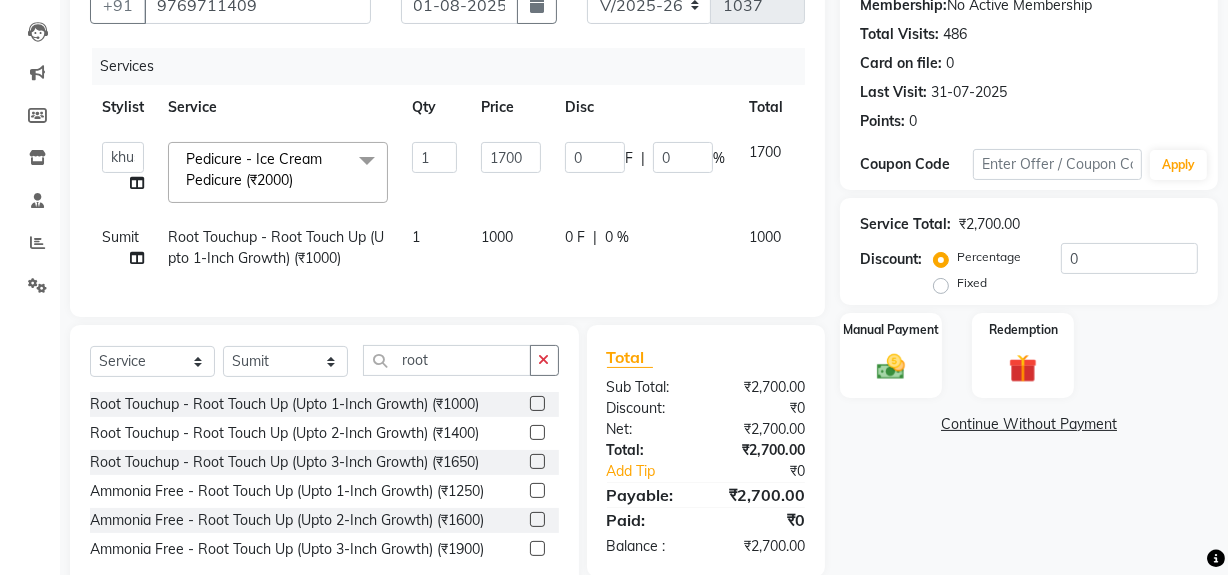click on "1000" 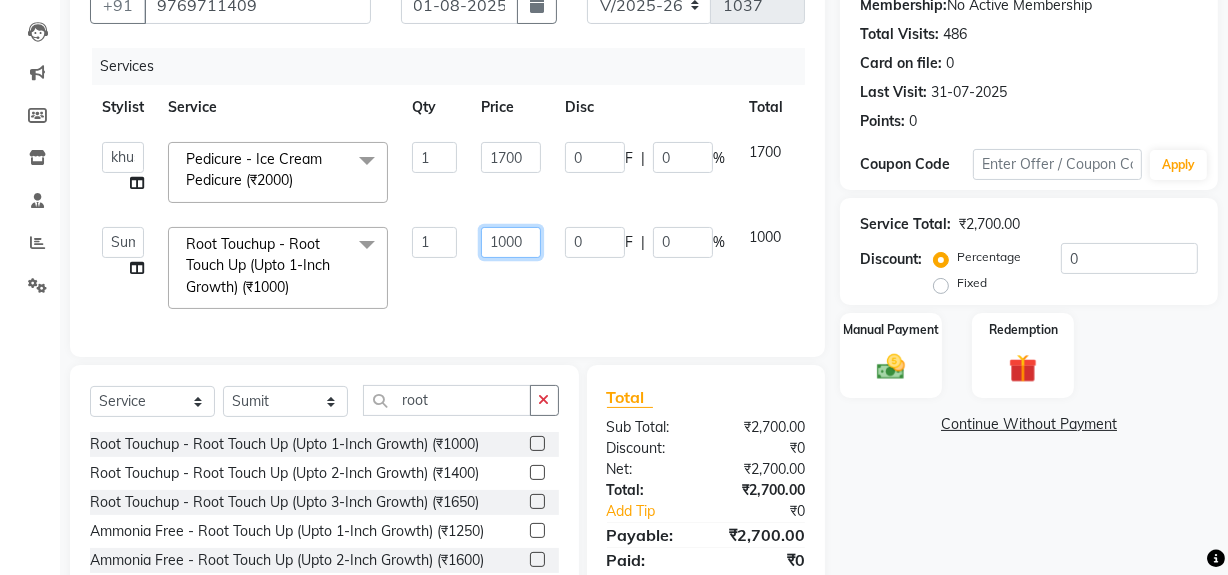 click on "1000" 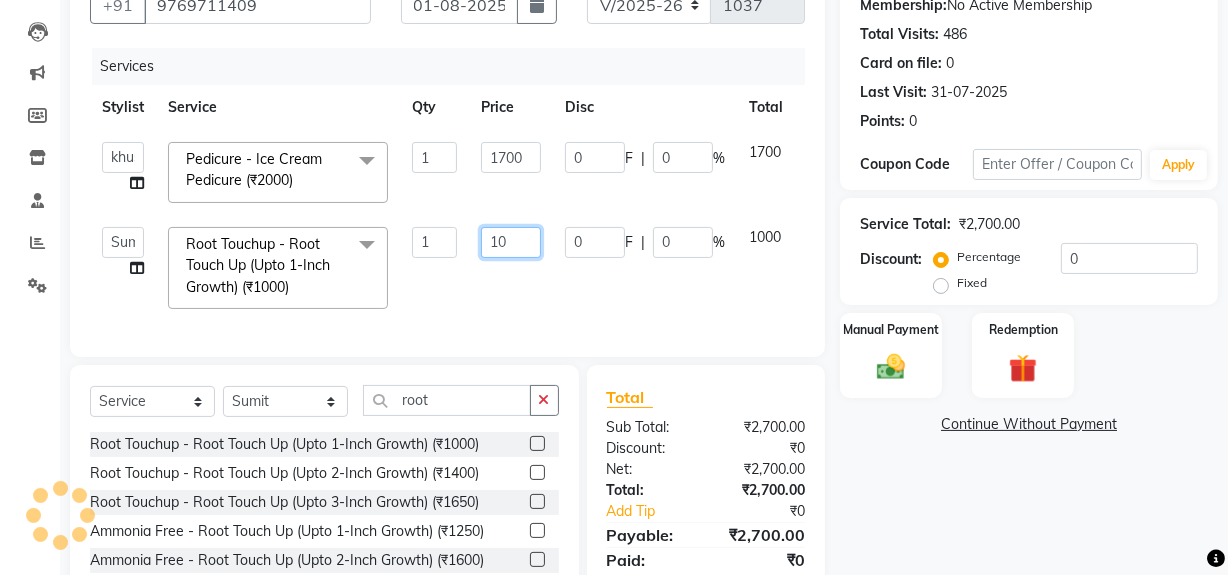 type on "1" 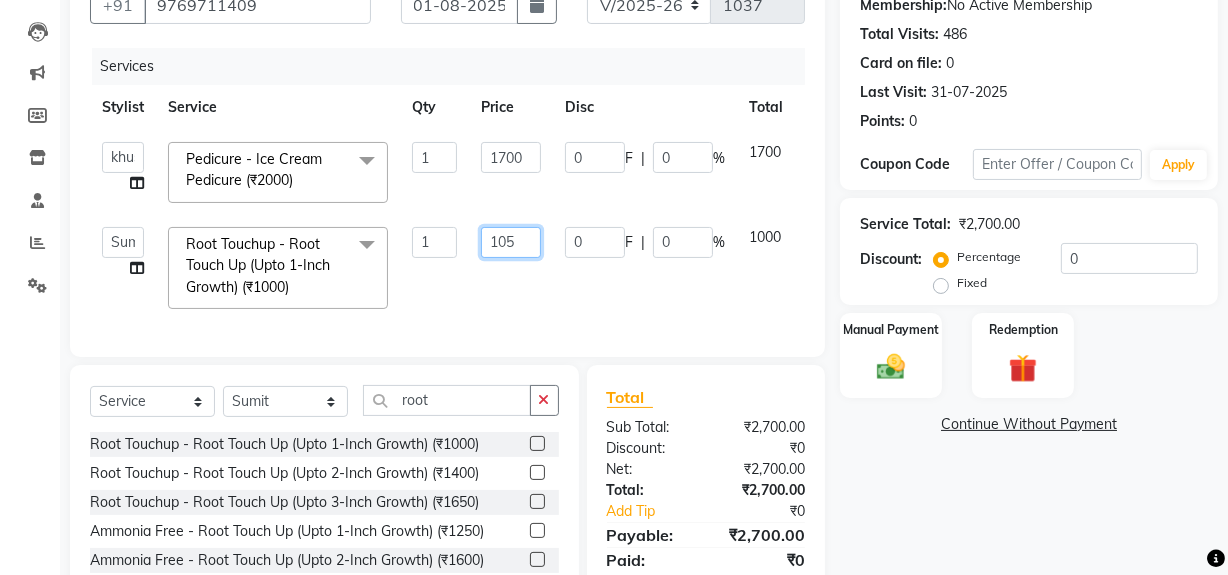 type on "1050" 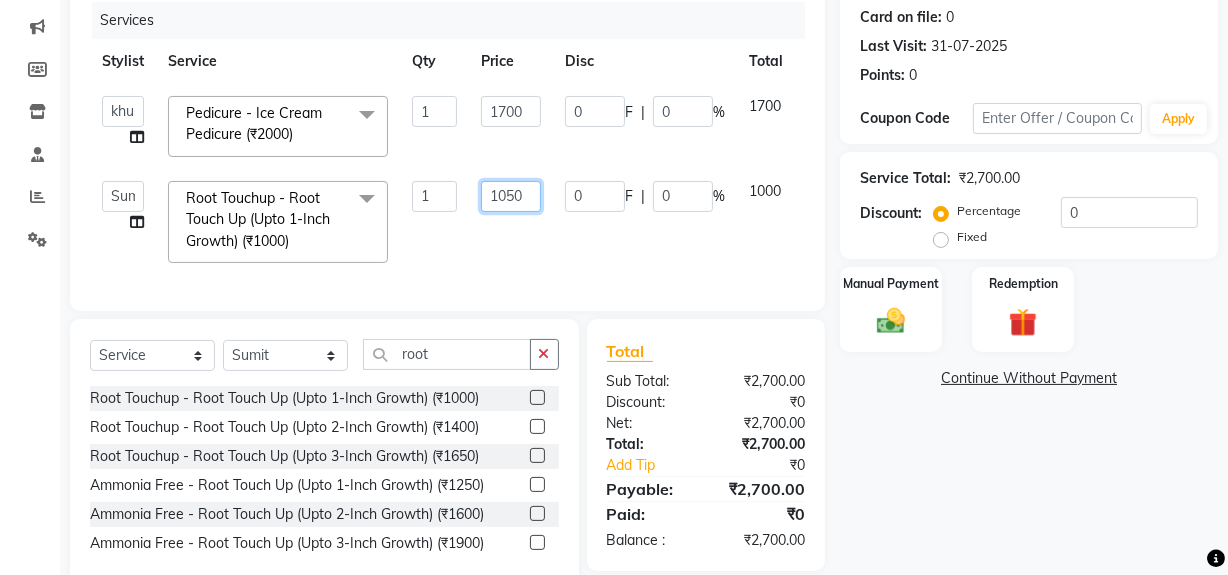scroll, scrollTop: 290, scrollLeft: 0, axis: vertical 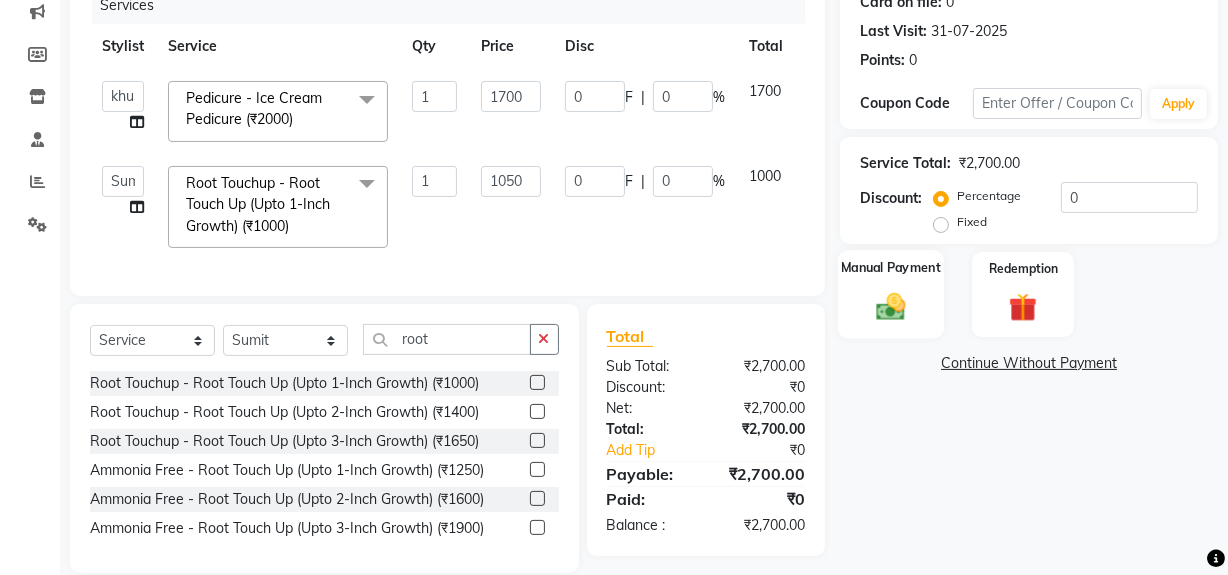 click on "Manual Payment" 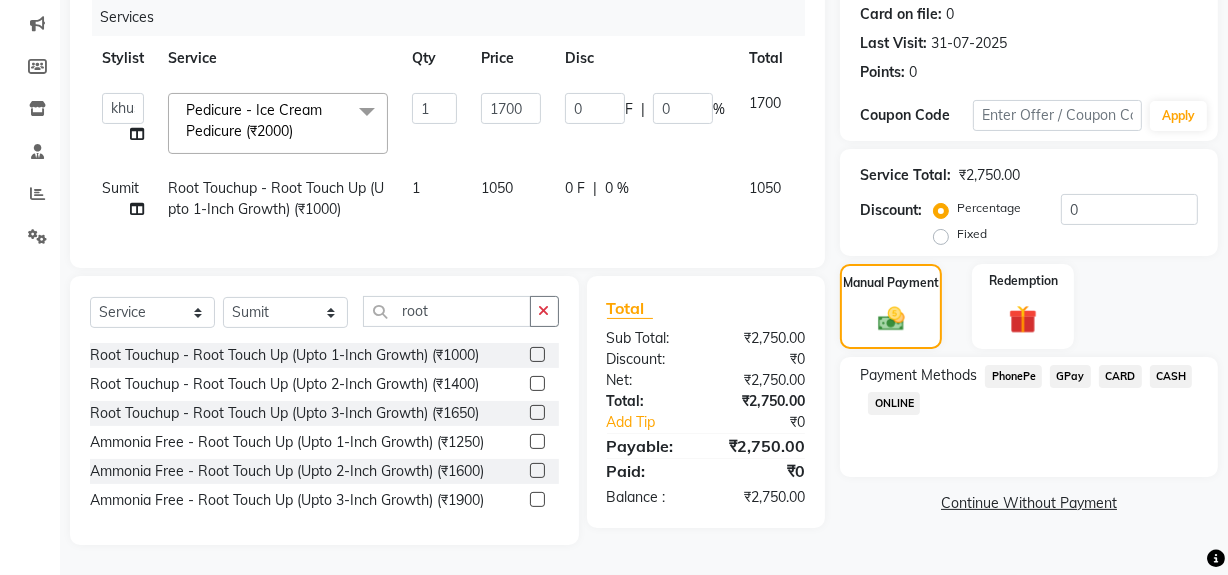 click on "CASH" 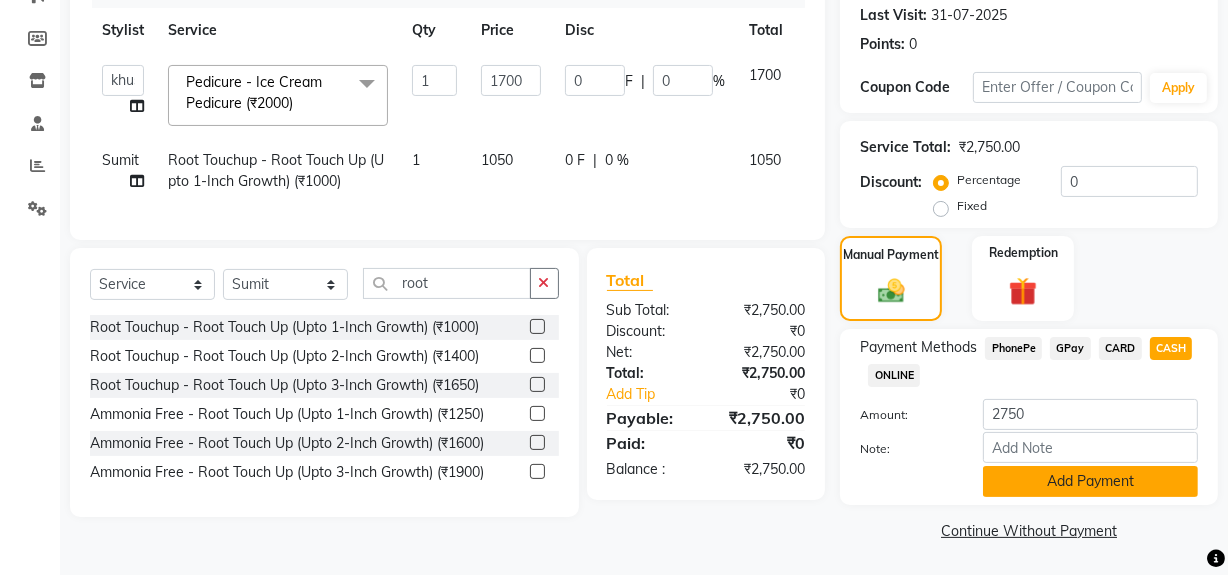 click on "Add Payment" 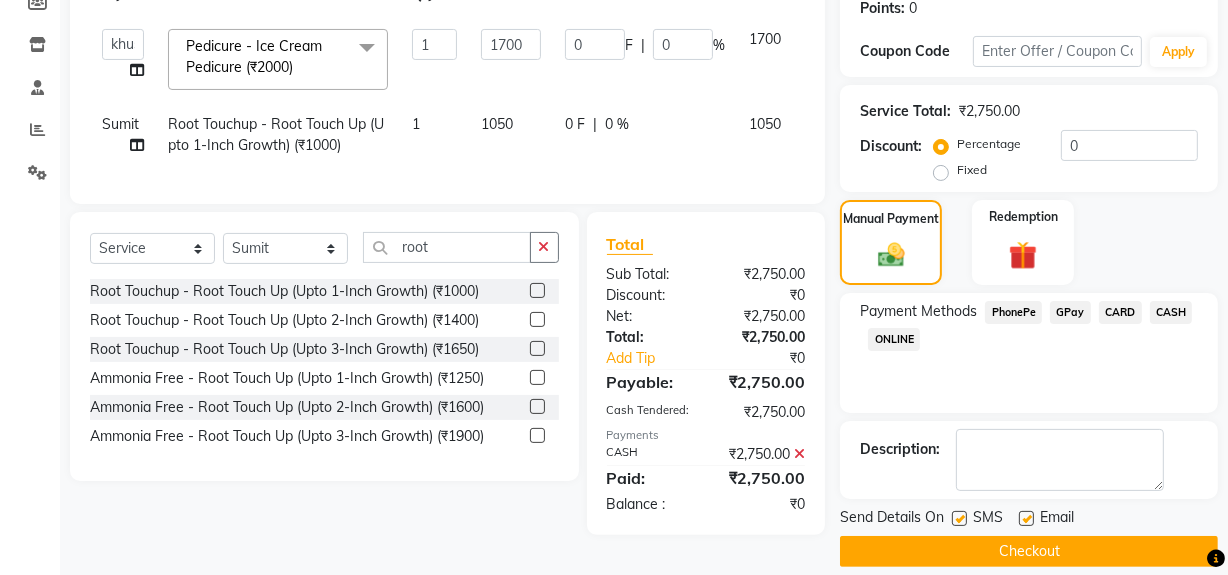 scroll, scrollTop: 333, scrollLeft: 0, axis: vertical 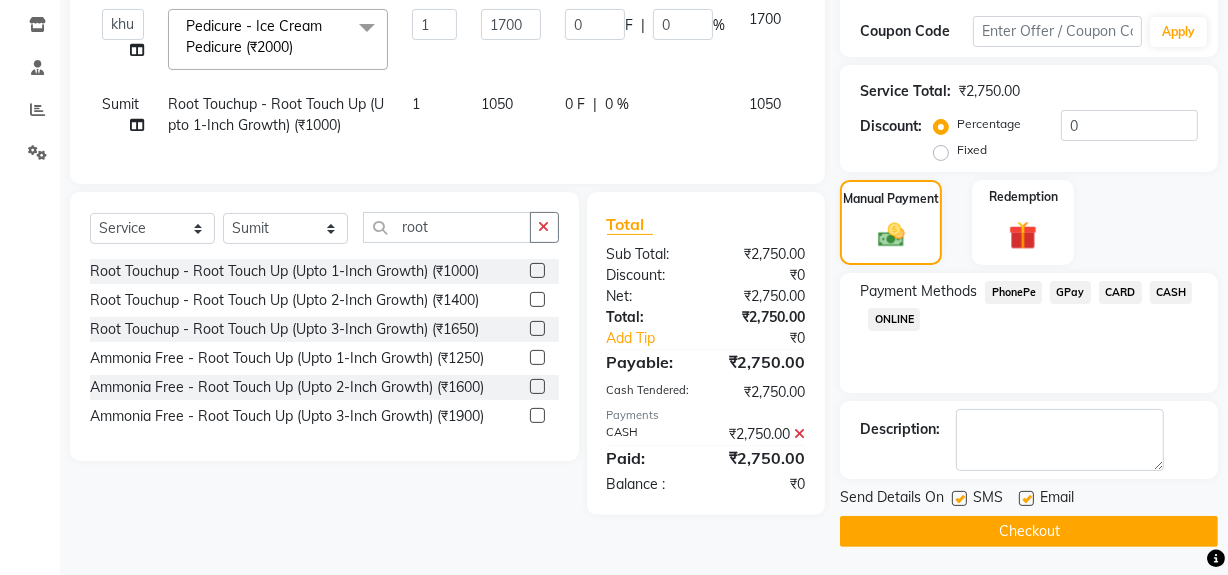 click 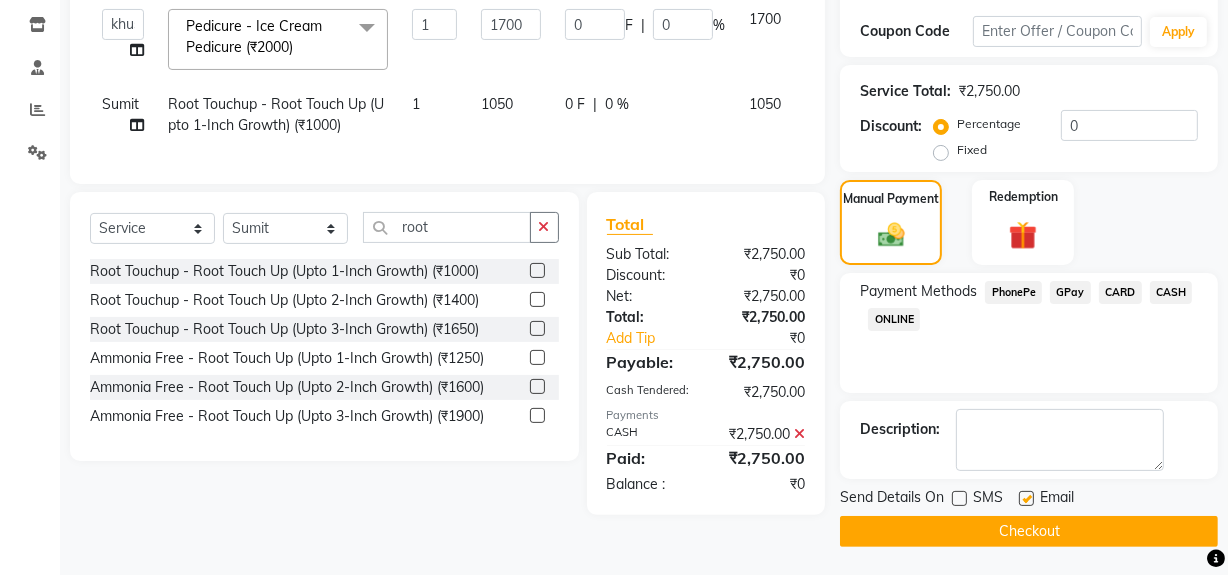 click 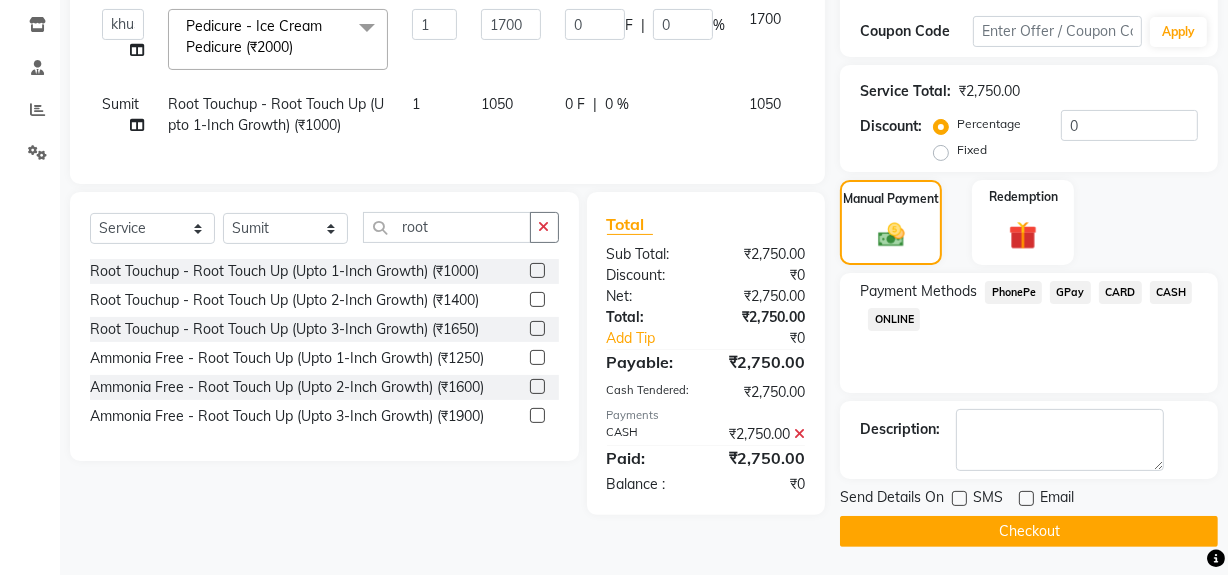 click on "Checkout" 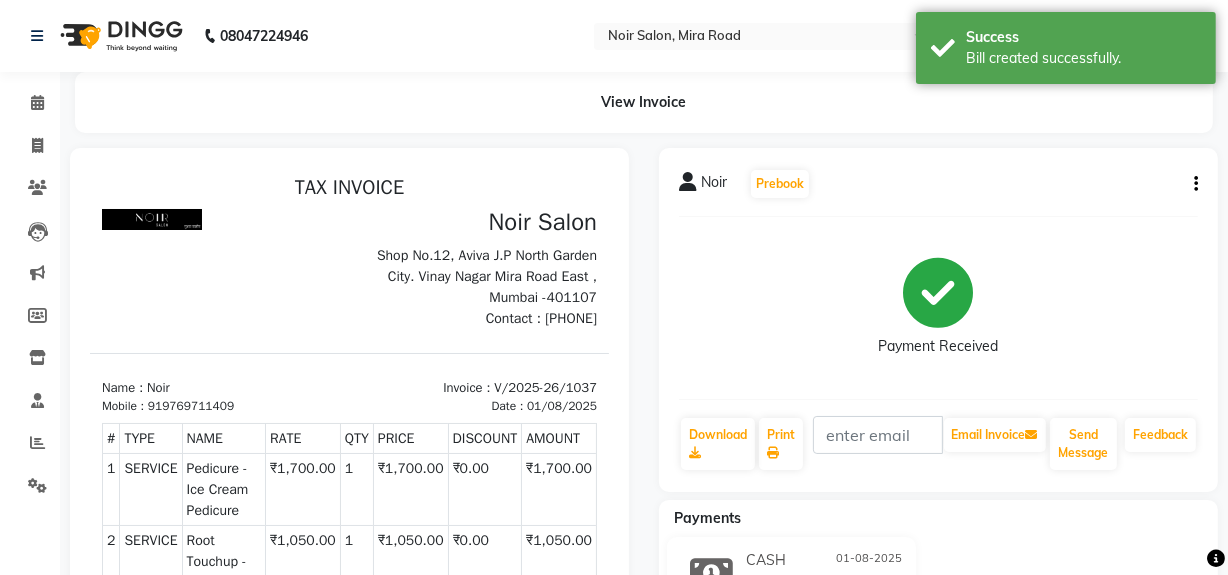 scroll, scrollTop: 0, scrollLeft: 0, axis: both 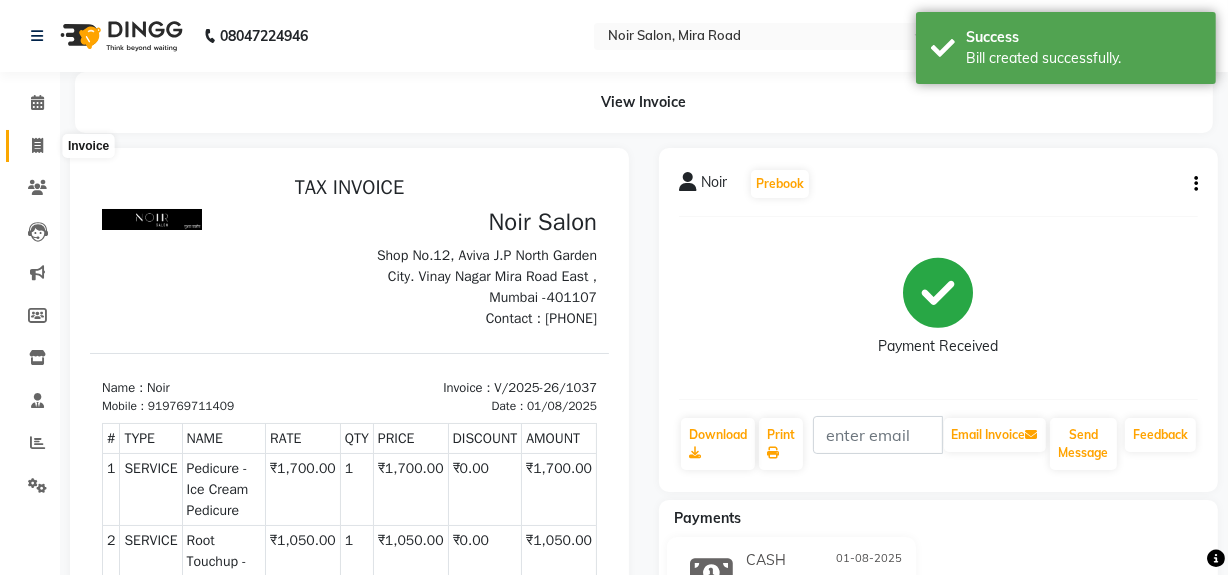 click 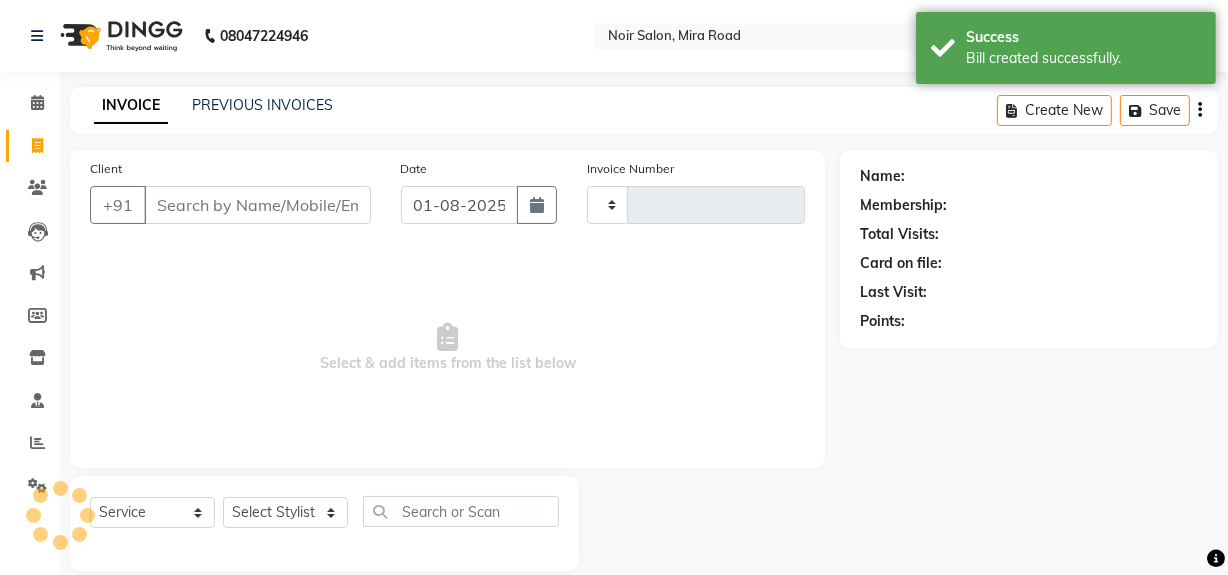 type on "1038" 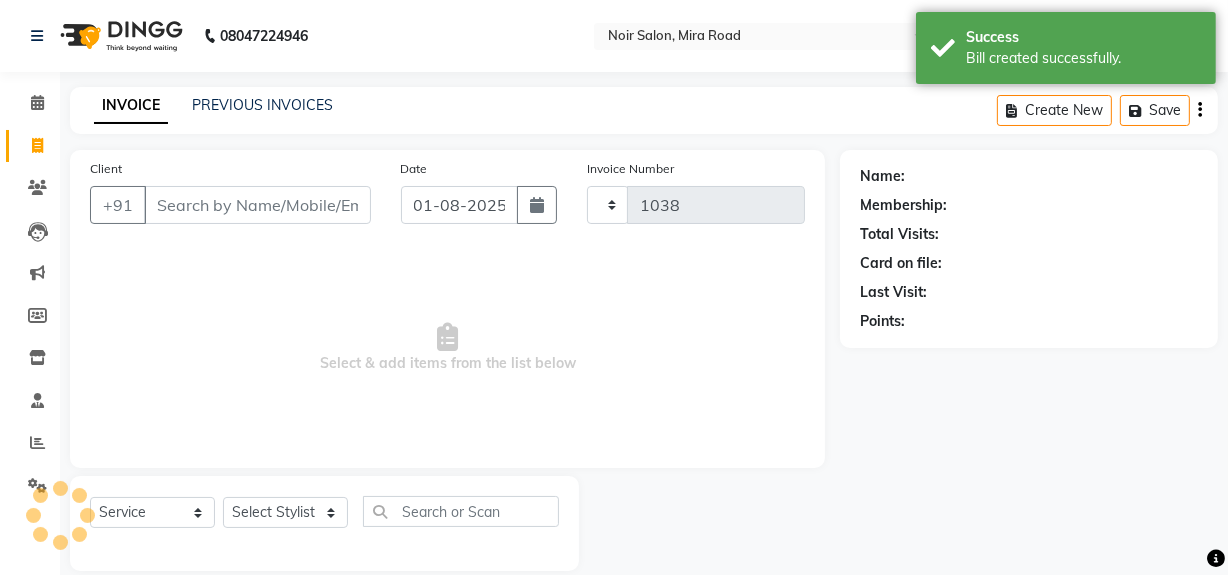 select on "5495" 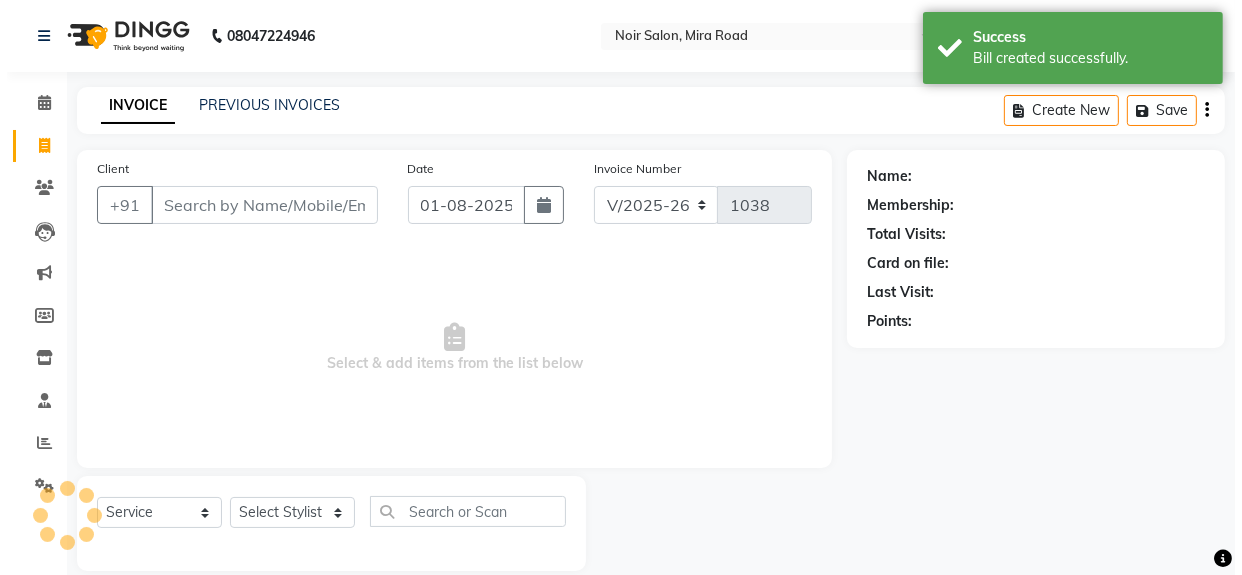 scroll, scrollTop: 26, scrollLeft: 0, axis: vertical 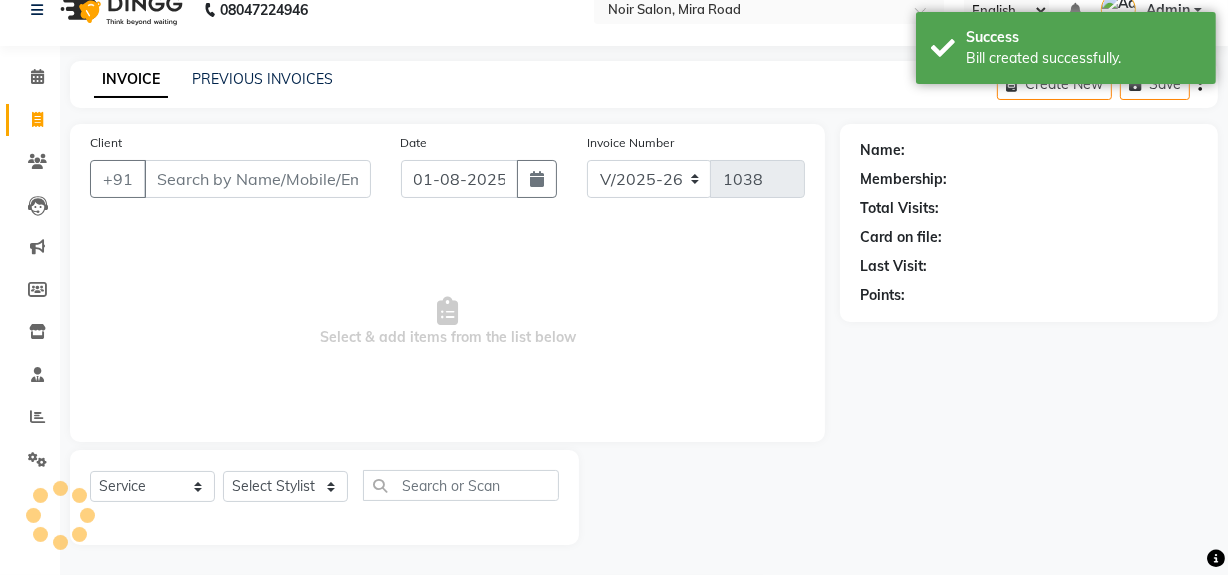 click on "Client" at bounding box center [257, 179] 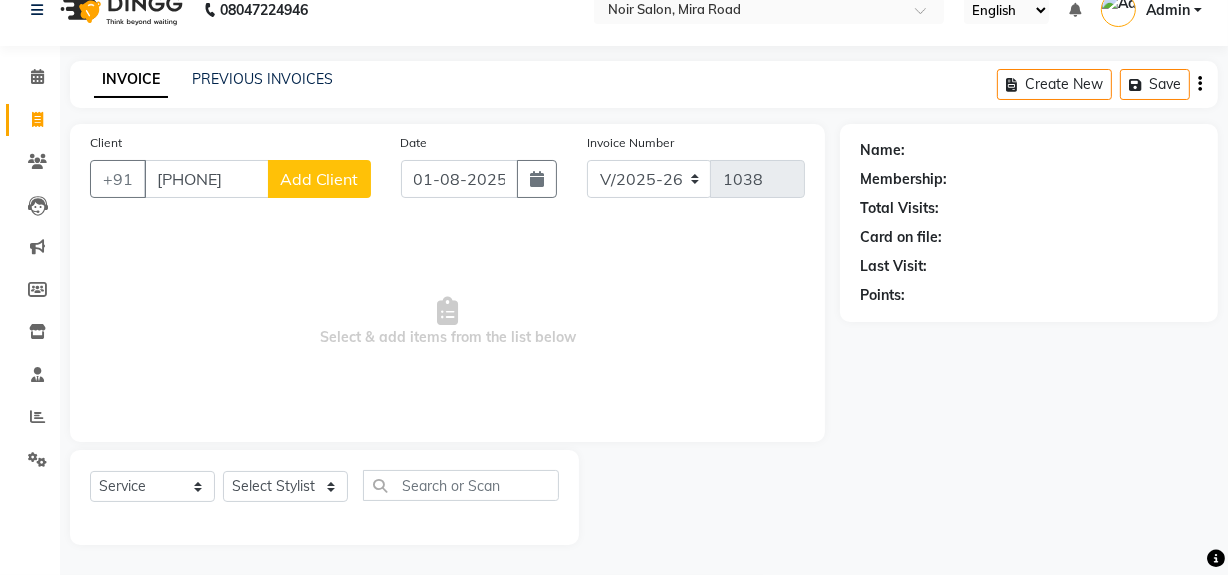 type on "9029452514" 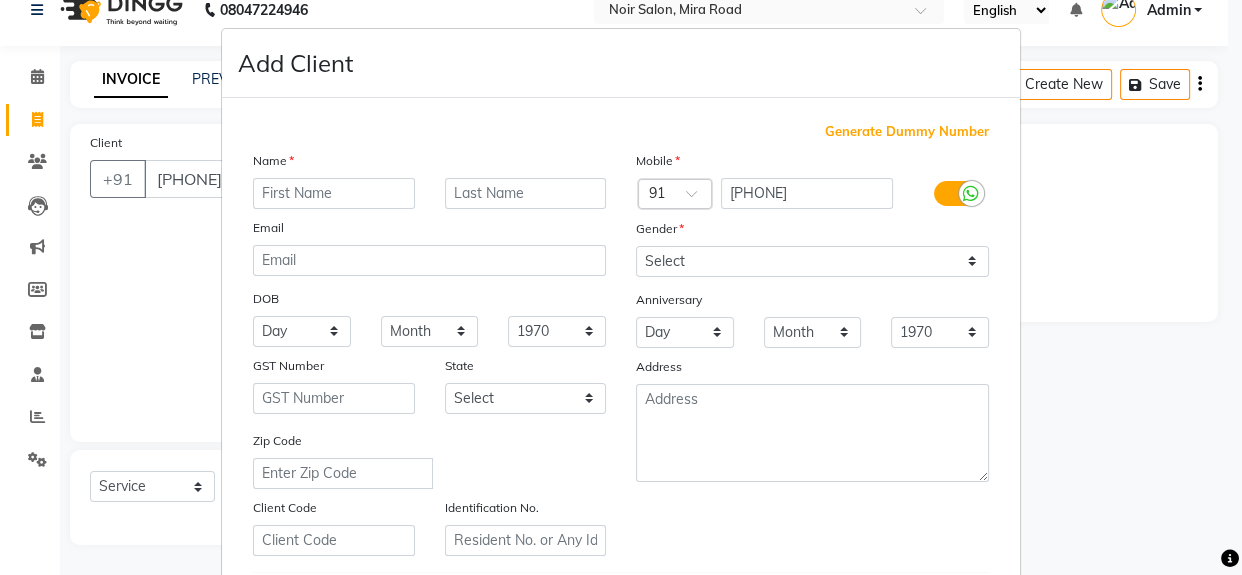 click at bounding box center [334, 193] 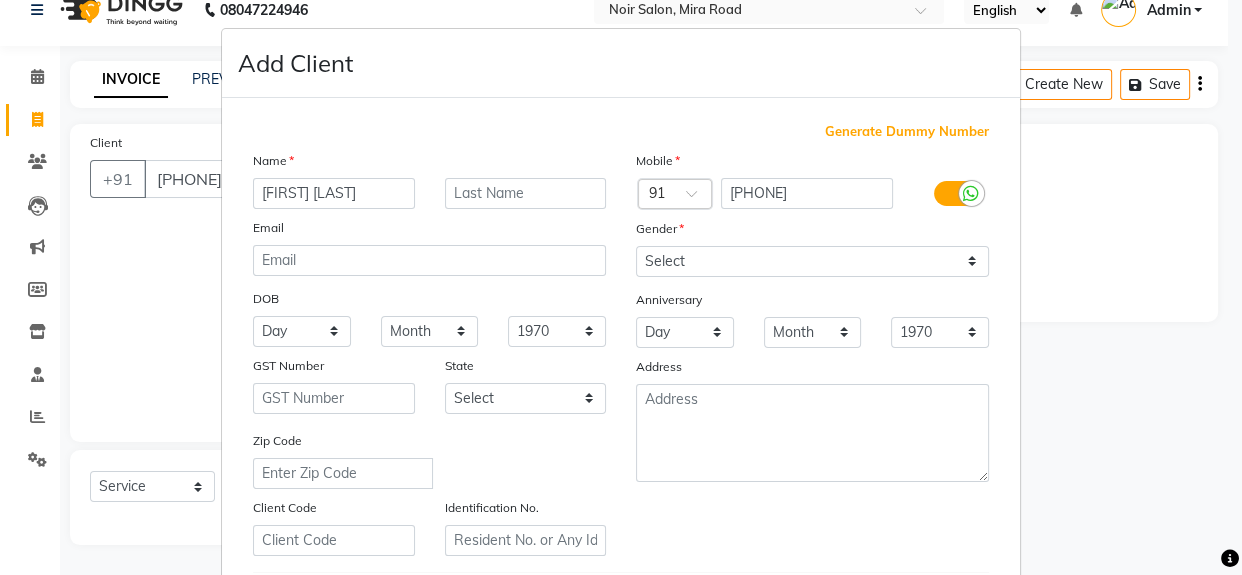 type on "Sachin yadav" 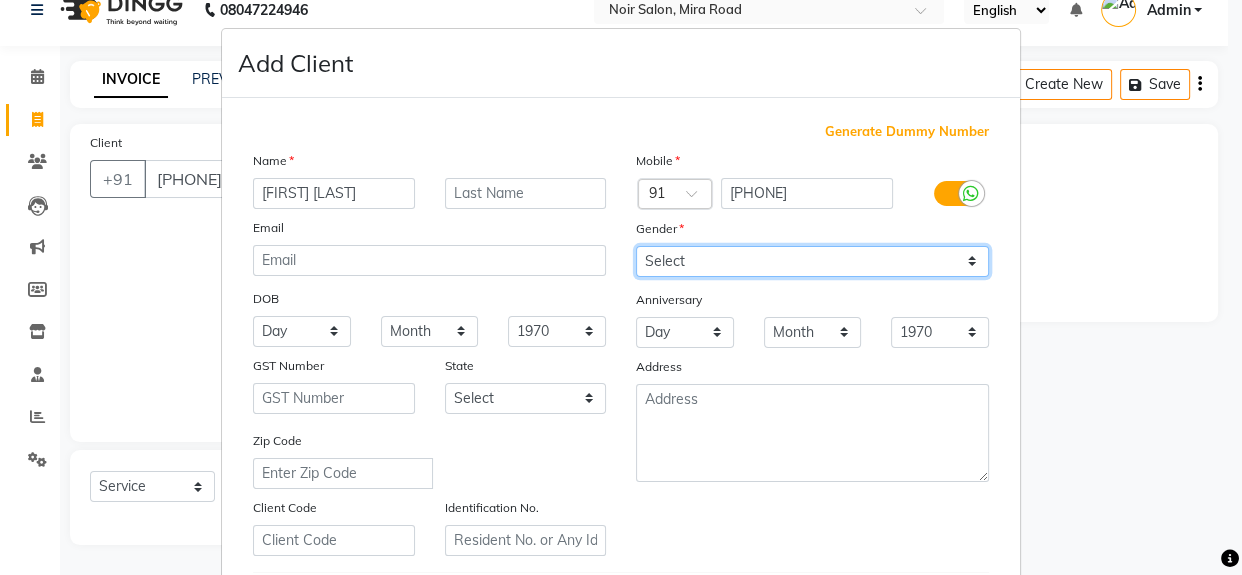 click on "Select Male Female Other Prefer Not To Say" at bounding box center (812, 261) 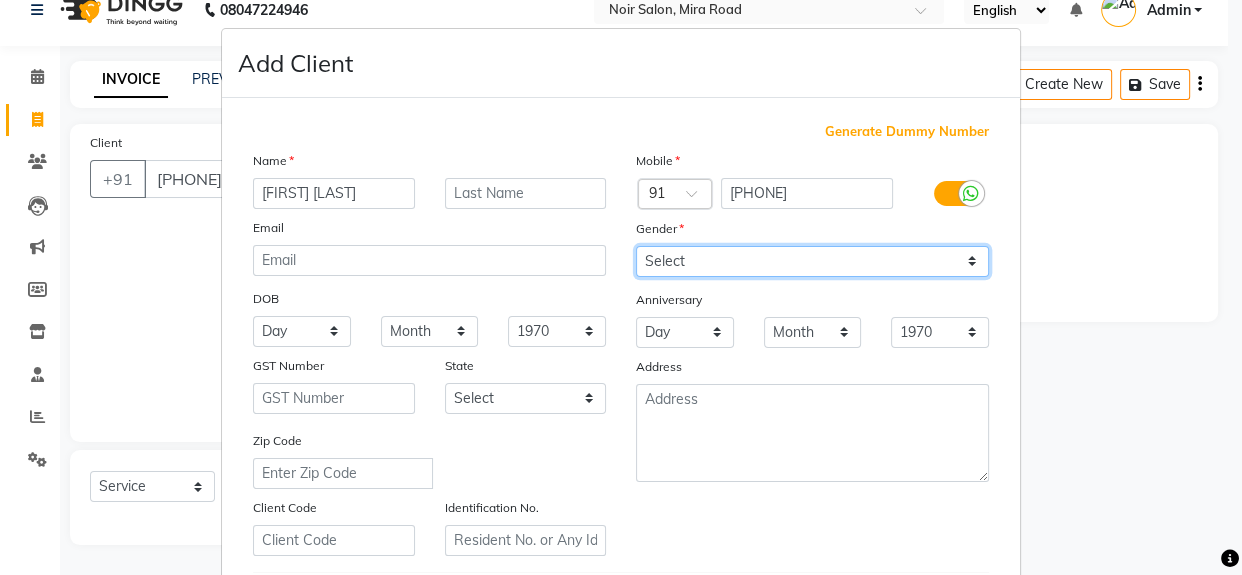 select on "male" 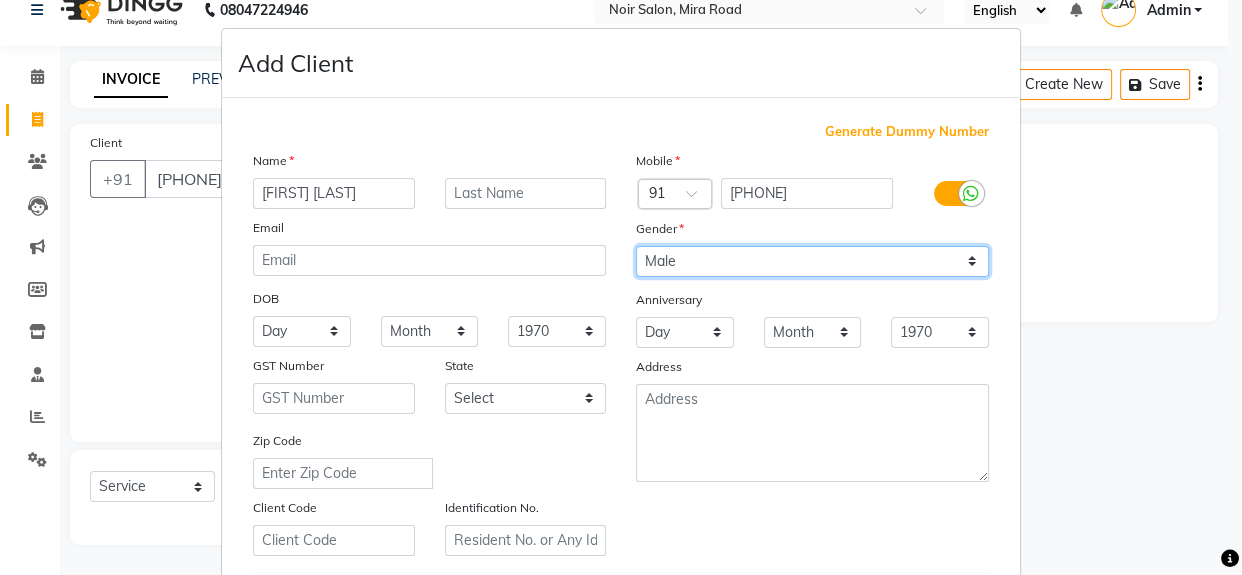 click on "Select Male Female Other Prefer Not To Say" at bounding box center (812, 261) 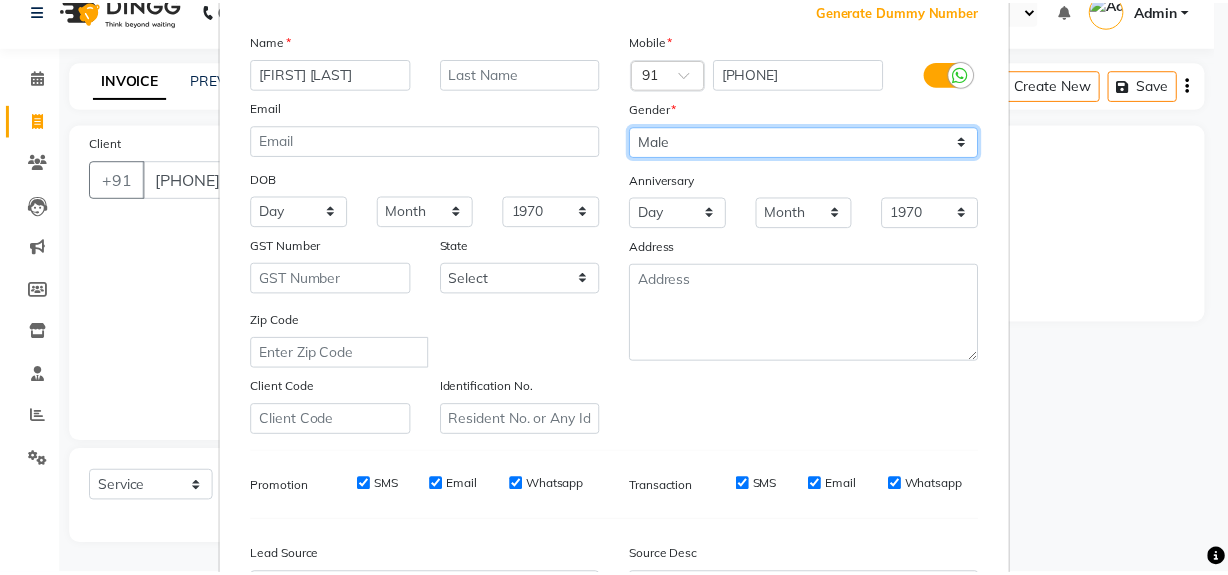scroll, scrollTop: 353, scrollLeft: 0, axis: vertical 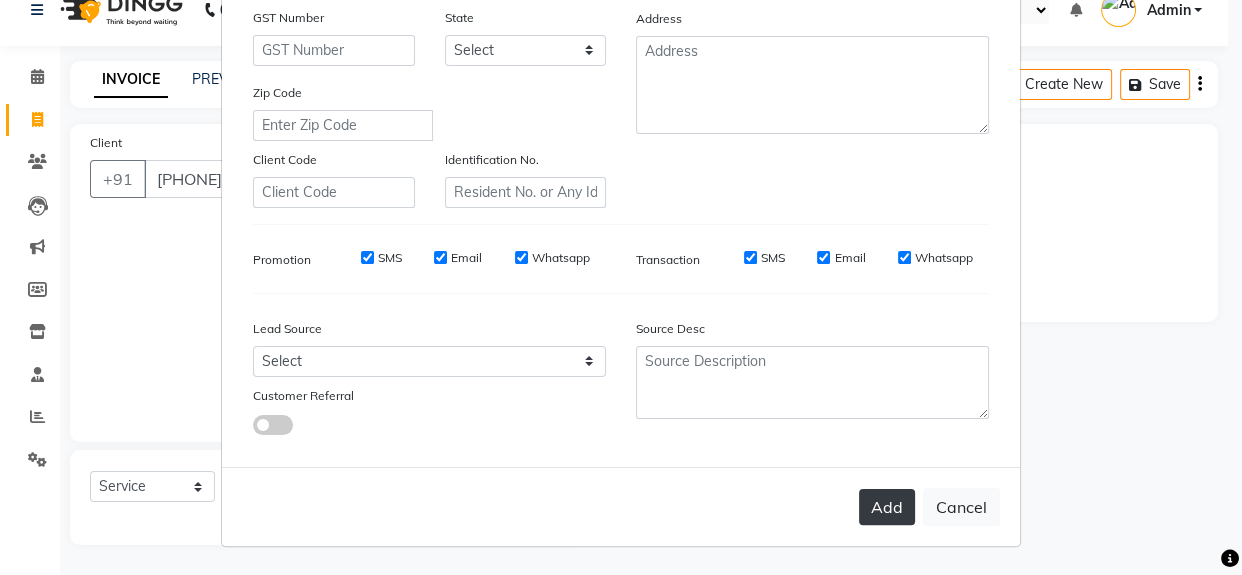 click on "Add" at bounding box center (887, 507) 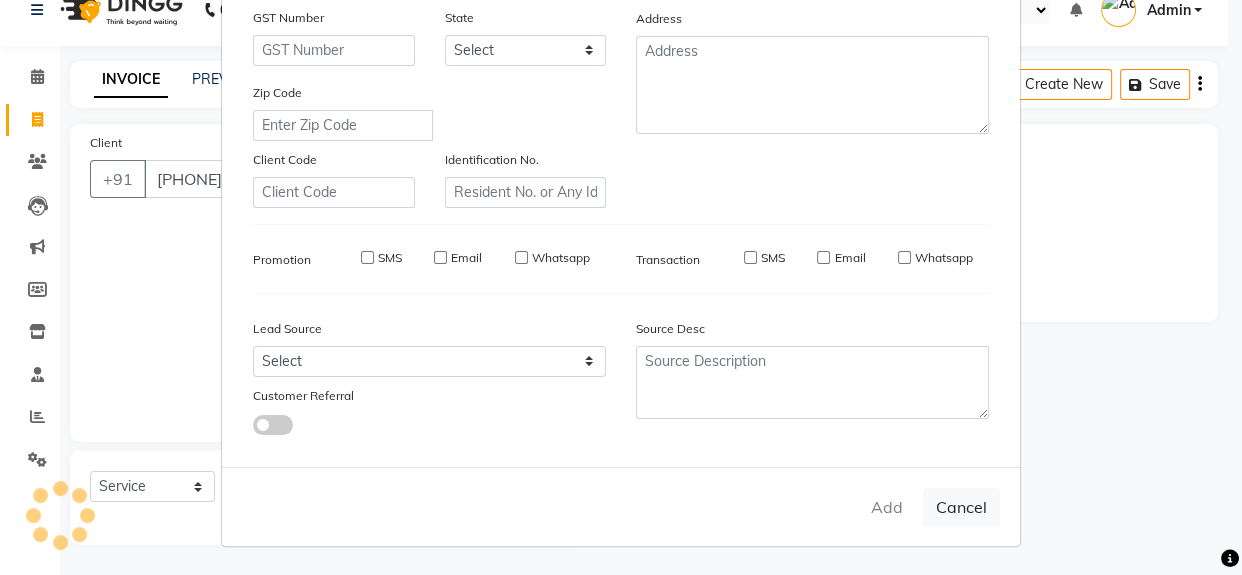 type 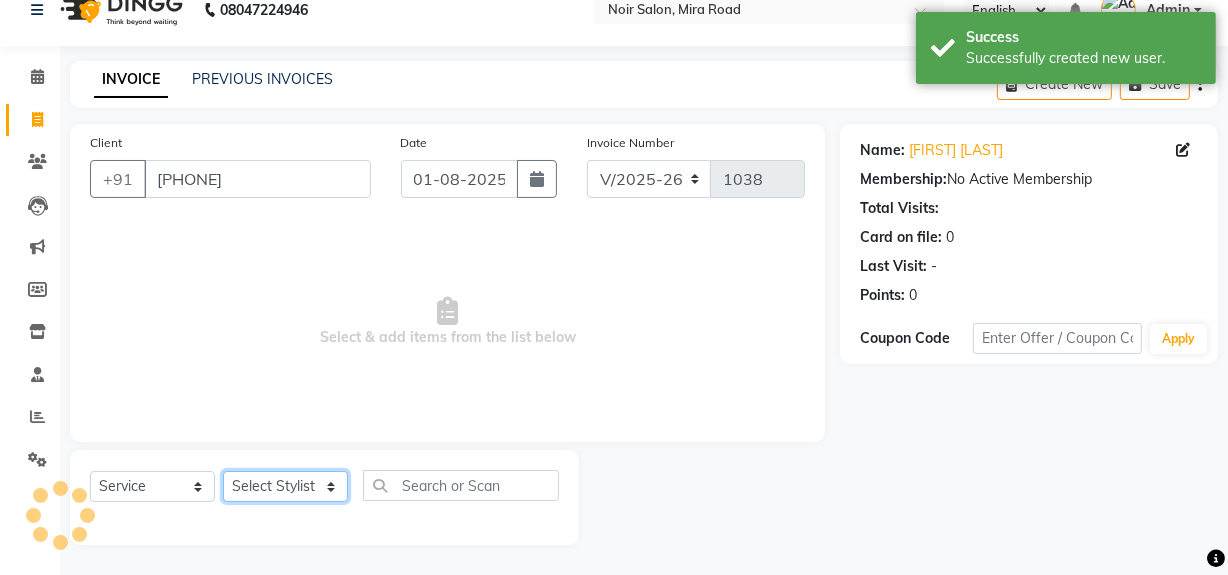 click on "Select Stylist khushbu Mohd Naushad Noir (Login) Shamshad Sonali  Sumit  Ujwala Patil  Zaid" 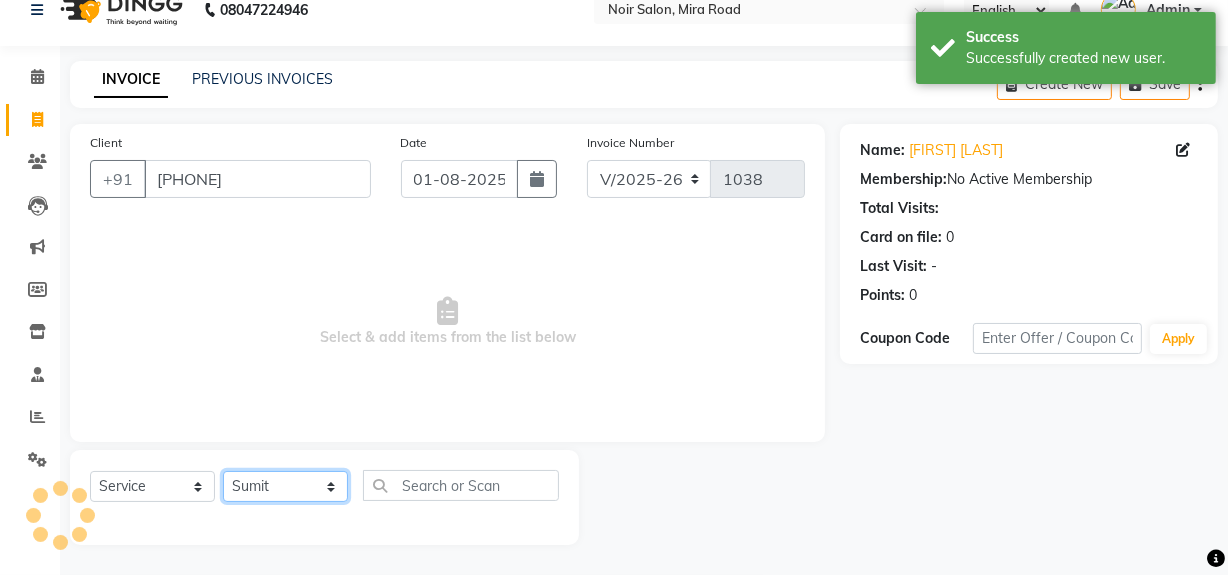click on "Select Stylist khushbu Mohd Naushad Noir (Login) Shamshad Sonali  Sumit  Ujwala Patil  Zaid" 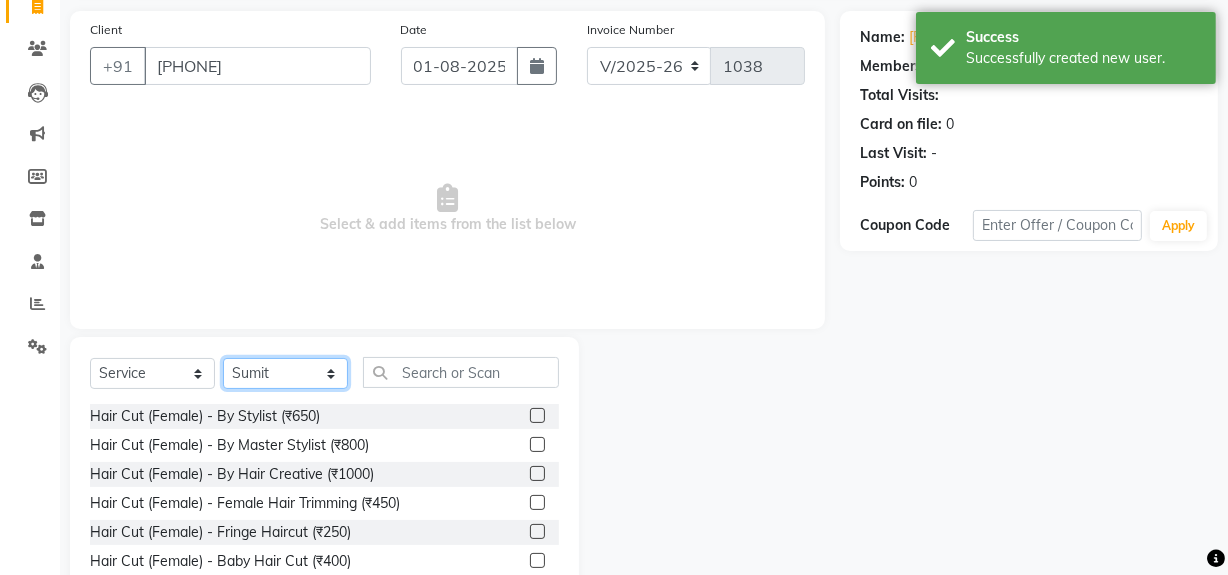 scroll, scrollTop: 208, scrollLeft: 0, axis: vertical 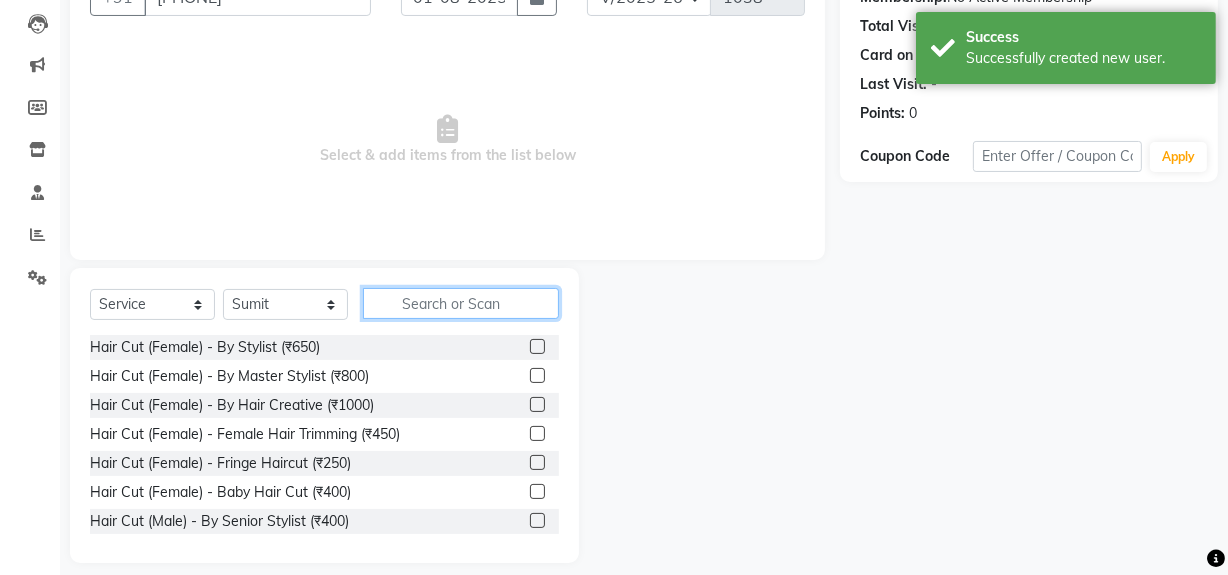 click 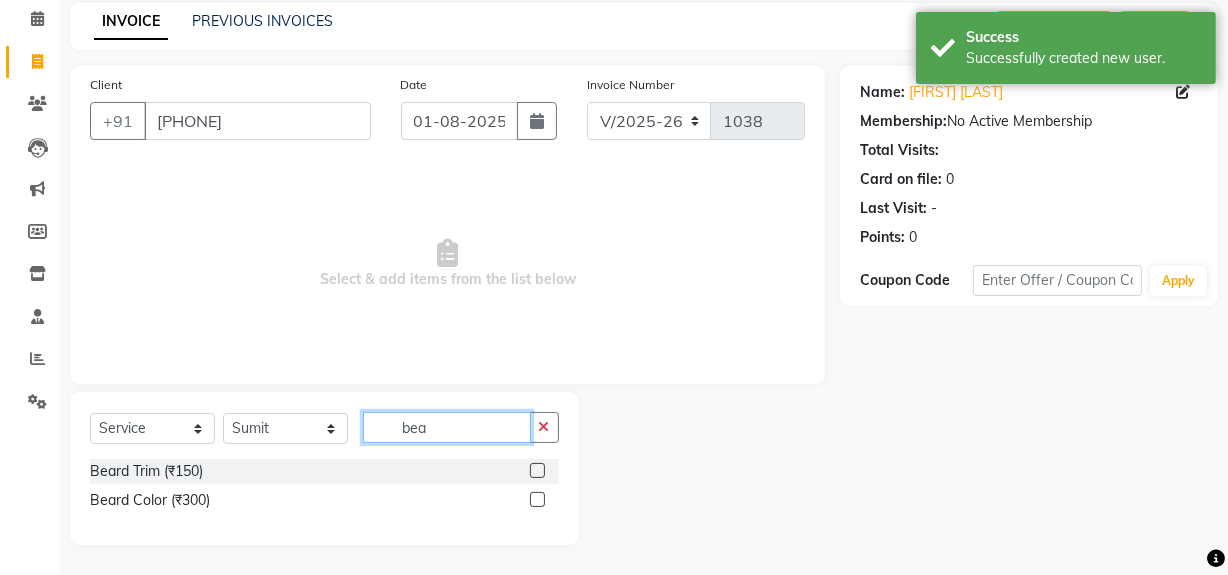 scroll, scrollTop: 83, scrollLeft: 0, axis: vertical 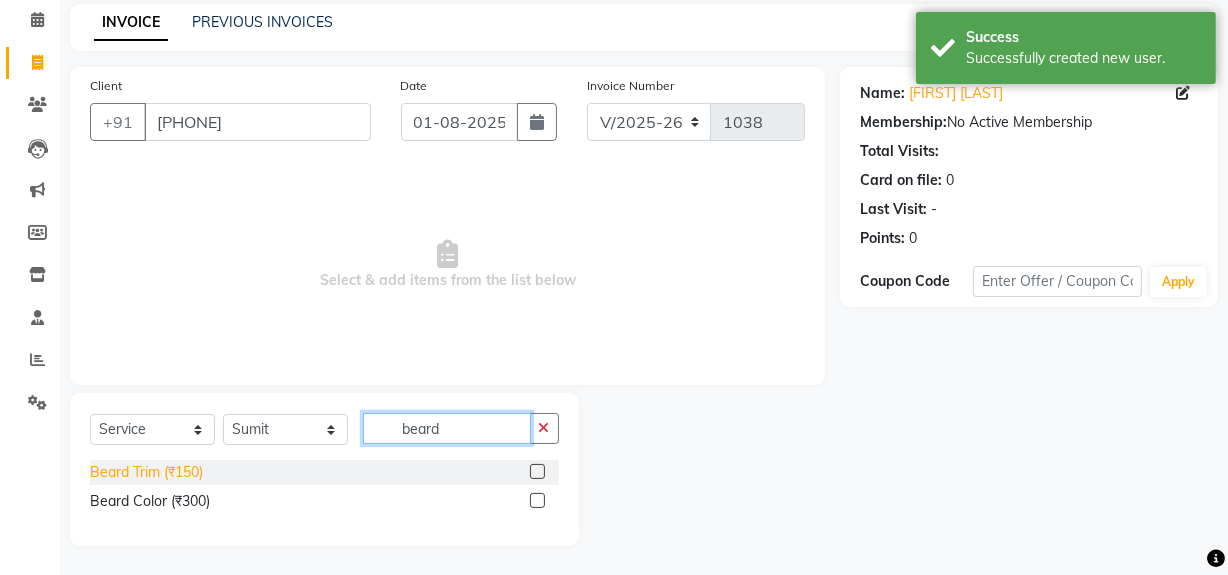 type on "beard" 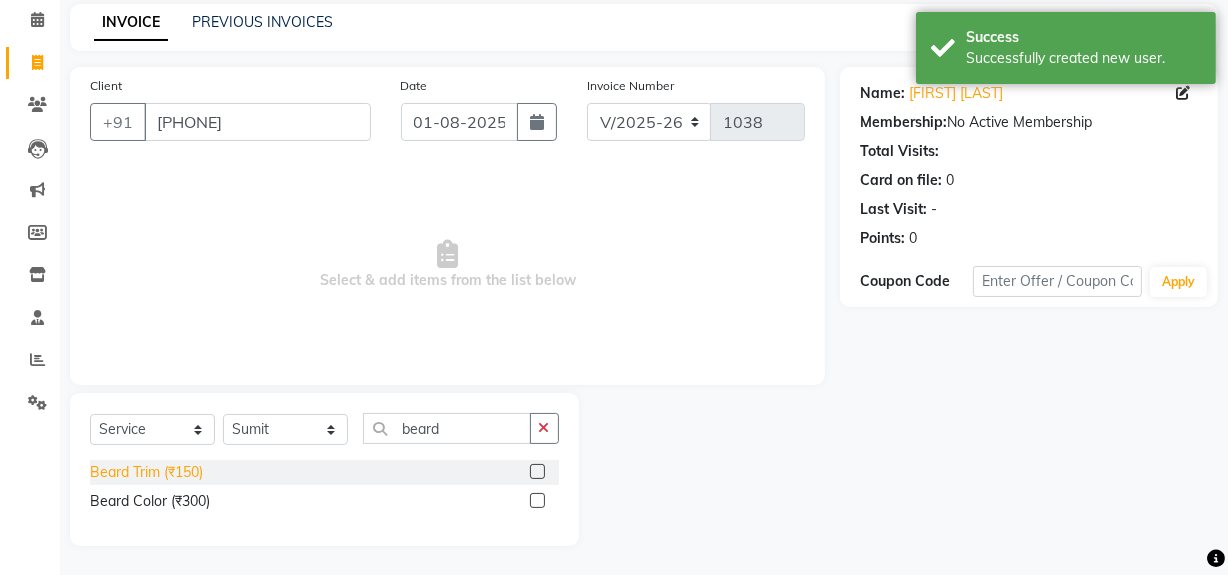 click on "Beard Trim (₹150)" 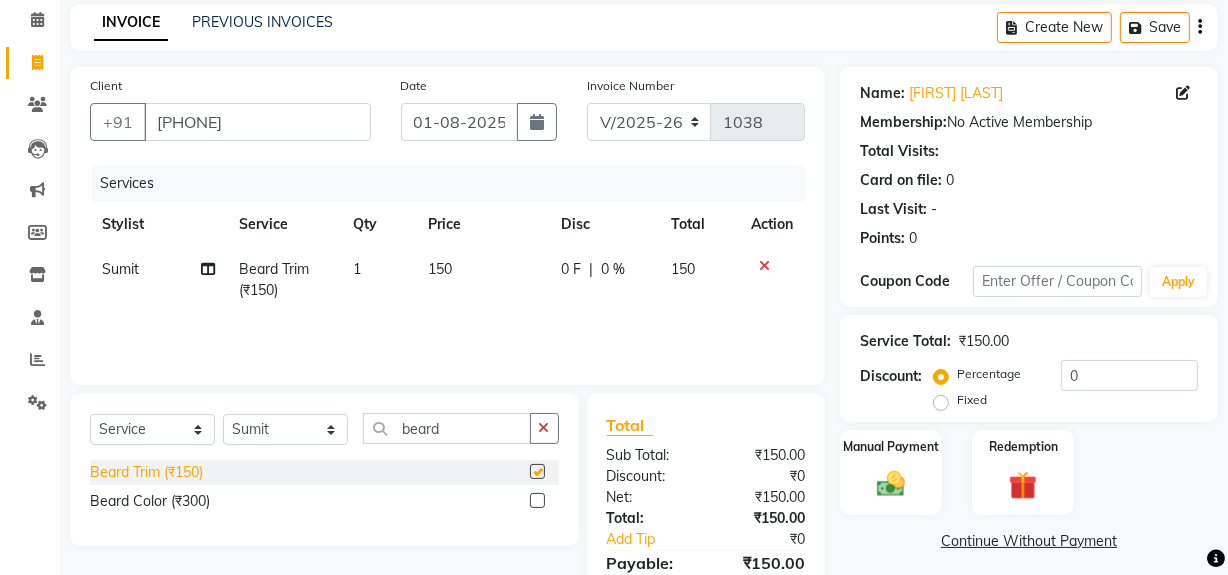 checkbox on "false" 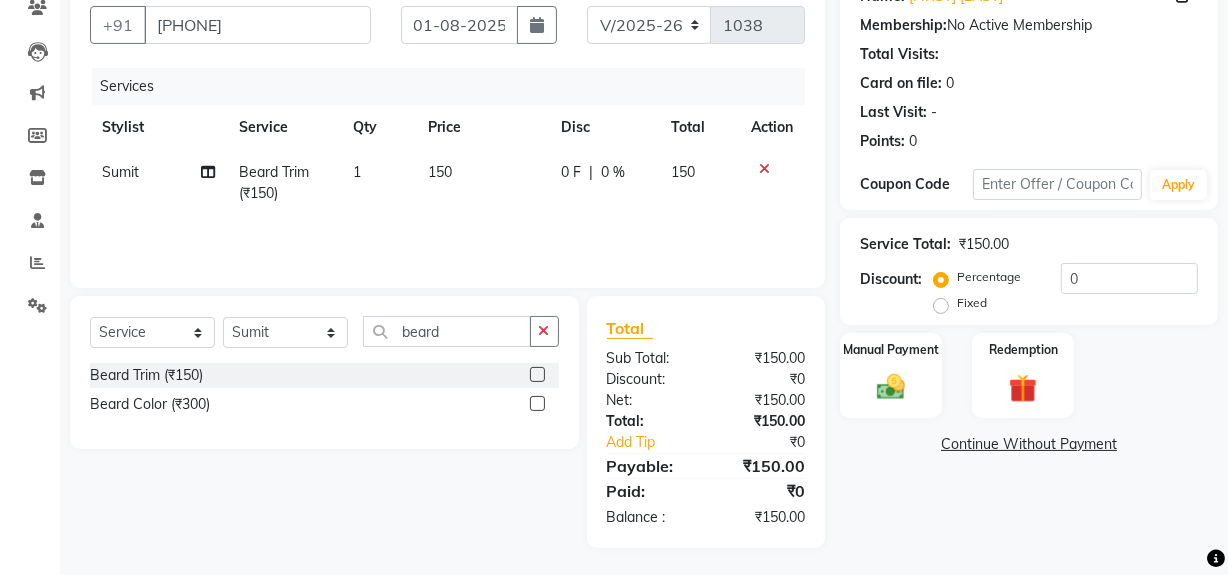 scroll, scrollTop: 182, scrollLeft: 0, axis: vertical 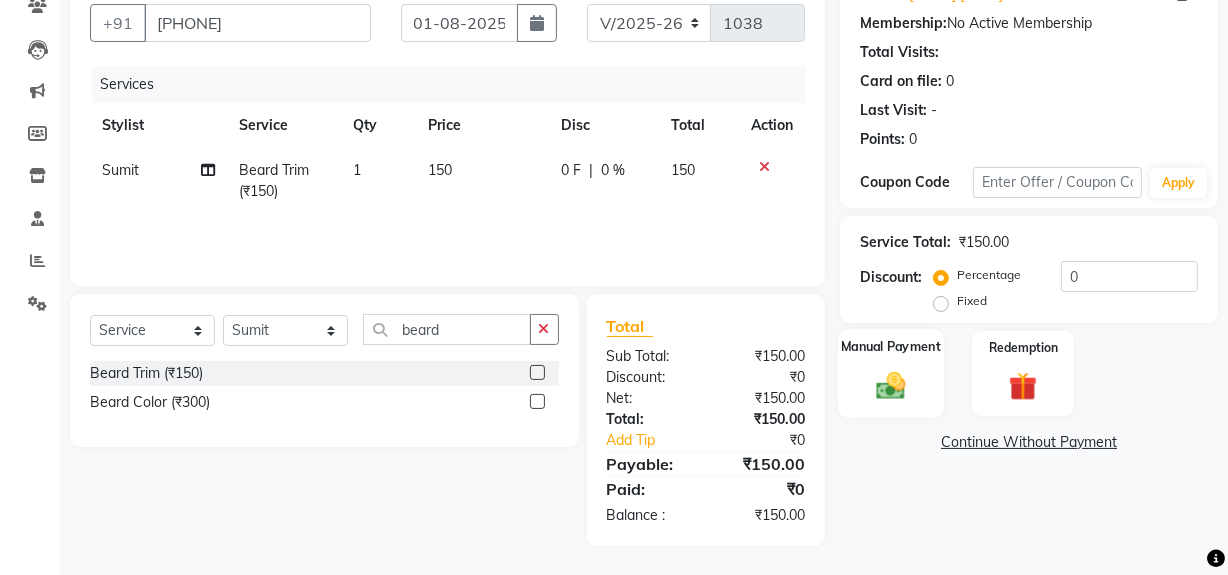 click 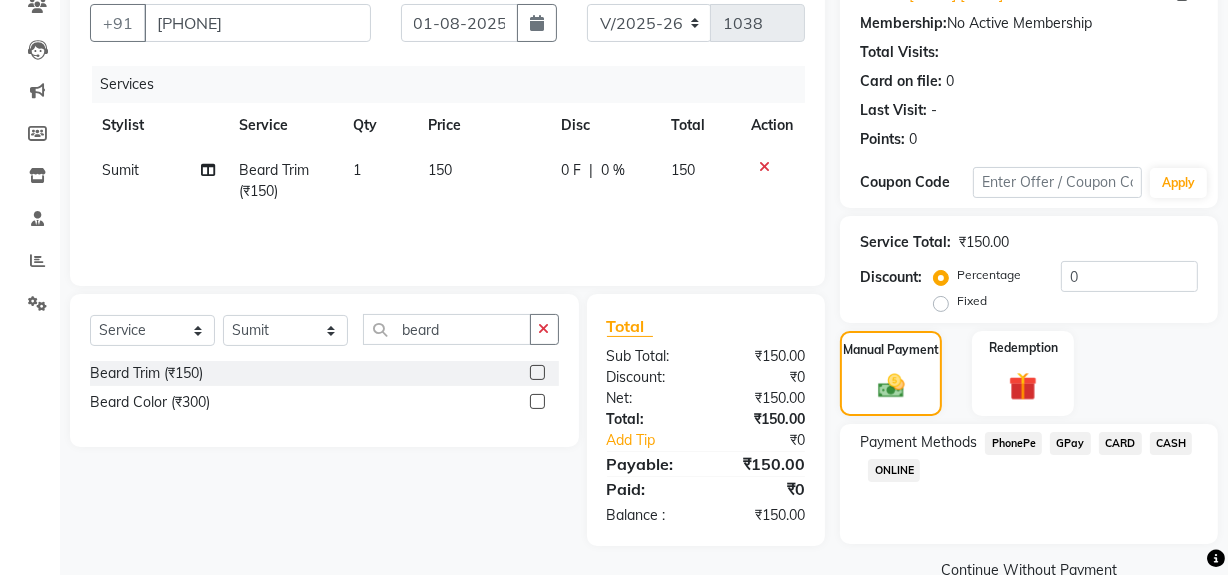click on "GPay" 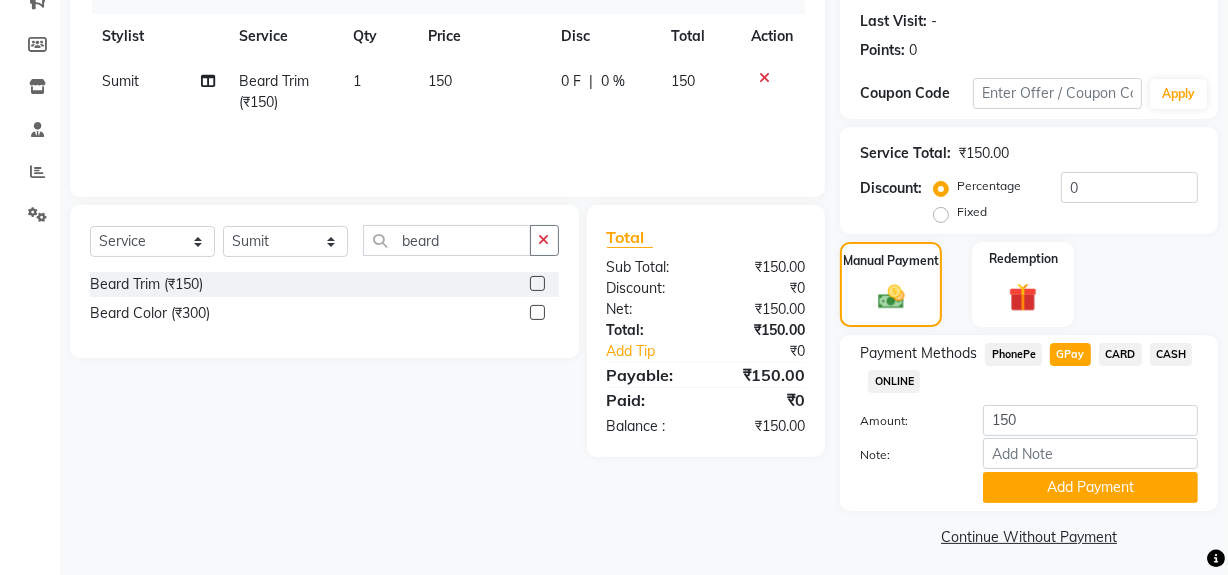 scroll, scrollTop: 277, scrollLeft: 0, axis: vertical 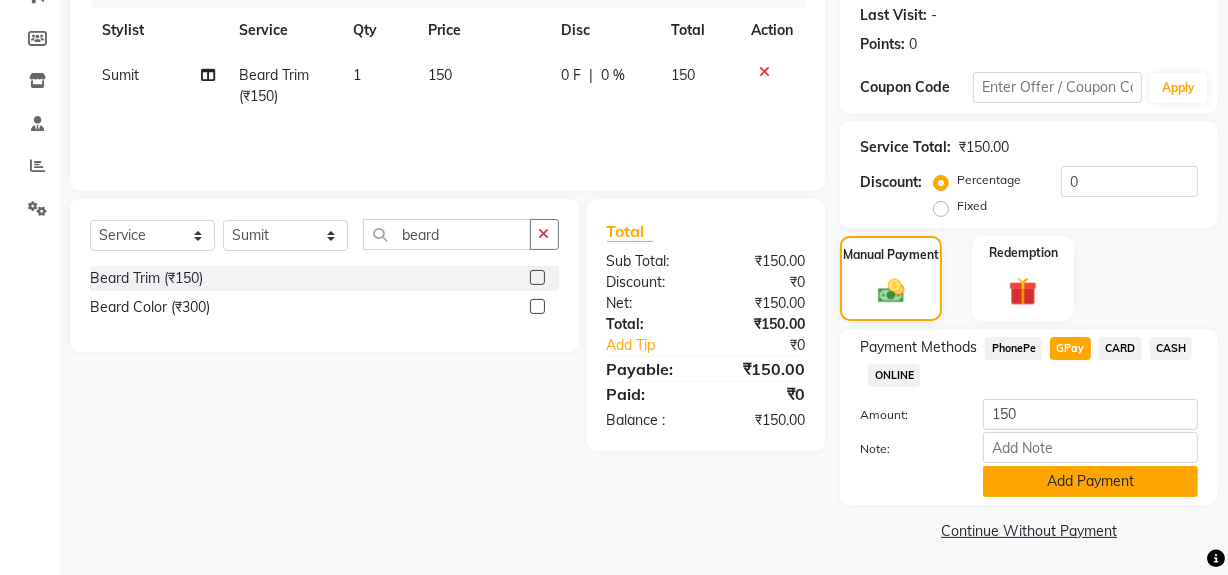 click on "Add Payment" 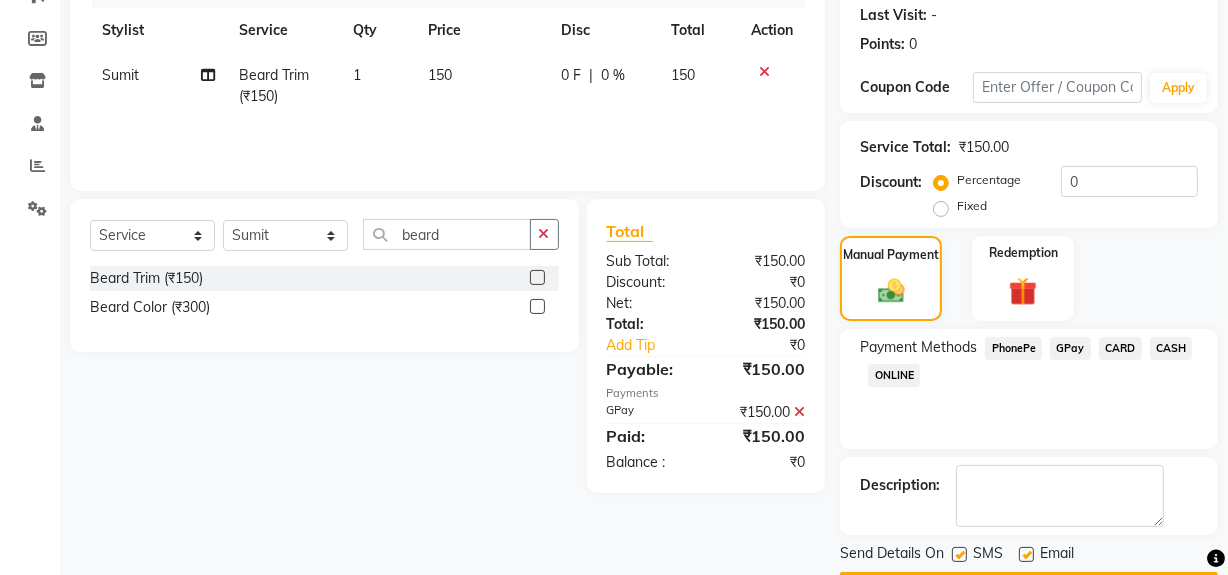 scroll, scrollTop: 333, scrollLeft: 0, axis: vertical 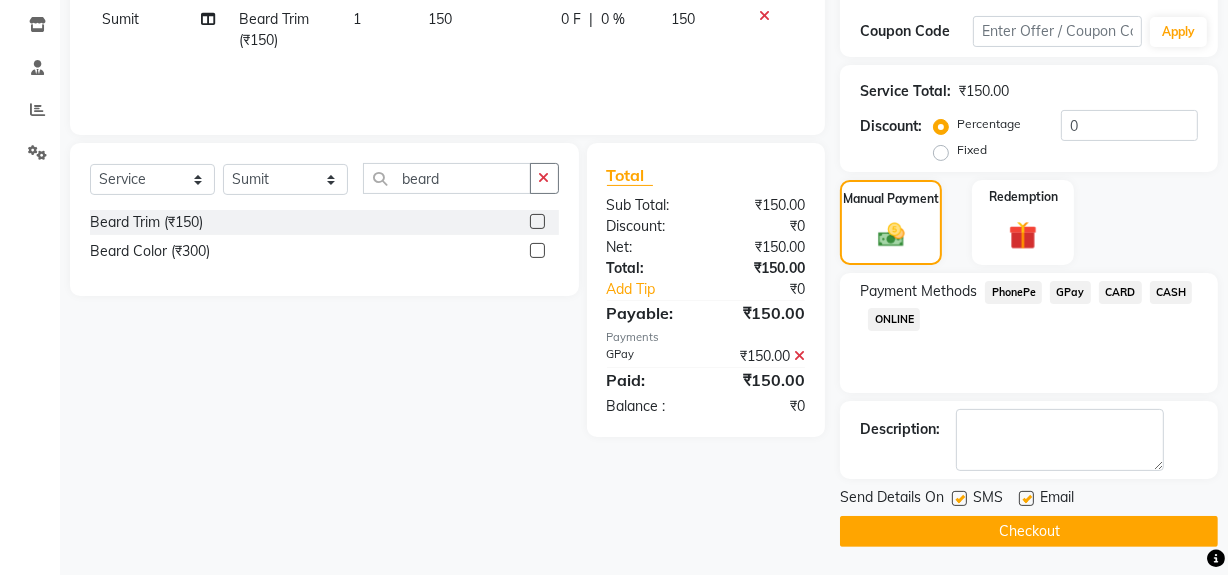 click on "Checkout" 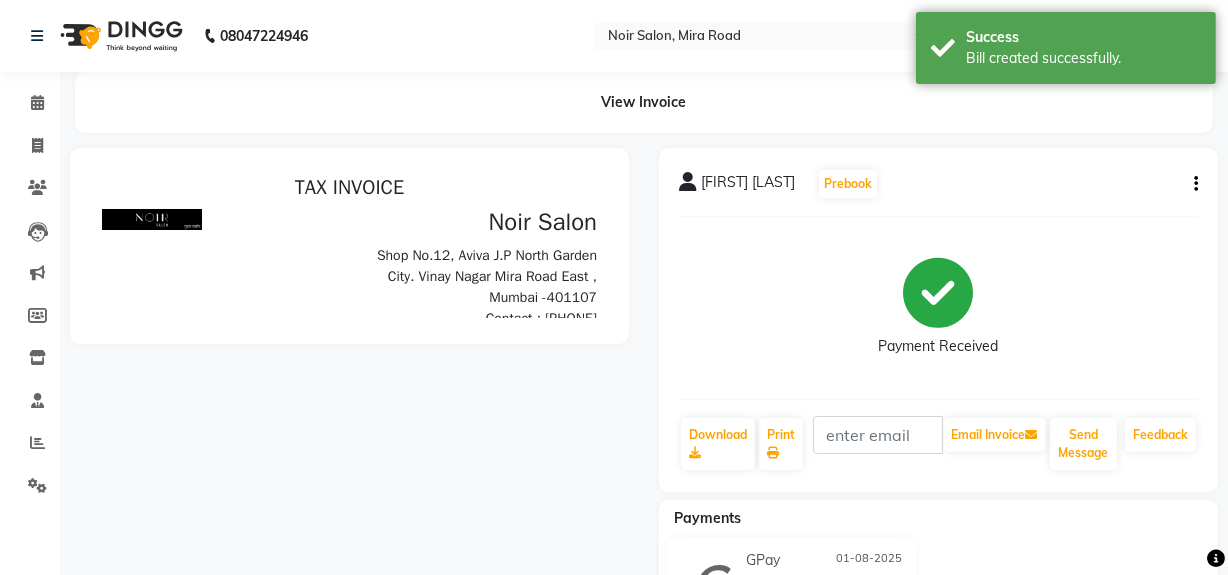 scroll, scrollTop: 0, scrollLeft: 0, axis: both 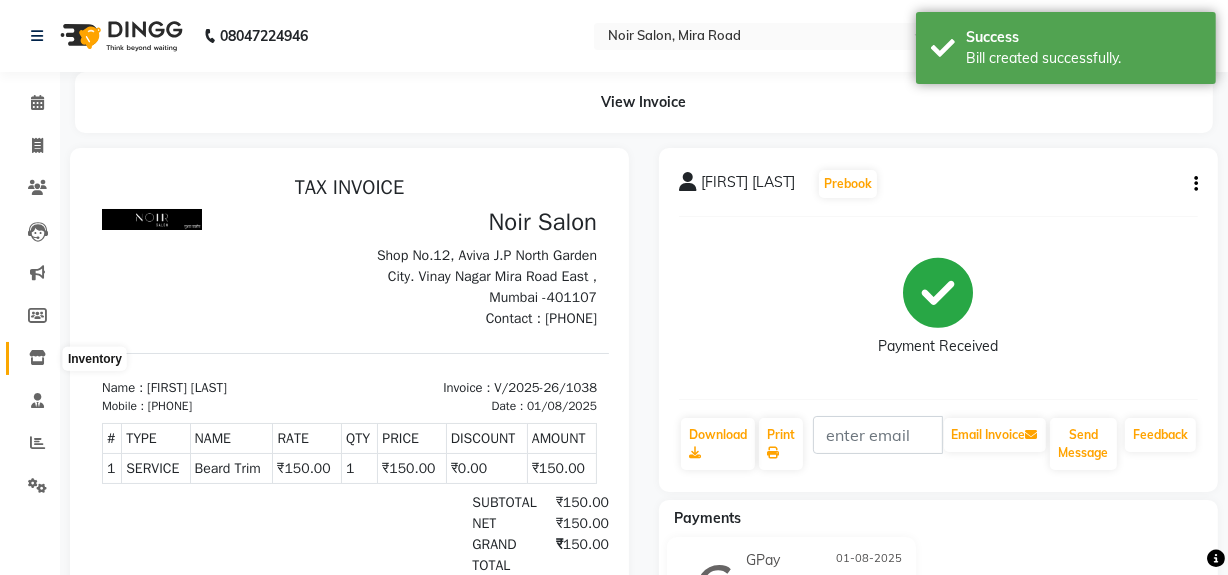click 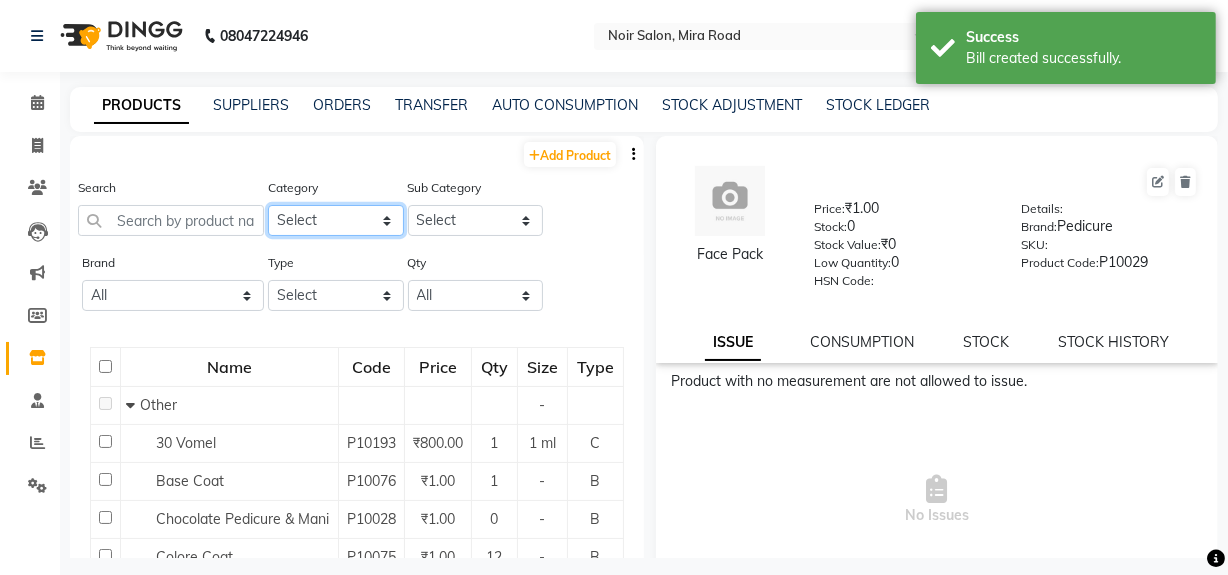 click on "Select Skin Hair Makeup Personal Care Beard Waxing Disposable Threading Beauty Planet Botox Cheryls Loreal Olaplex Schwarzkopf Volume Argan  Series O3-Mani & Pedi Schwarzkopf Color Ozone Serenite Faicai Serenite   Aroma Magic O3+ Professional KABCO Donut Bombini Godrej Professional Floractive Retal Luxury Pedicure Dandruff Treatment Code Skin Other" 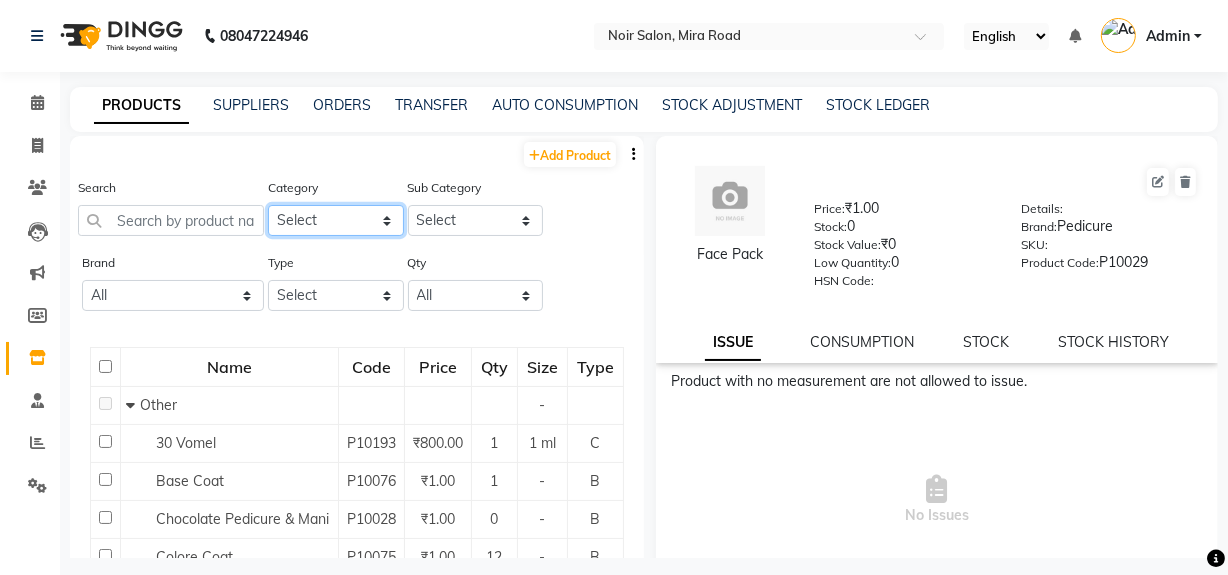 select on "833702850" 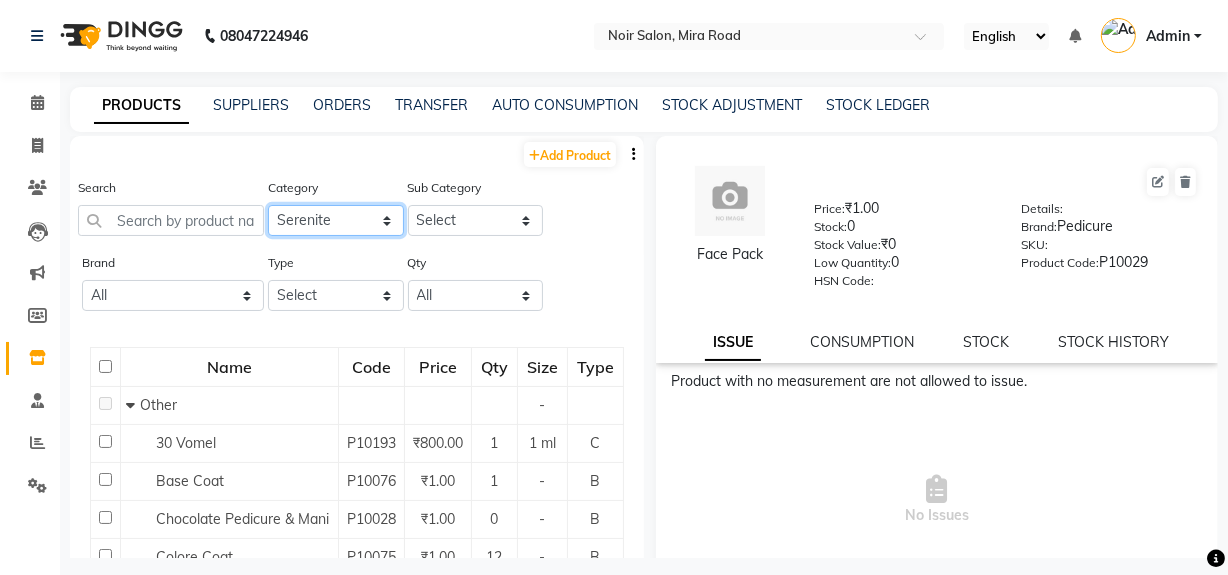 click on "Select Skin Hair Makeup Personal Care Beard Waxing Disposable Threading Beauty Planet Botox Cheryls Loreal Olaplex Schwarzkopf Volume Argan  Series O3-Mani & Pedi Schwarzkopf Color Ozone Serenite Faicai Serenite   Aroma Magic O3+ Professional KABCO Donut Bombini Godrej Professional Floractive Retal Luxury Pedicure Dandruff Treatment Code Skin Other" 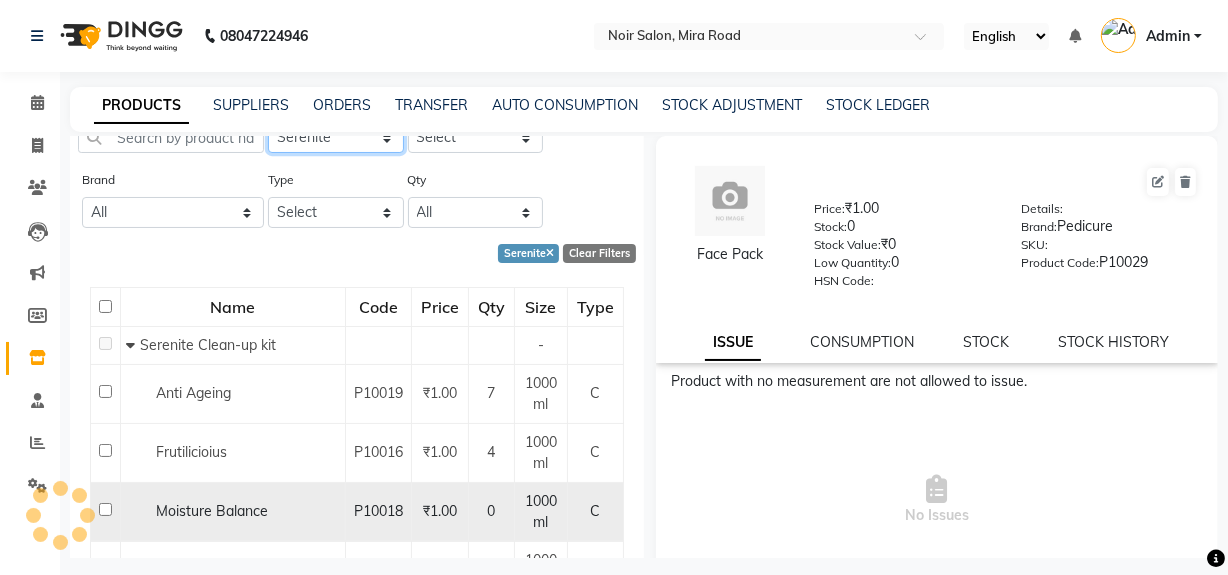 scroll, scrollTop: 90, scrollLeft: 0, axis: vertical 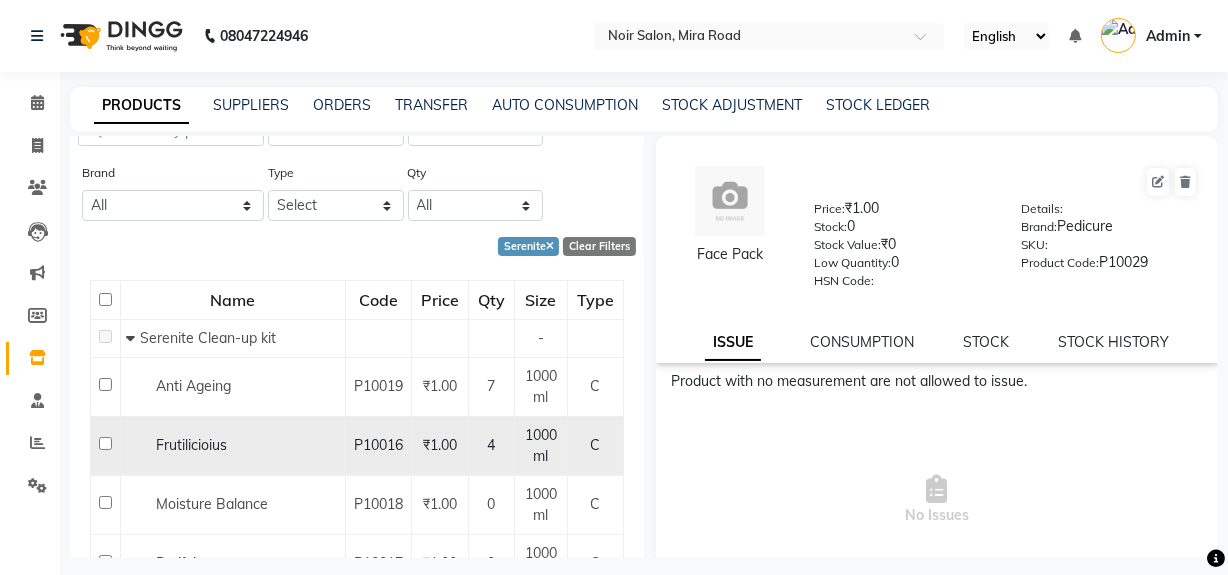 click on "P10016" 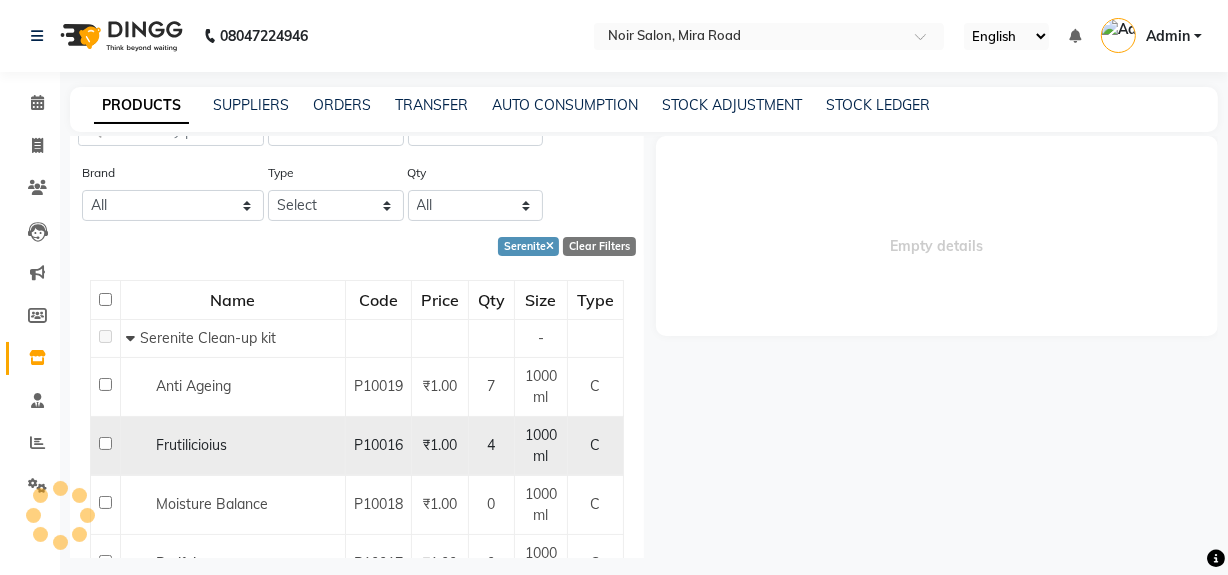 select 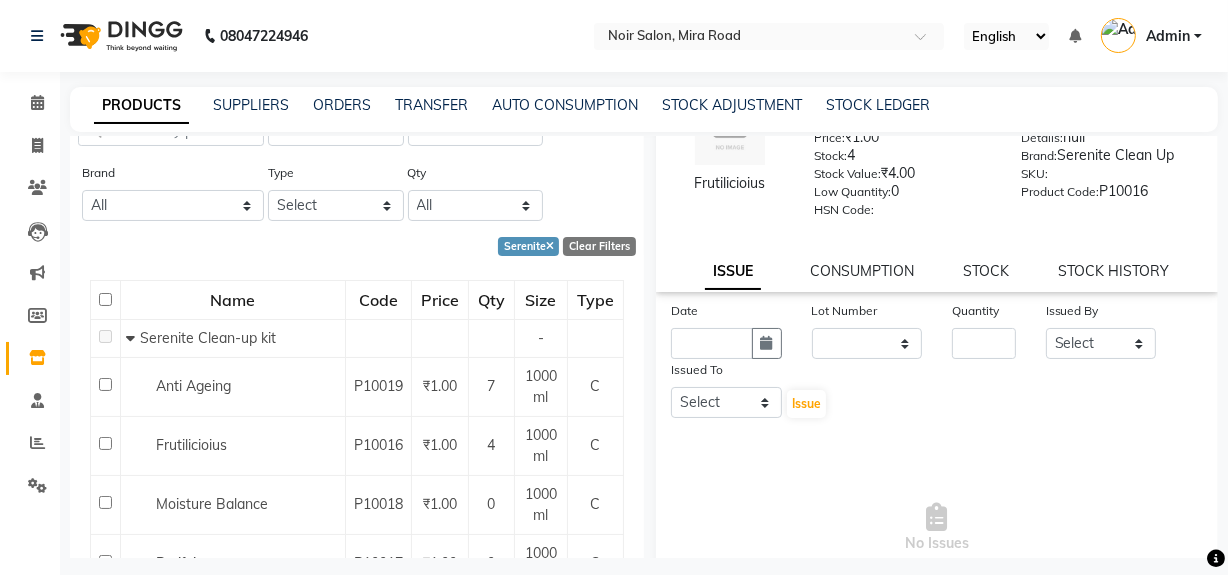 scroll, scrollTop: 181, scrollLeft: 0, axis: vertical 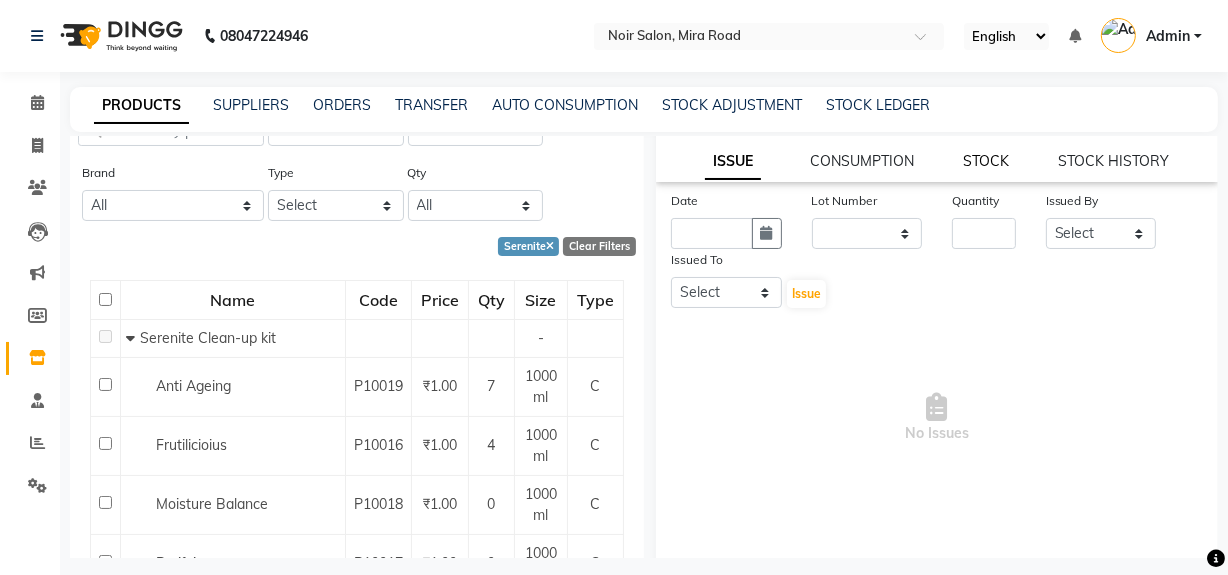 click on "STOCK" 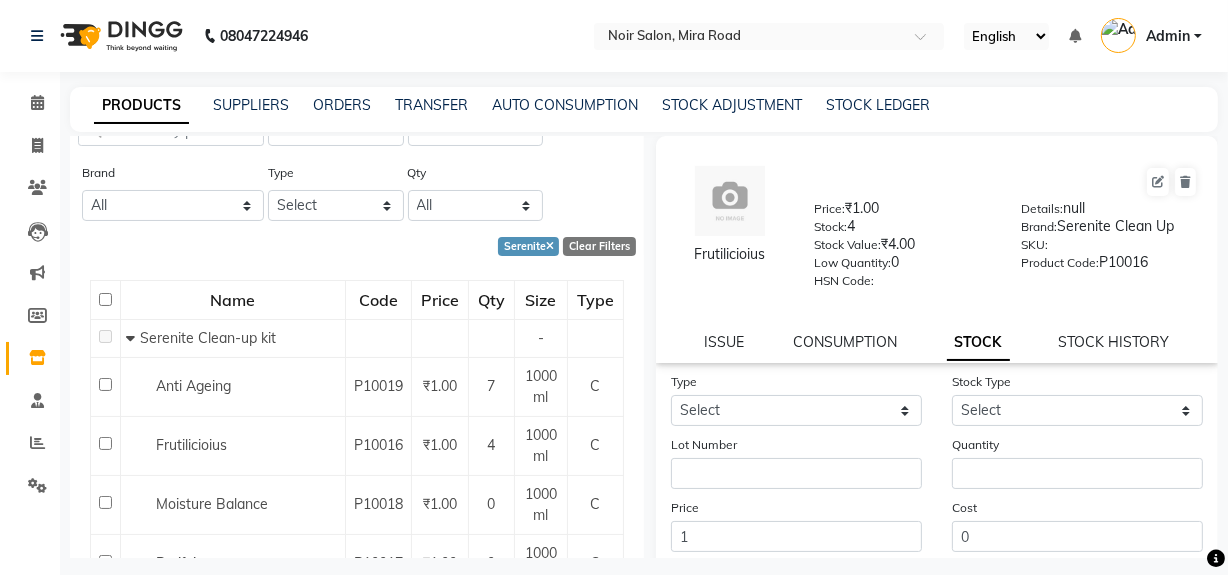 scroll, scrollTop: 90, scrollLeft: 0, axis: vertical 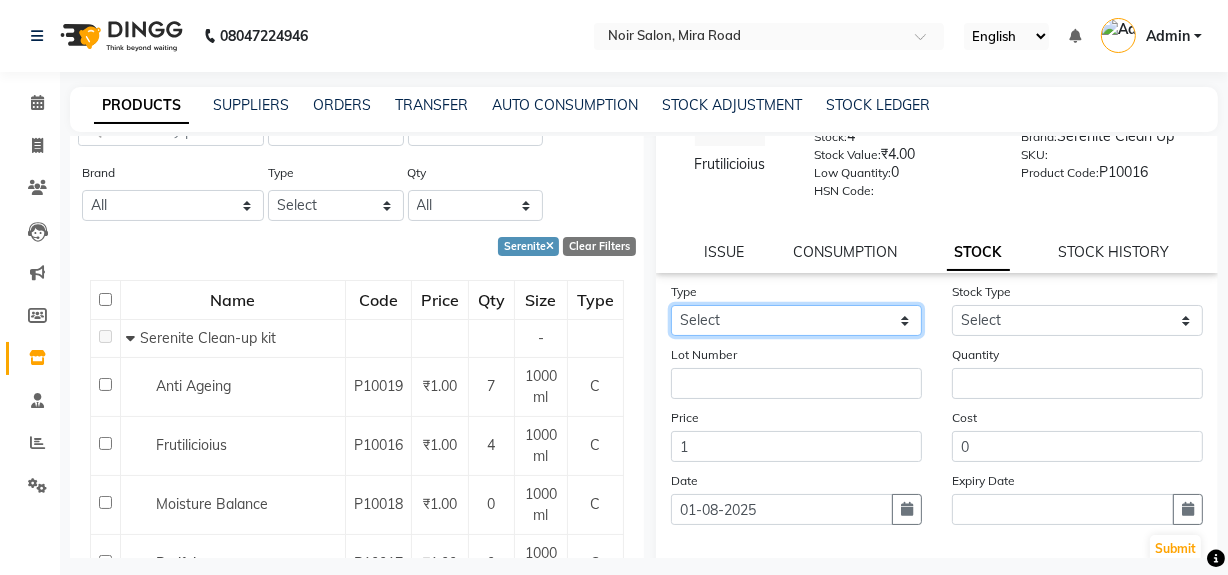 click on "Select In Out" 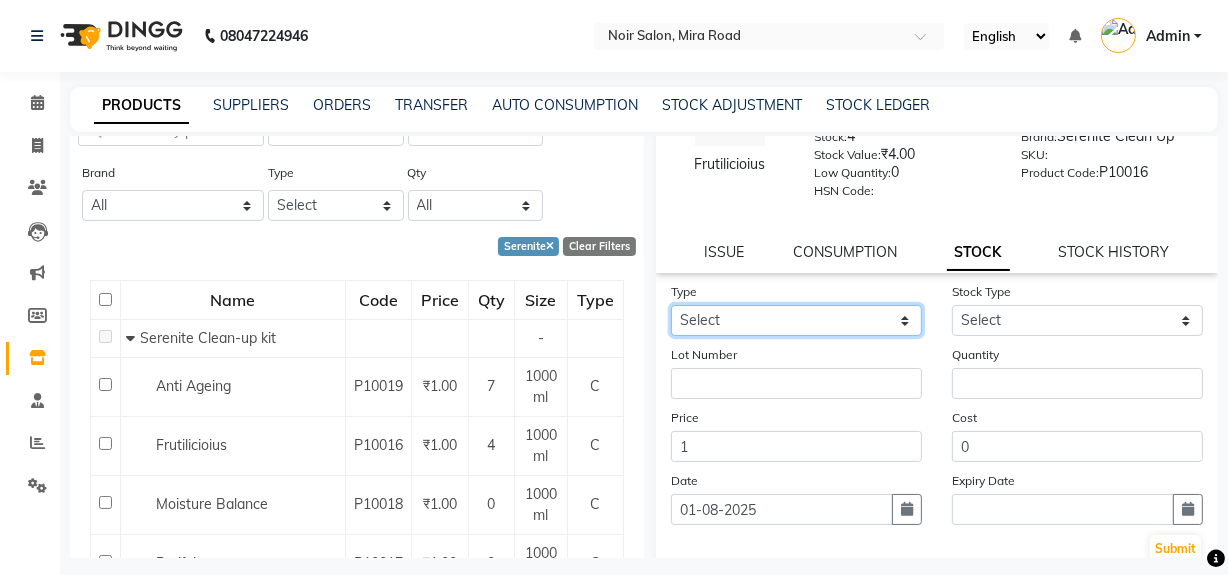 select on "out" 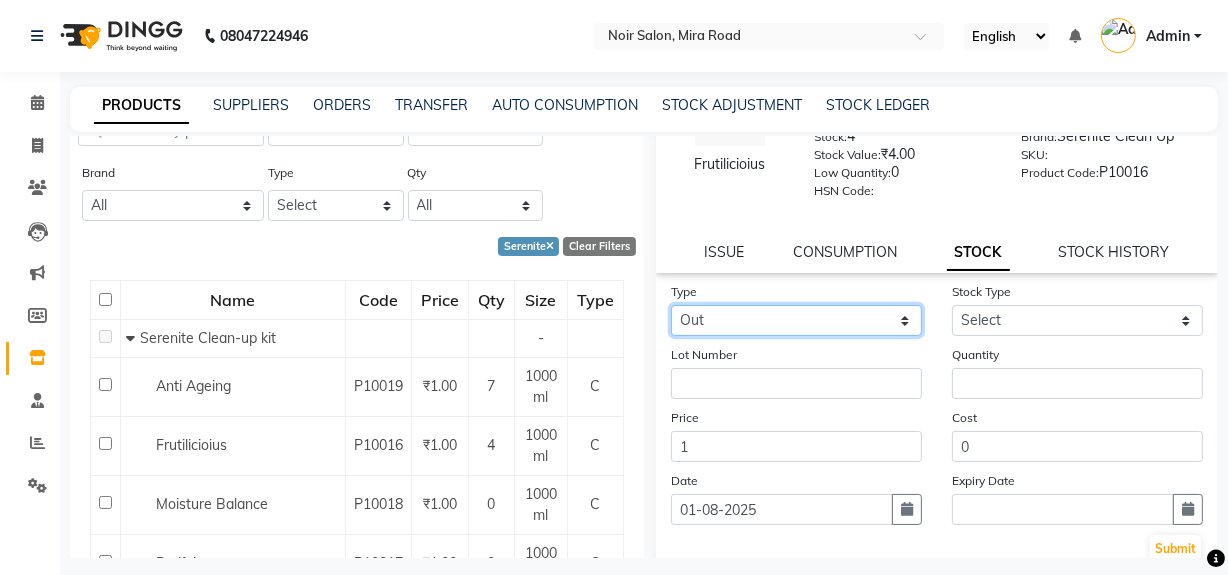 click on "Select In Out" 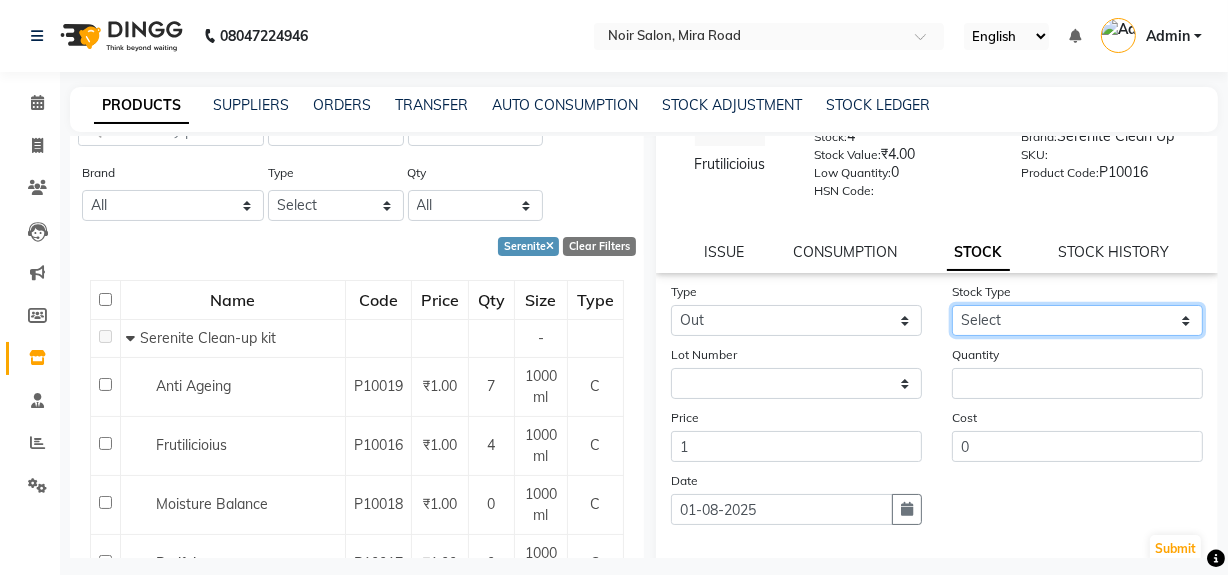 click on "Select Internal Use Damaged Expired Adjustment Return Other" 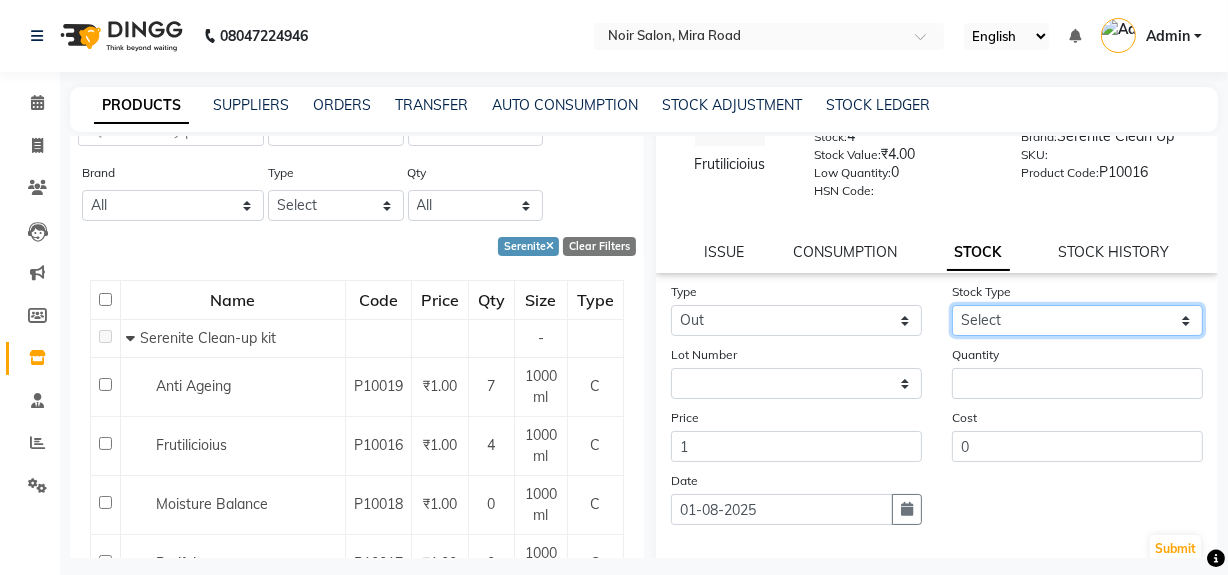 select on "internal use" 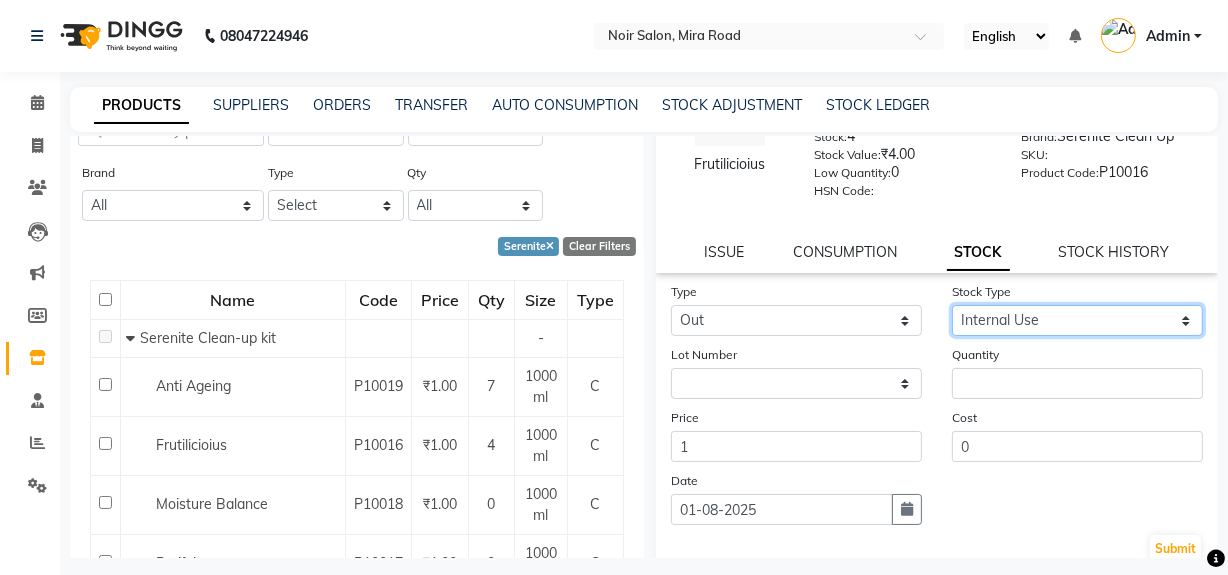 click on "Select Internal Use Damaged Expired Adjustment Return Other" 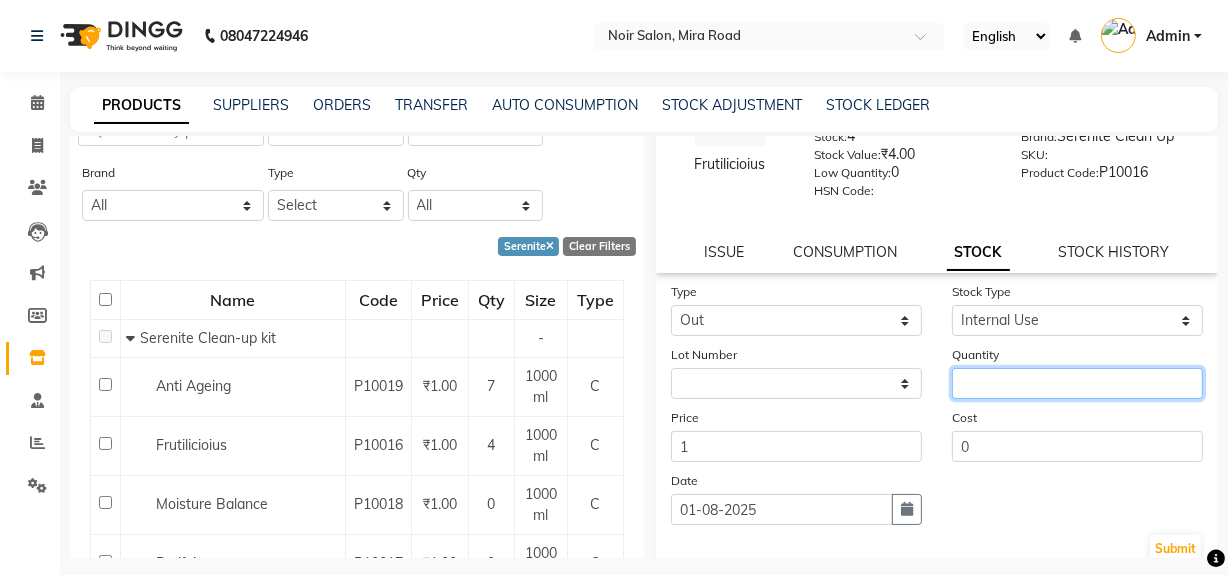 click 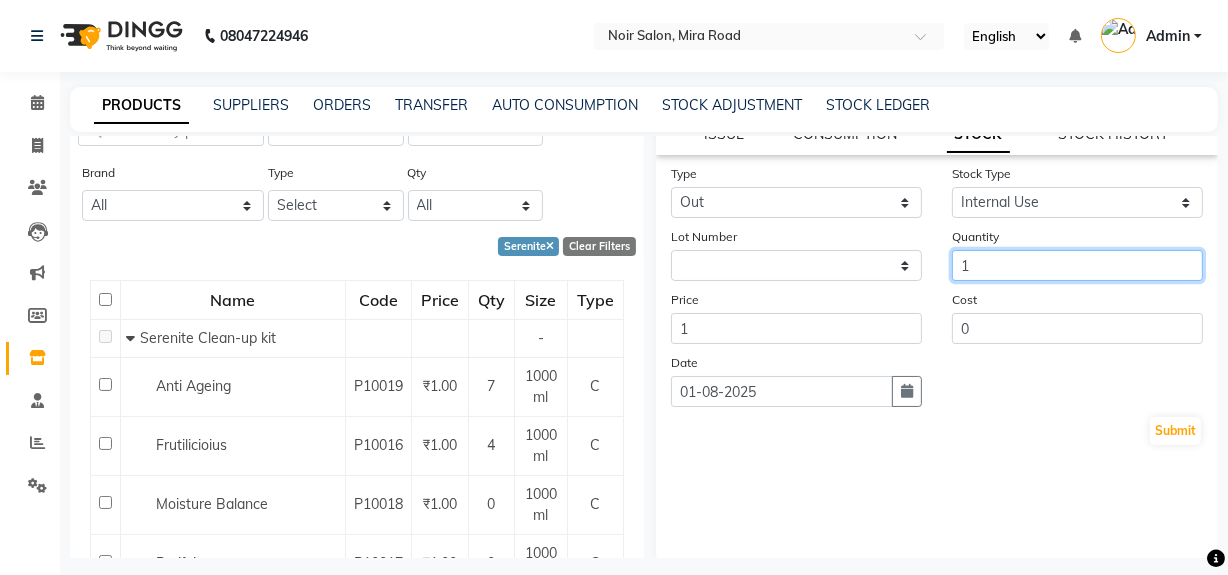 scroll, scrollTop: 216, scrollLeft: 0, axis: vertical 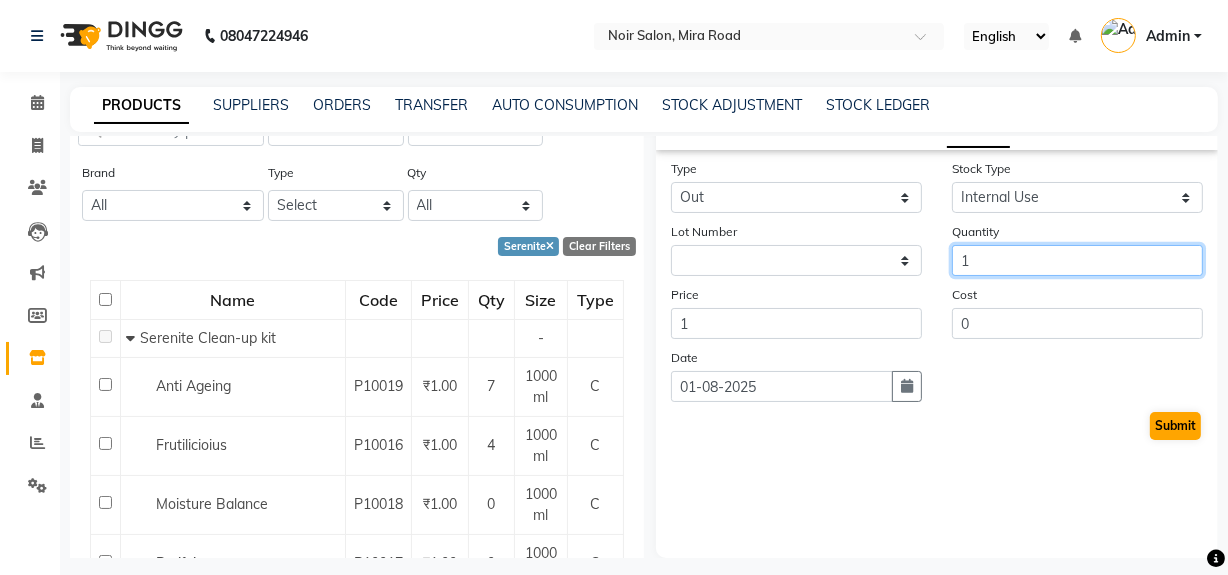 type on "1" 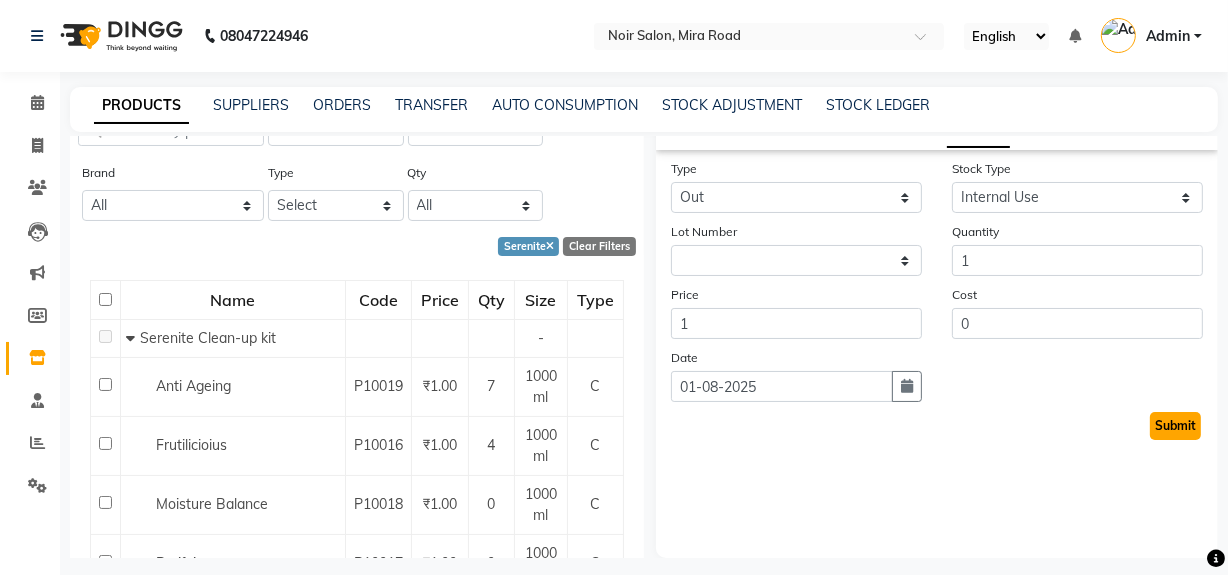 click on "Submit" 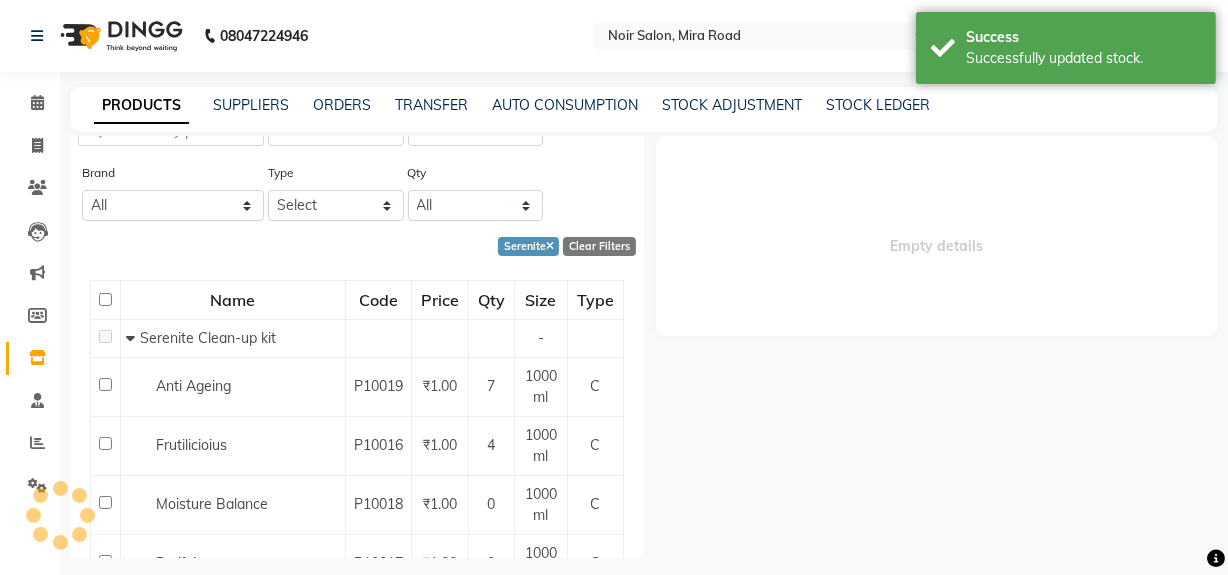 scroll, scrollTop: 0, scrollLeft: 0, axis: both 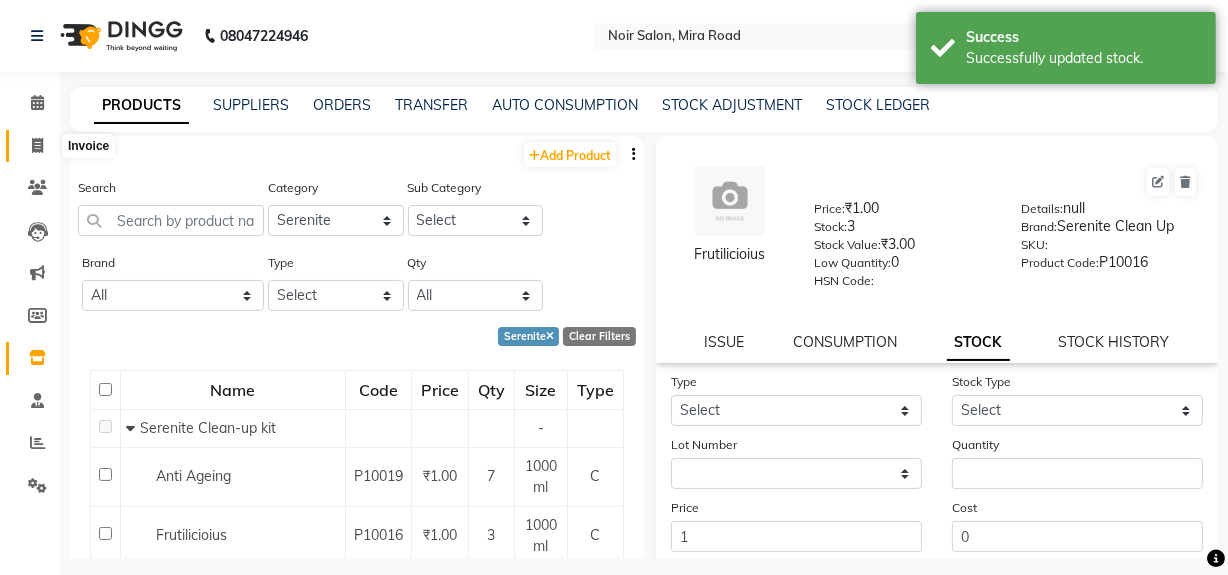 click 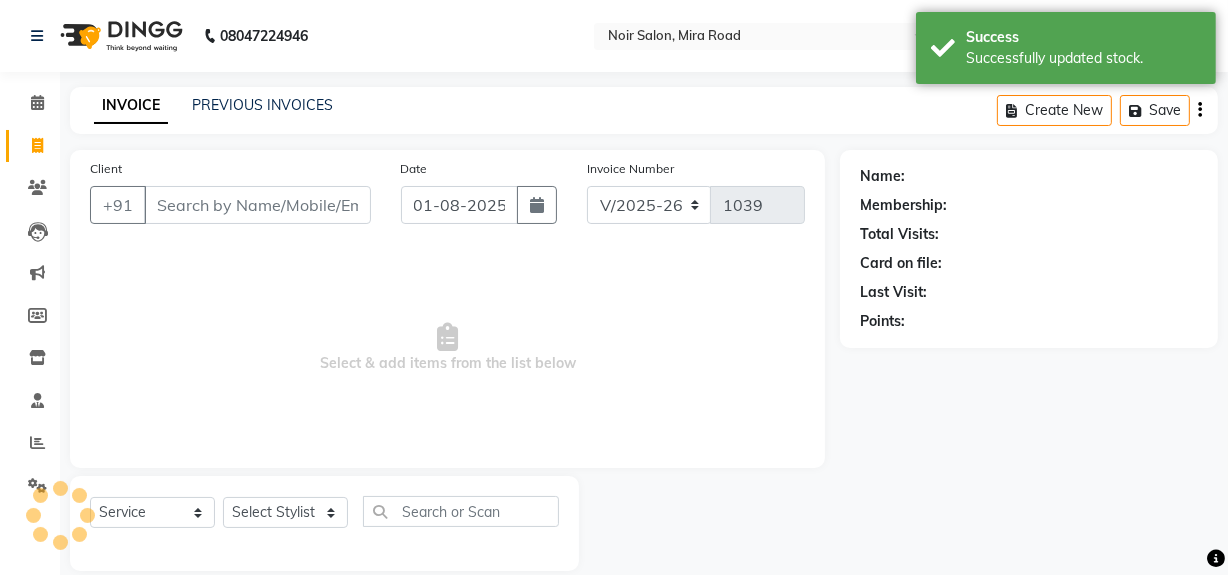 scroll, scrollTop: 26, scrollLeft: 0, axis: vertical 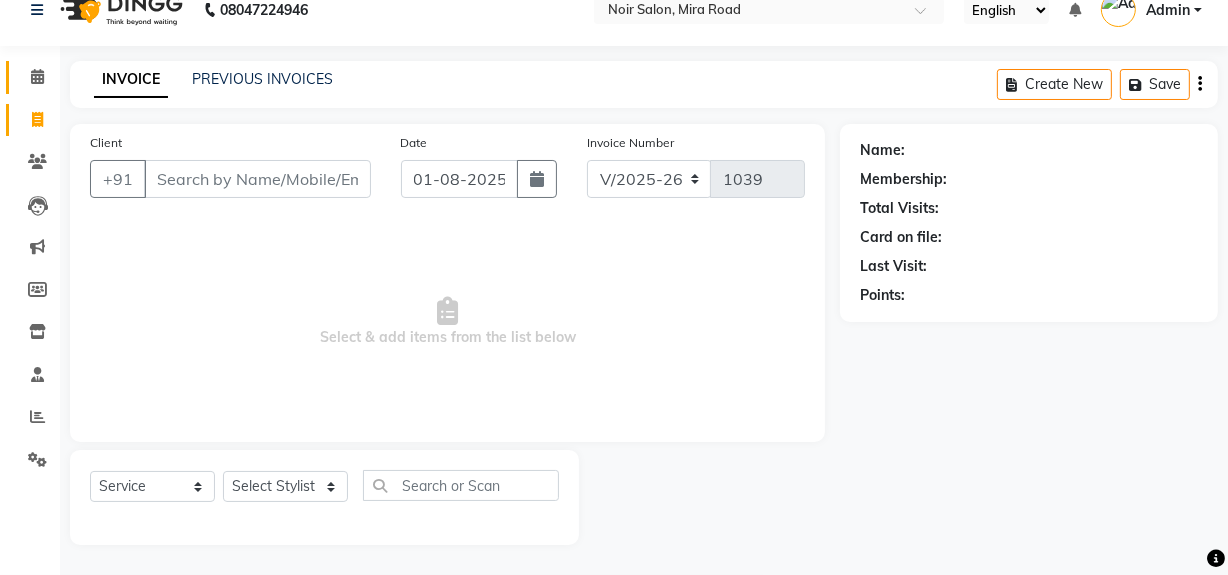 click 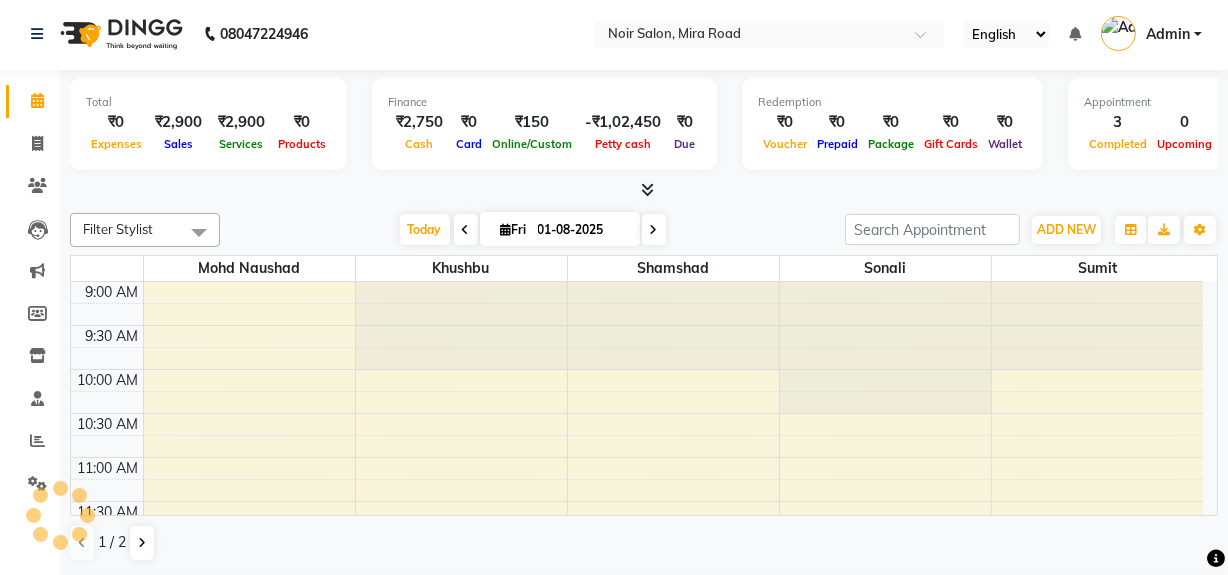 scroll, scrollTop: 0, scrollLeft: 0, axis: both 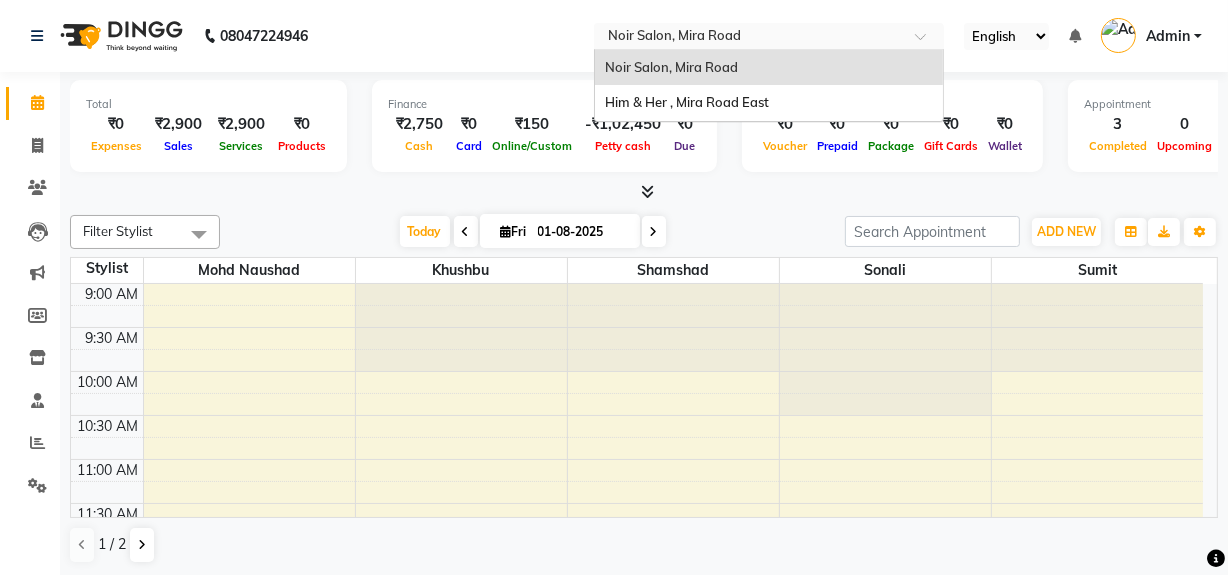 click at bounding box center (749, 38) 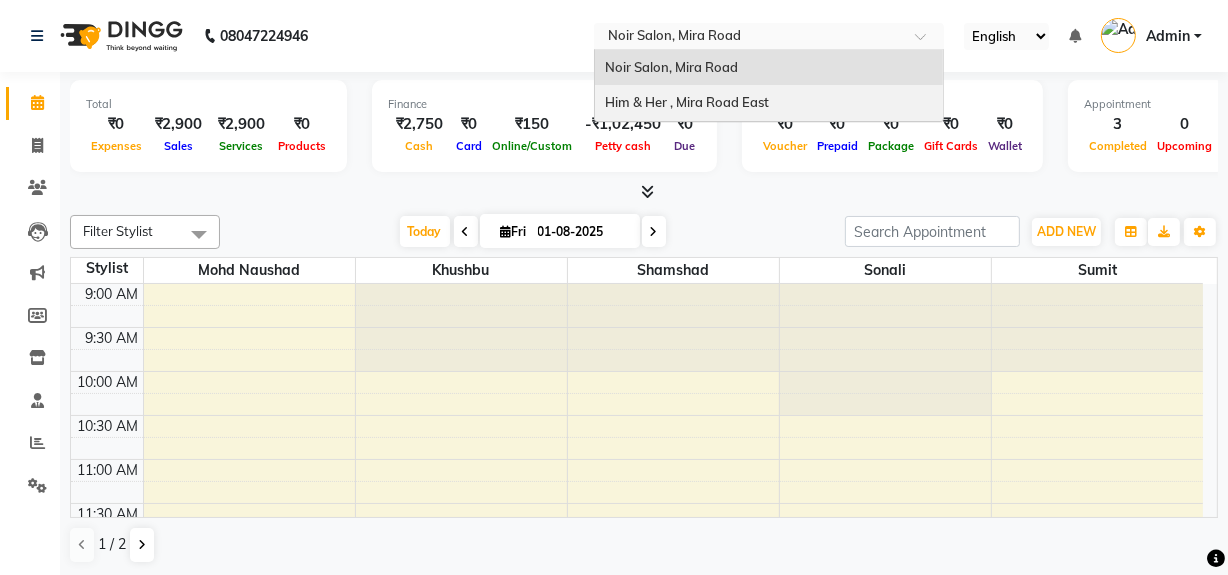 click on "Him & Her , Mira Road East" at bounding box center (687, 102) 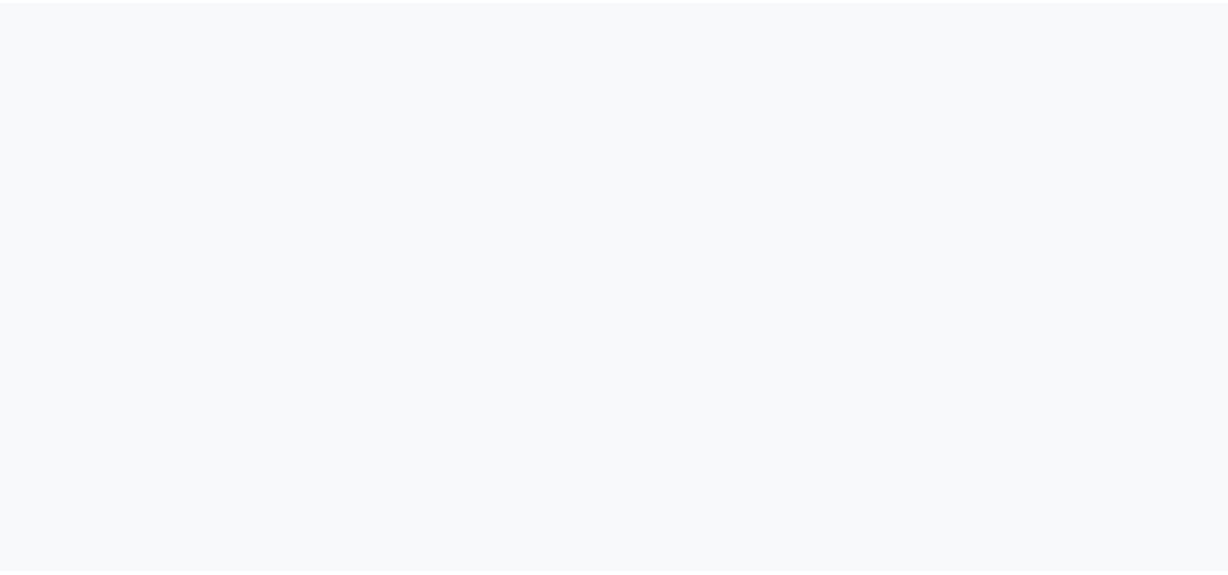 scroll, scrollTop: 0, scrollLeft: 0, axis: both 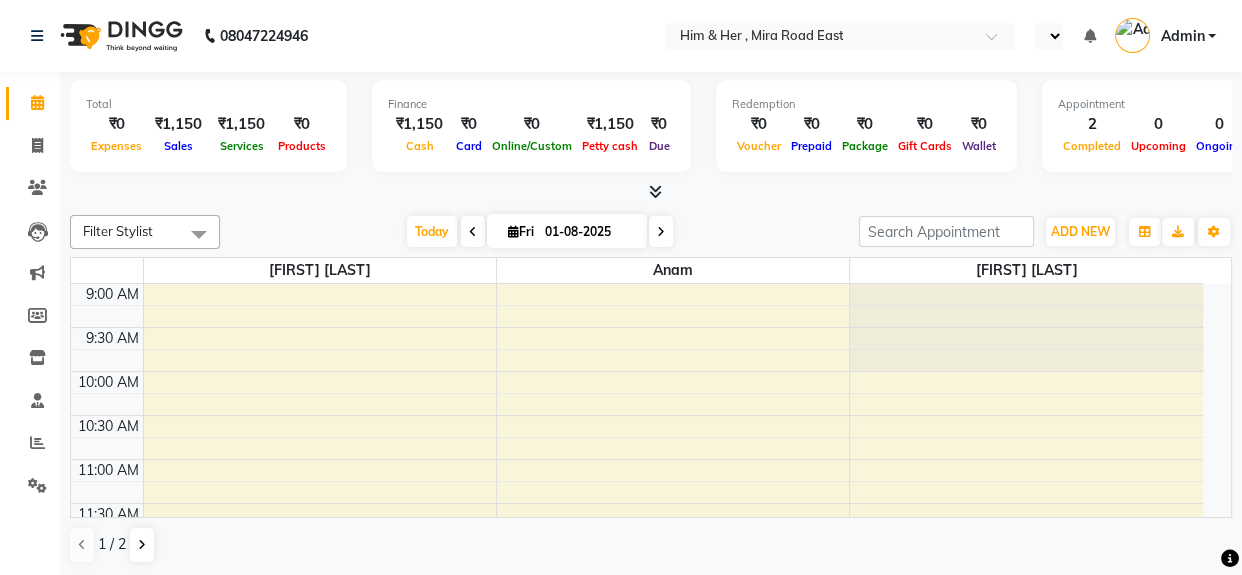 select on "en" 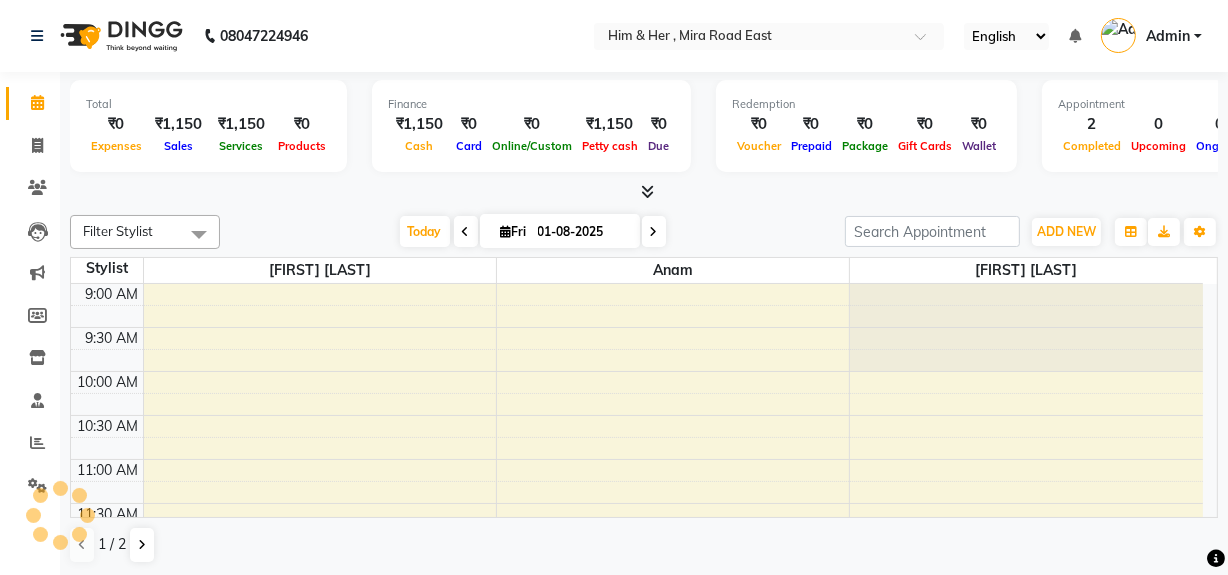 scroll, scrollTop: 0, scrollLeft: 0, axis: both 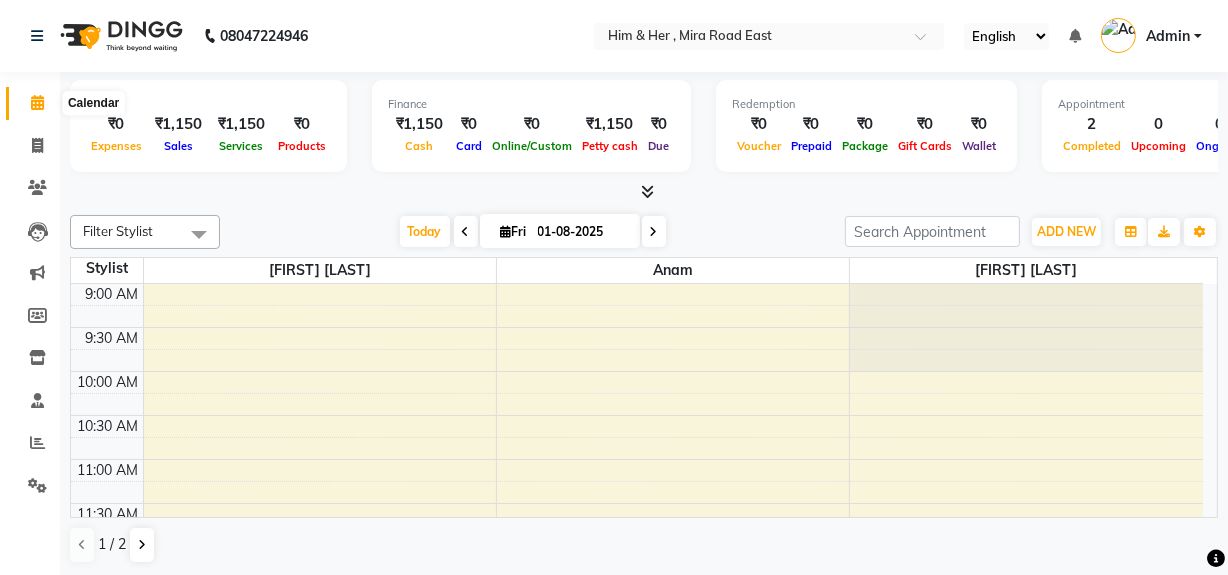 click 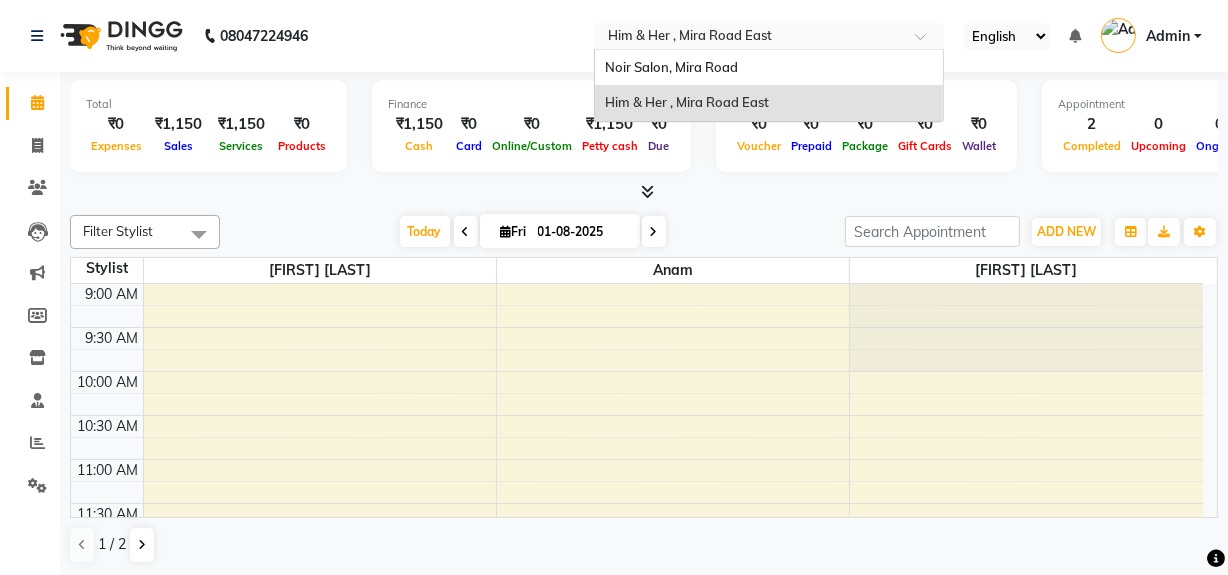 click at bounding box center [749, 38] 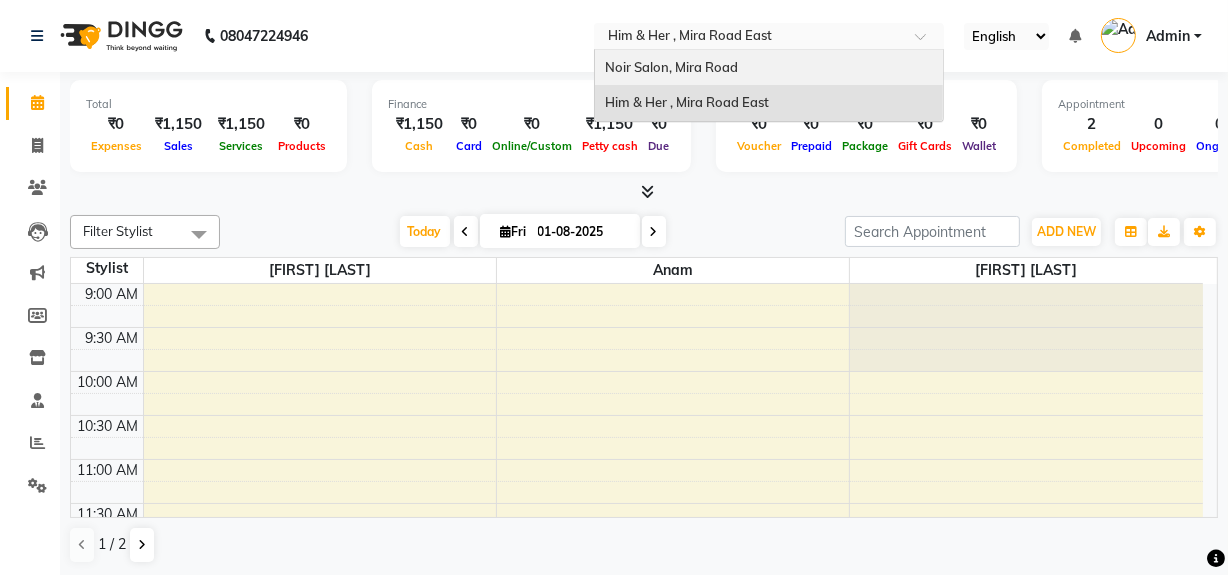 click on "Noir Salon, Mira Road" at bounding box center (671, 67) 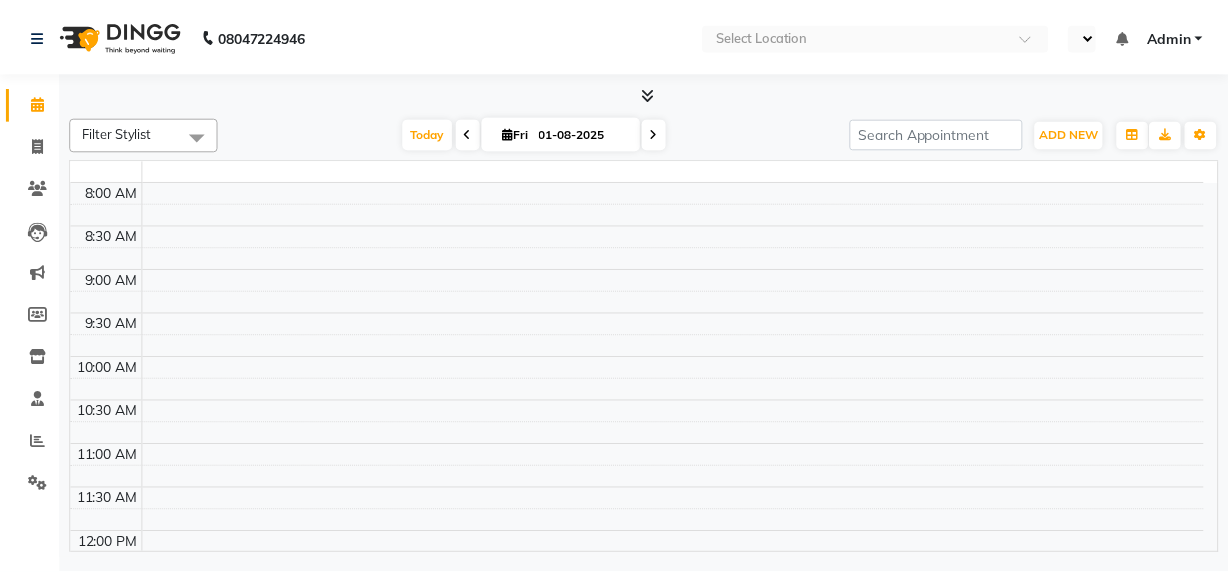 scroll, scrollTop: 0, scrollLeft: 0, axis: both 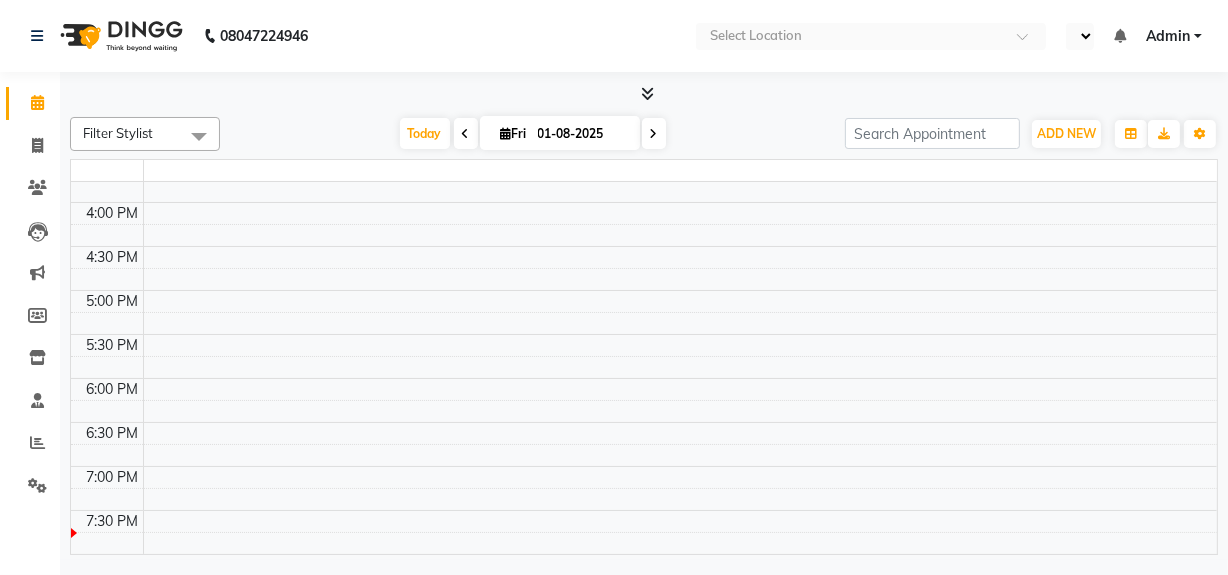 select on "en" 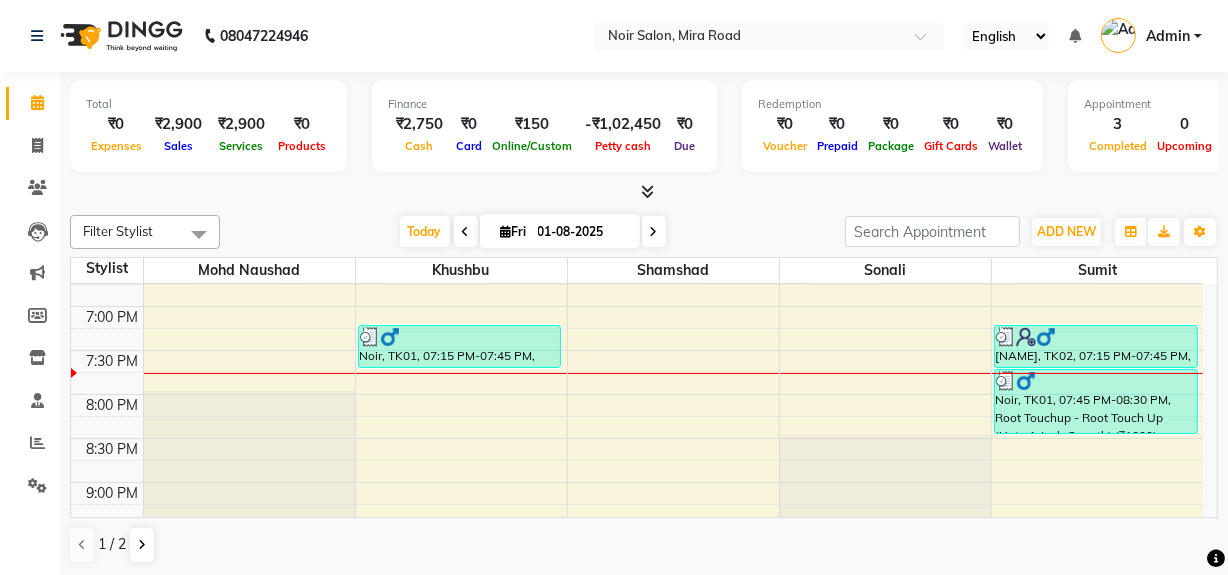 scroll, scrollTop: 857, scrollLeft: 0, axis: vertical 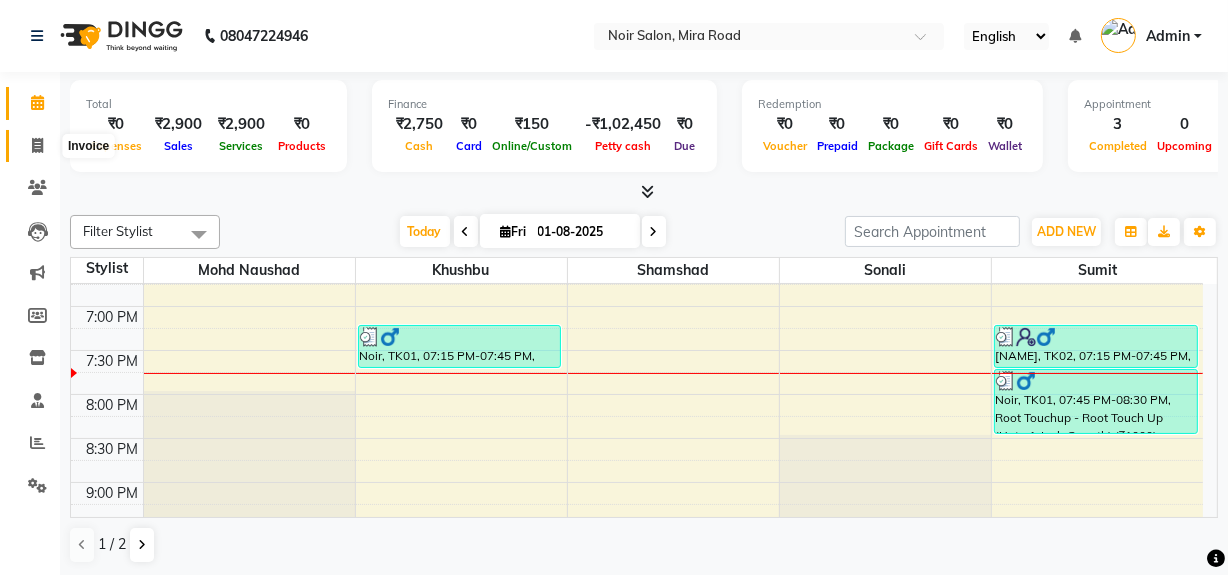 click 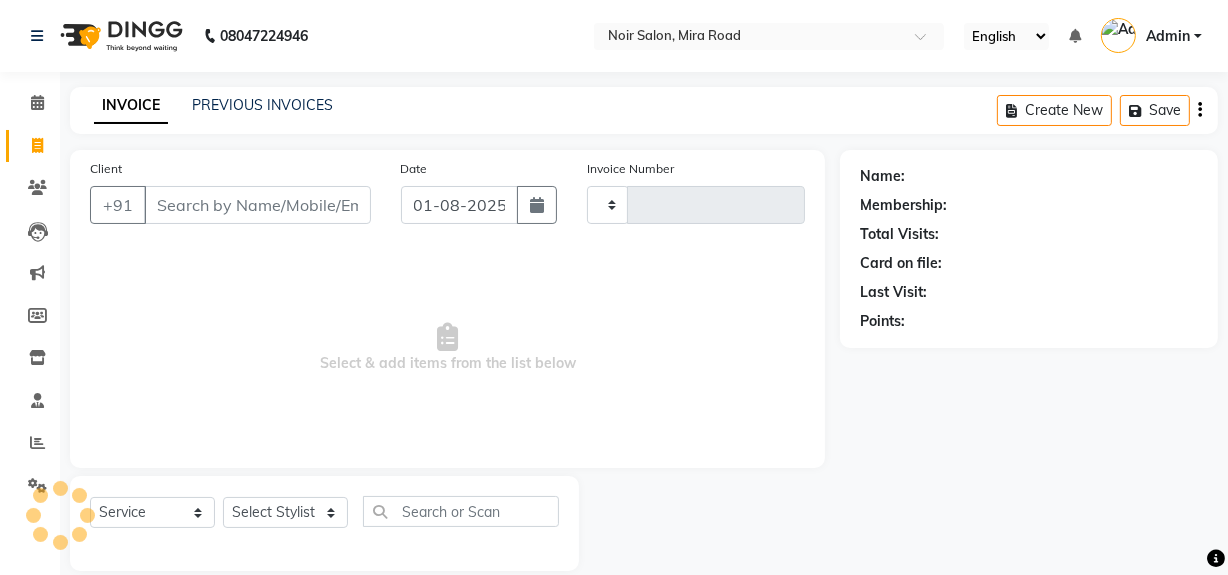 type on "1039" 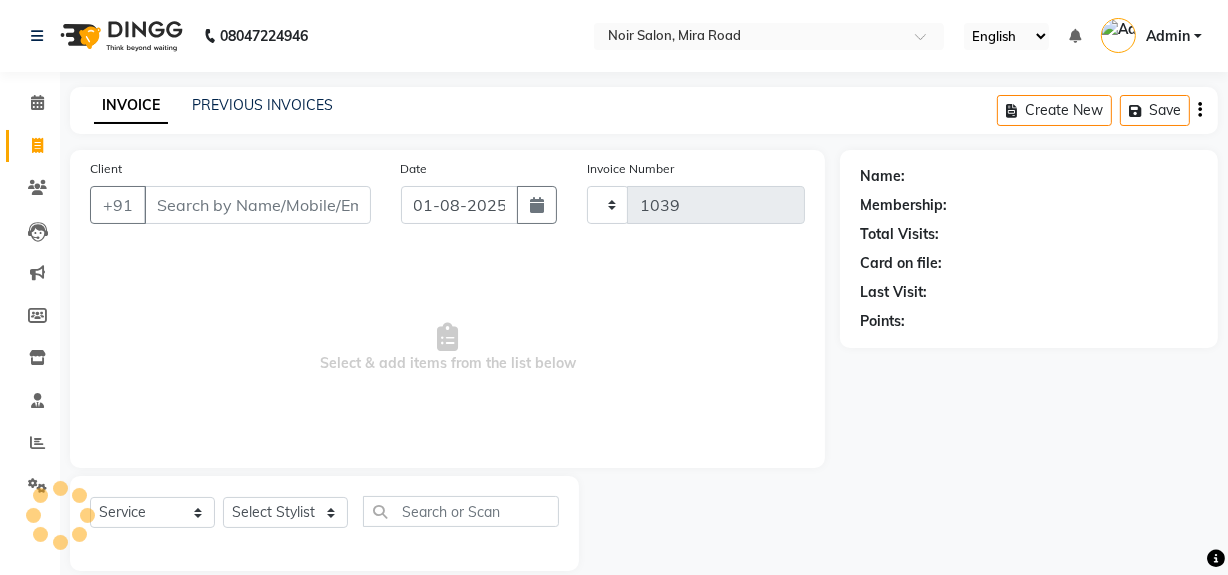 select on "5495" 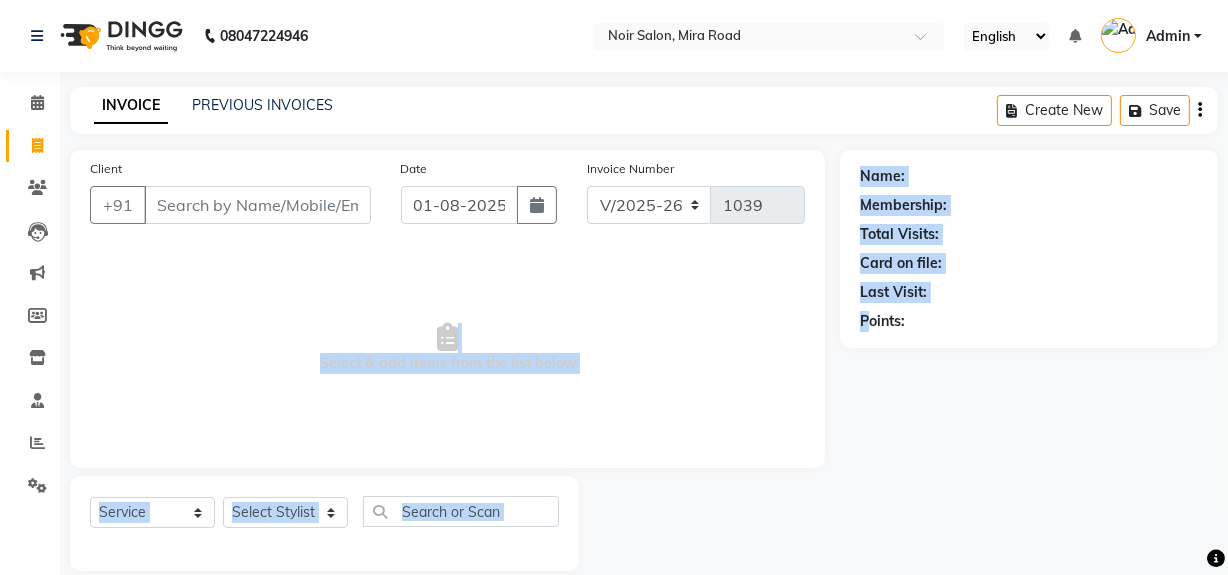 drag, startPoint x: 147, startPoint y: 267, endPoint x: 868, endPoint y: 408, distance: 734.6577 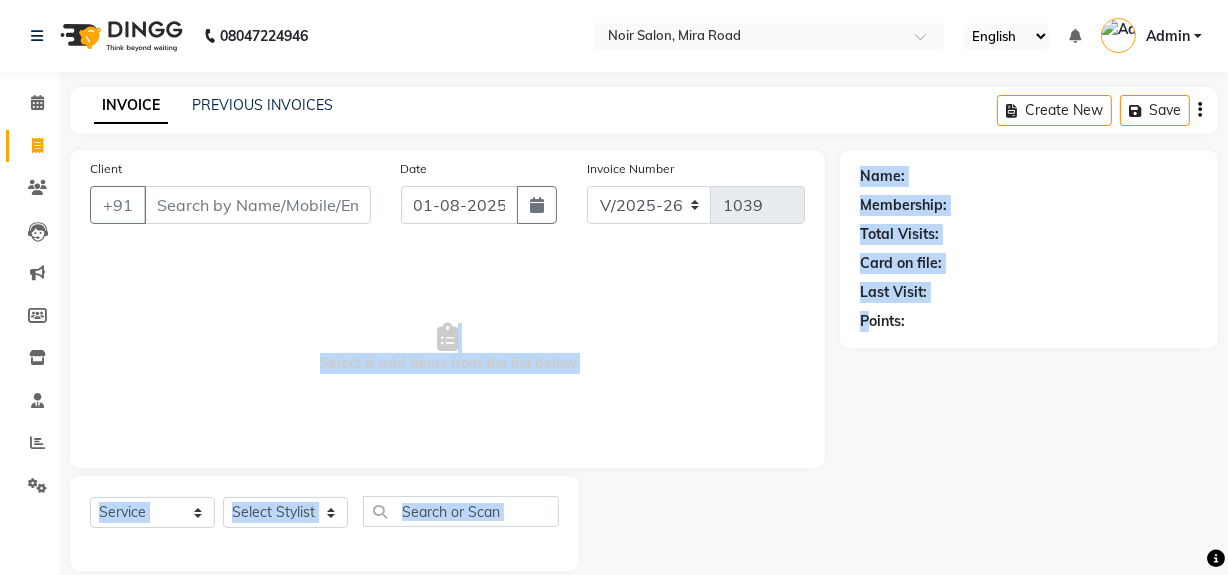 click on "Select & add items from the list below" at bounding box center (447, 348) 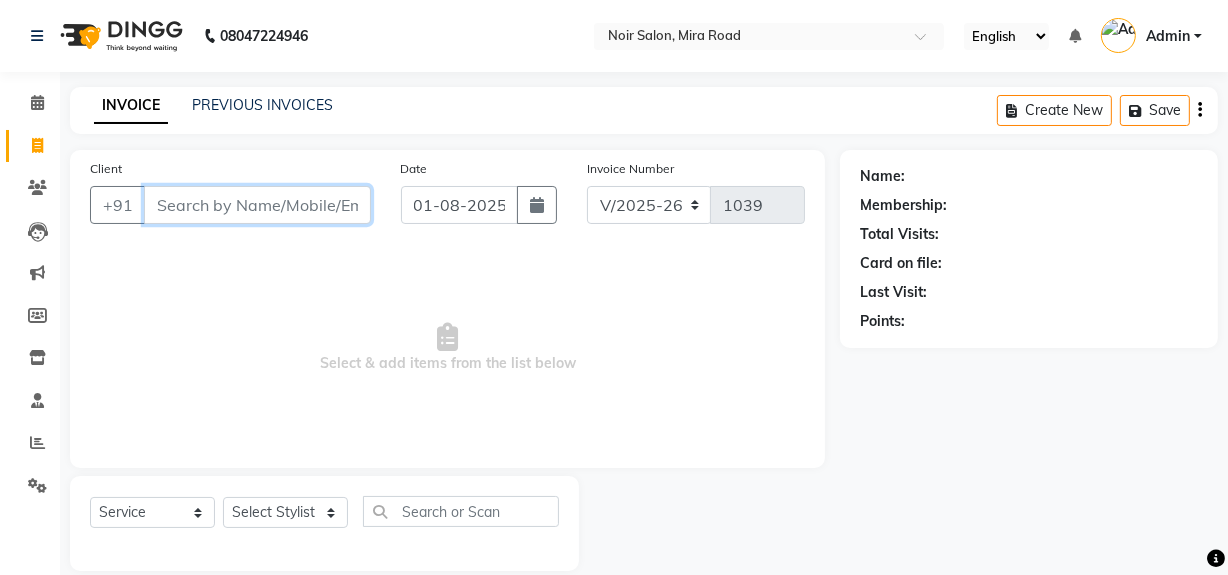 click on "Client" at bounding box center [257, 205] 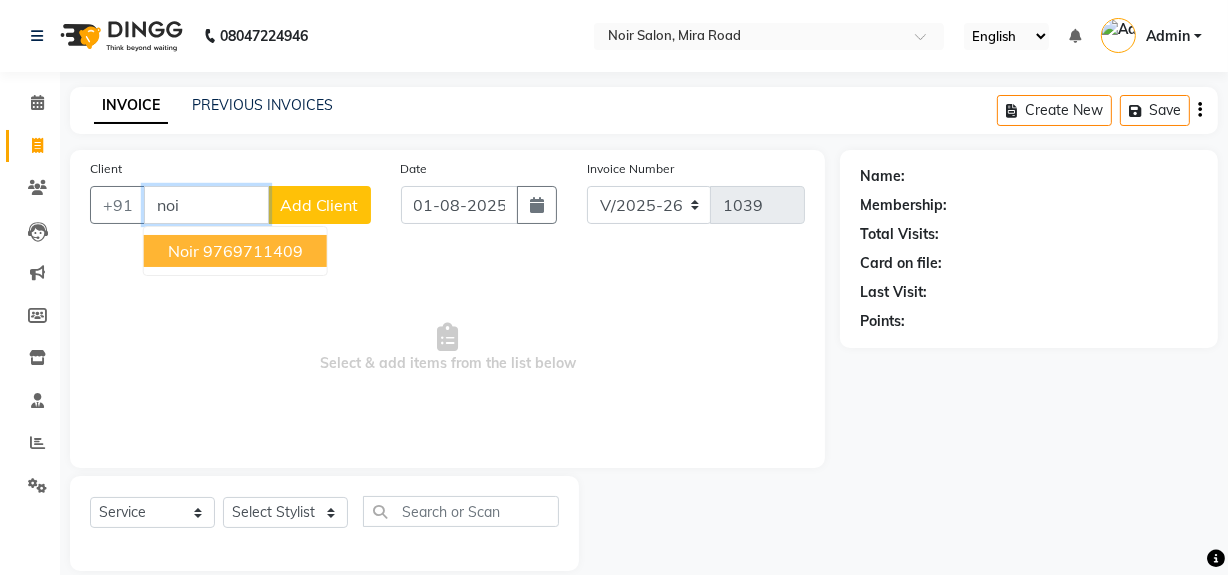 click on "9769711409" at bounding box center (253, 251) 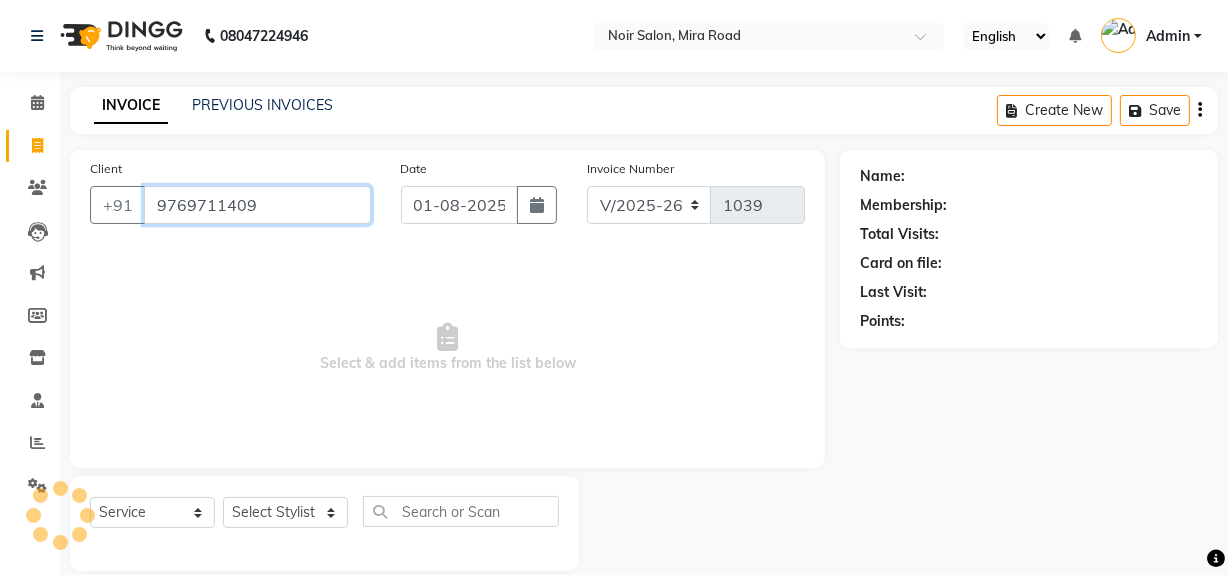 type on "9769711409" 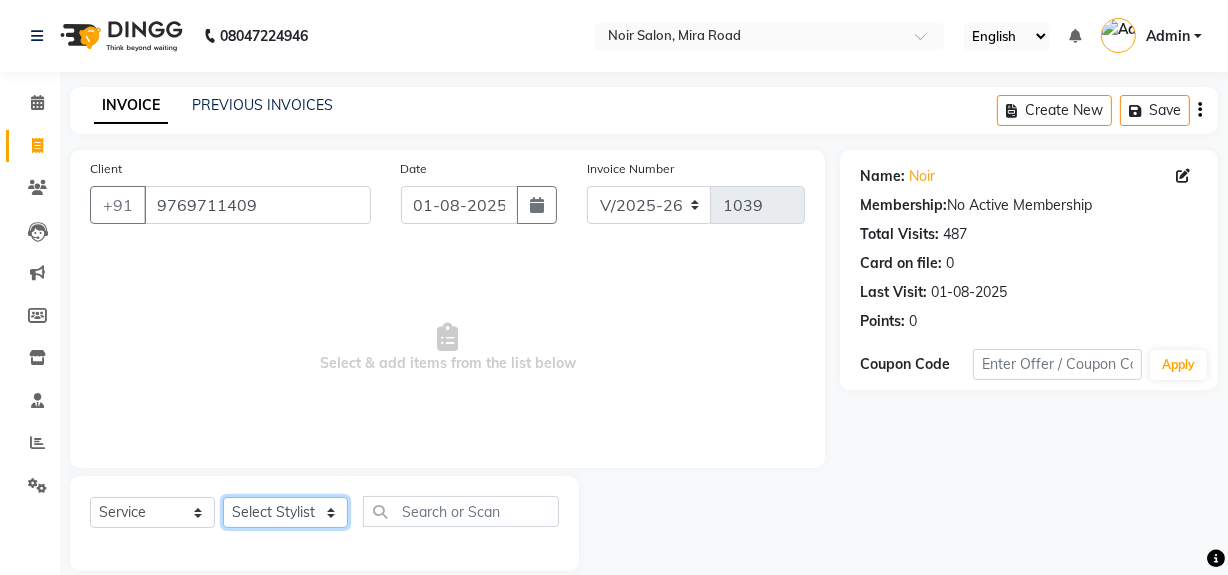 click on "Select Stylist khushbu Mohd Naushad Noir (Login) Shamshad Sonali  Sumit  Ujwala Patil  Zaid" 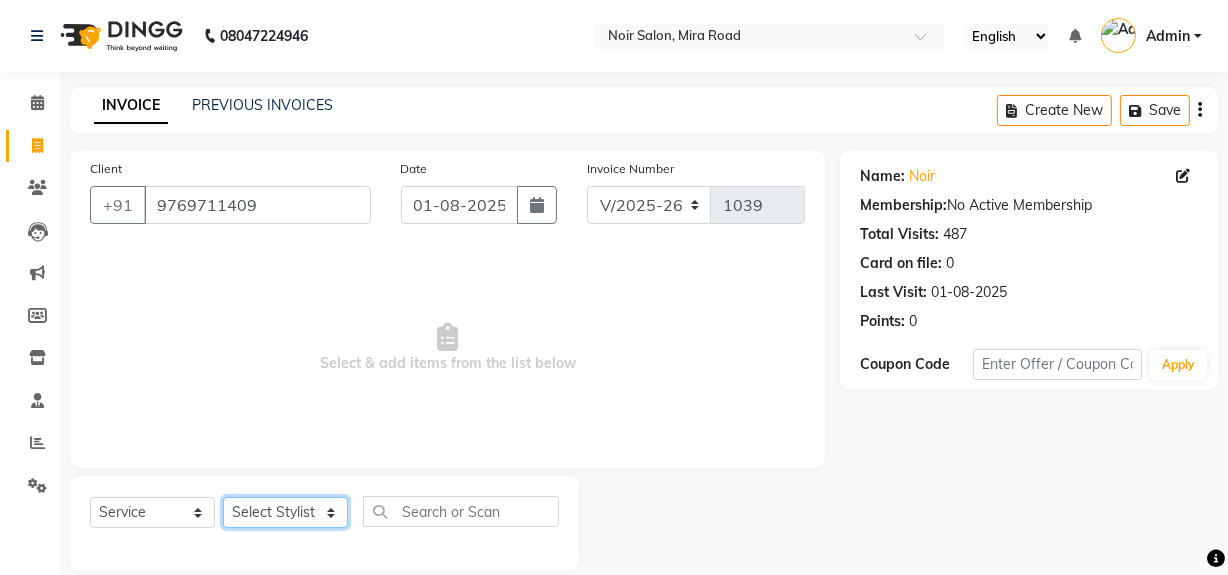 select on "85833" 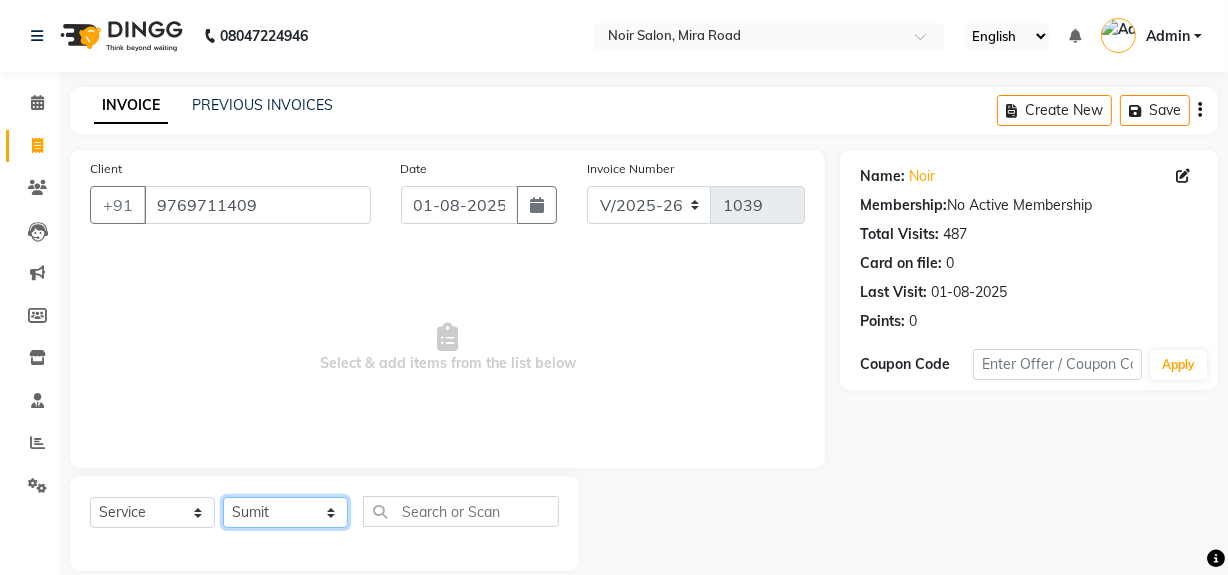 click on "Select Stylist khushbu Mohd Naushad Noir (Login) Shamshad Sonali  Sumit  Ujwala Patil  Zaid" 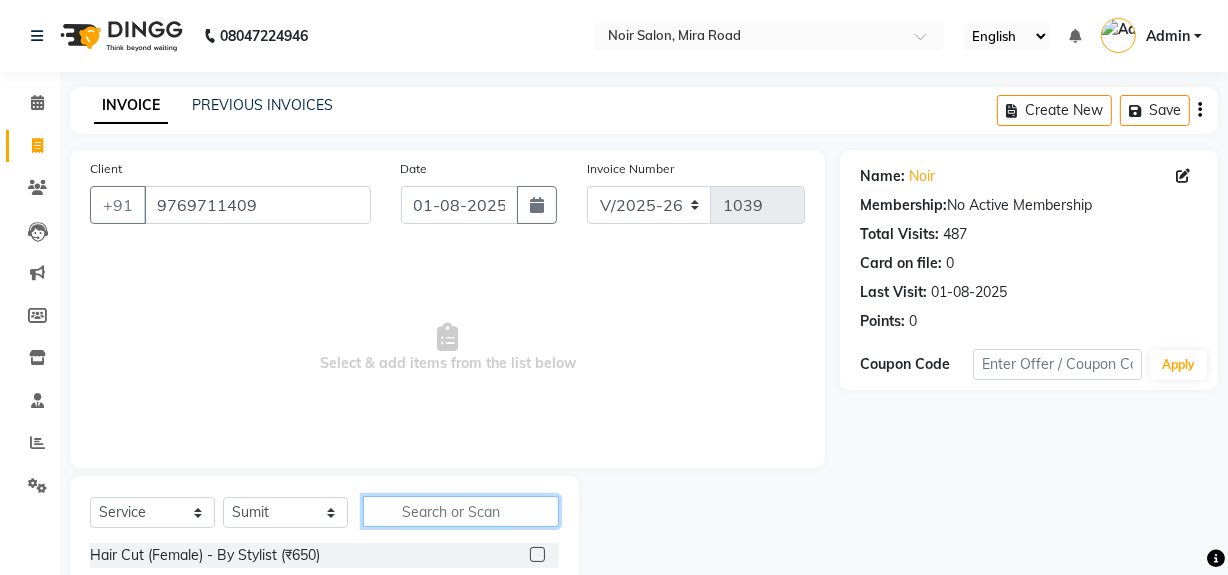 click 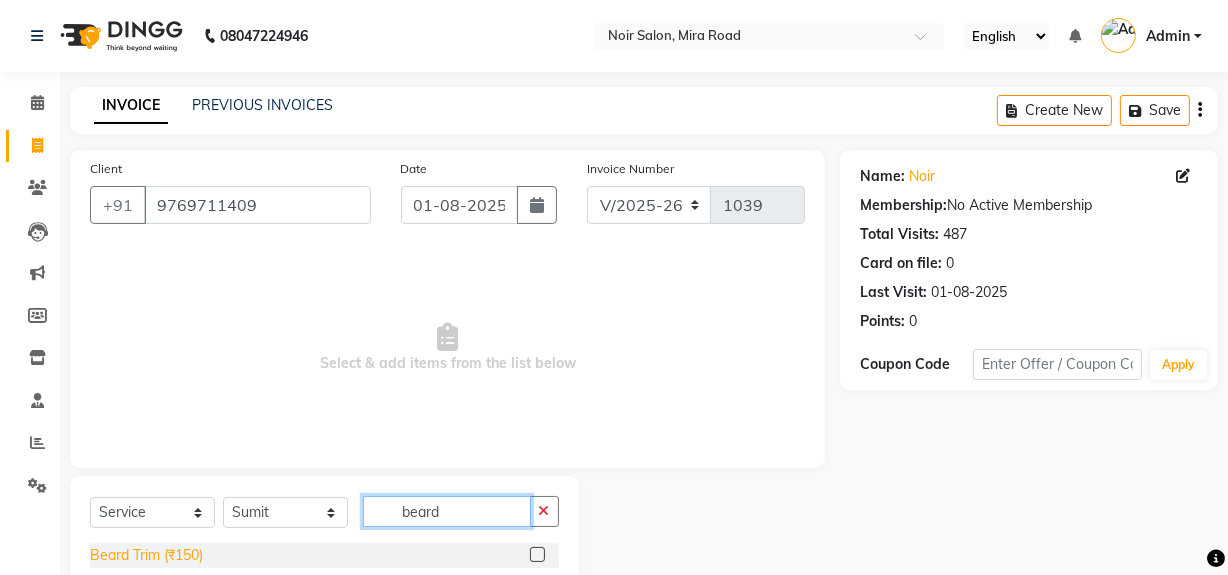 type on "beard" 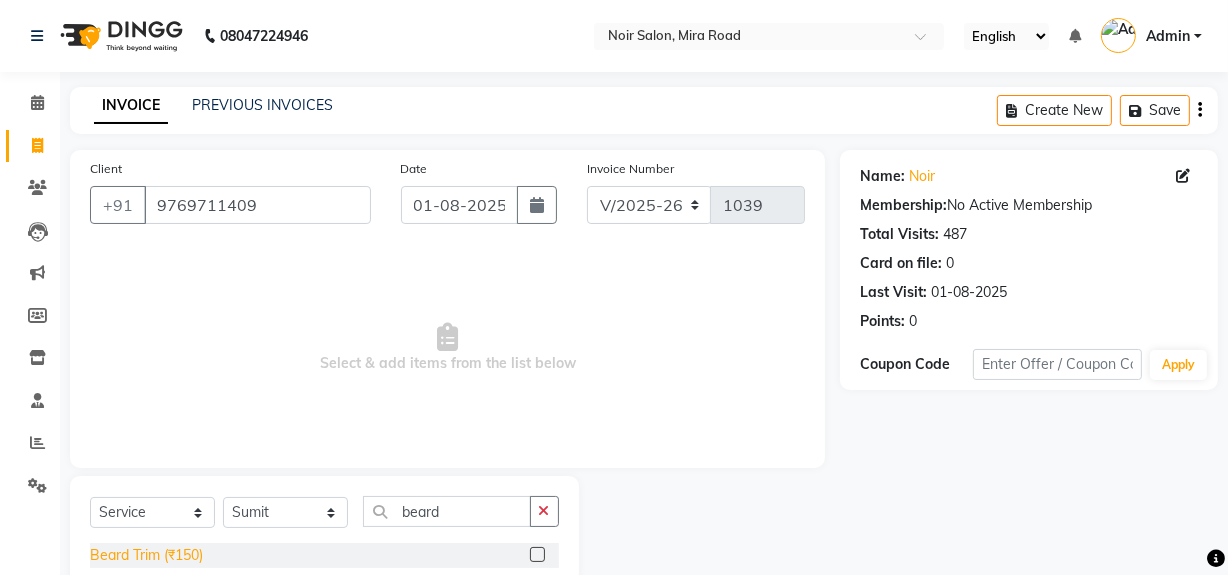 click on "Beard Trim (₹150)" 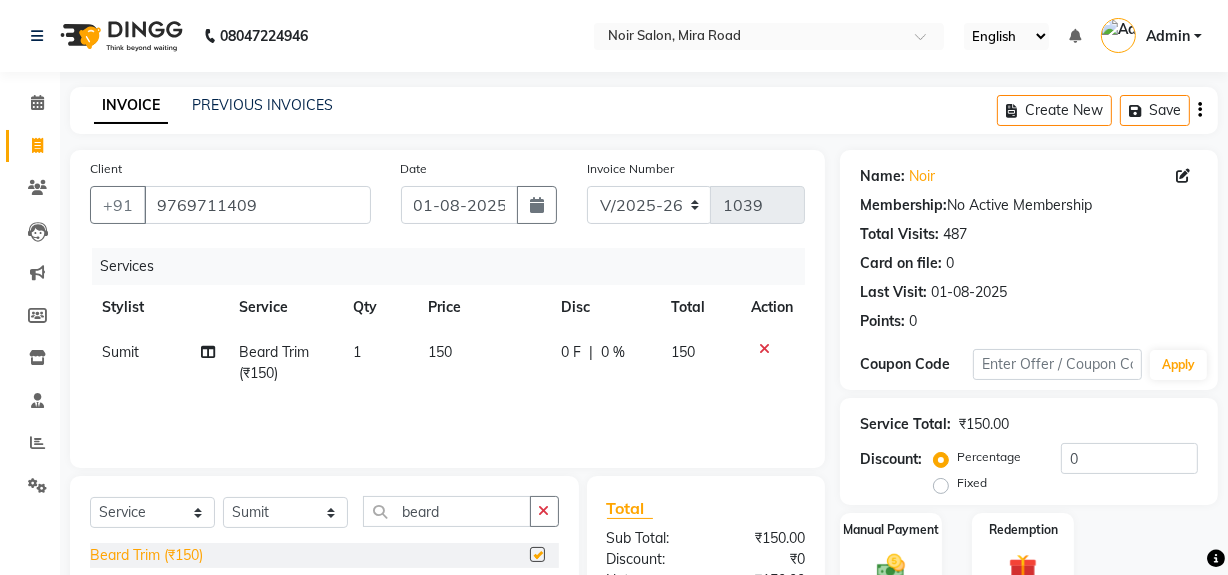 checkbox on "false" 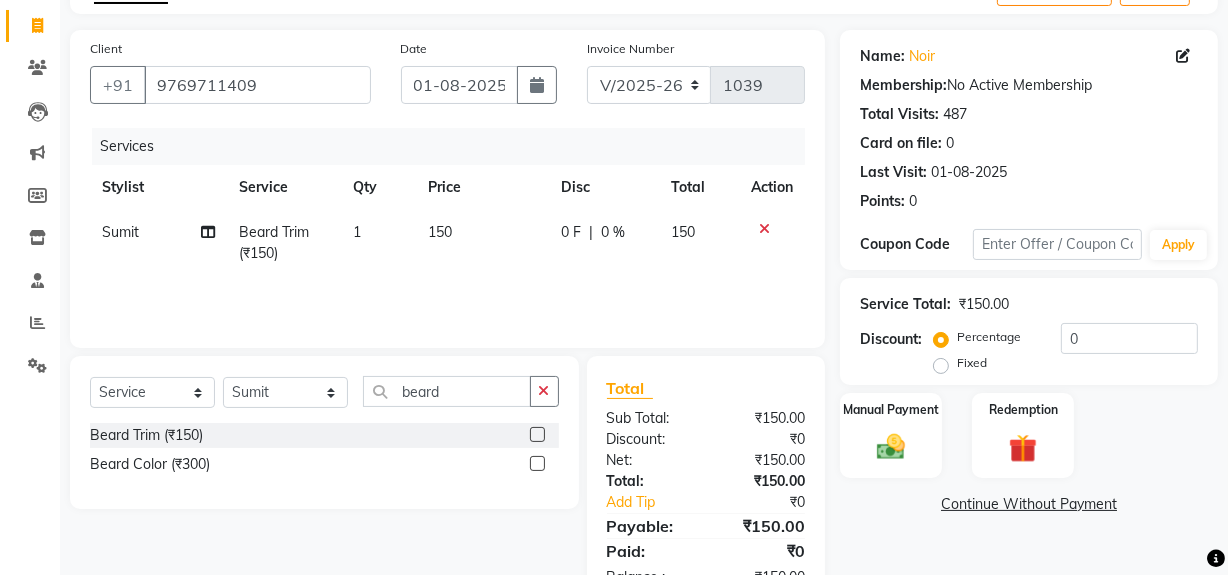 scroll, scrollTop: 124, scrollLeft: 0, axis: vertical 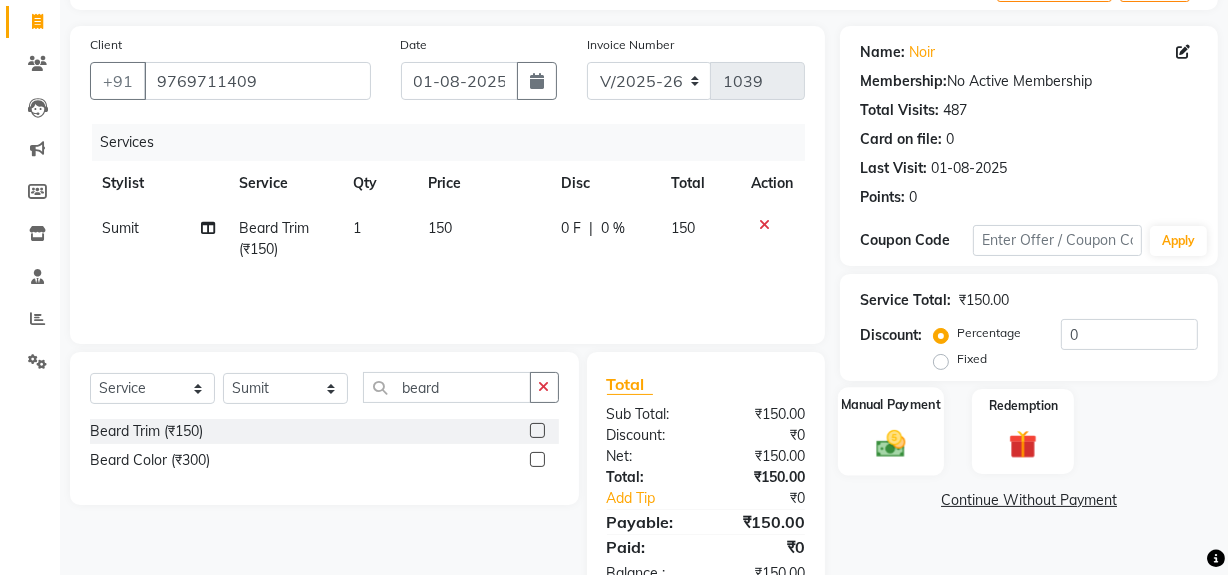 click 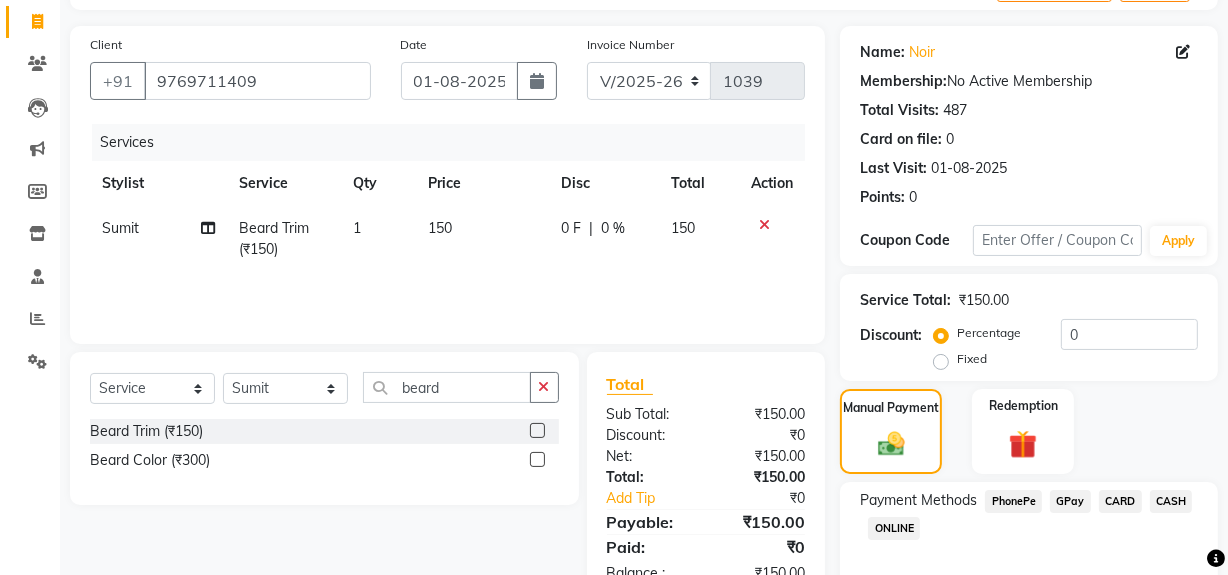 click on "GPay" 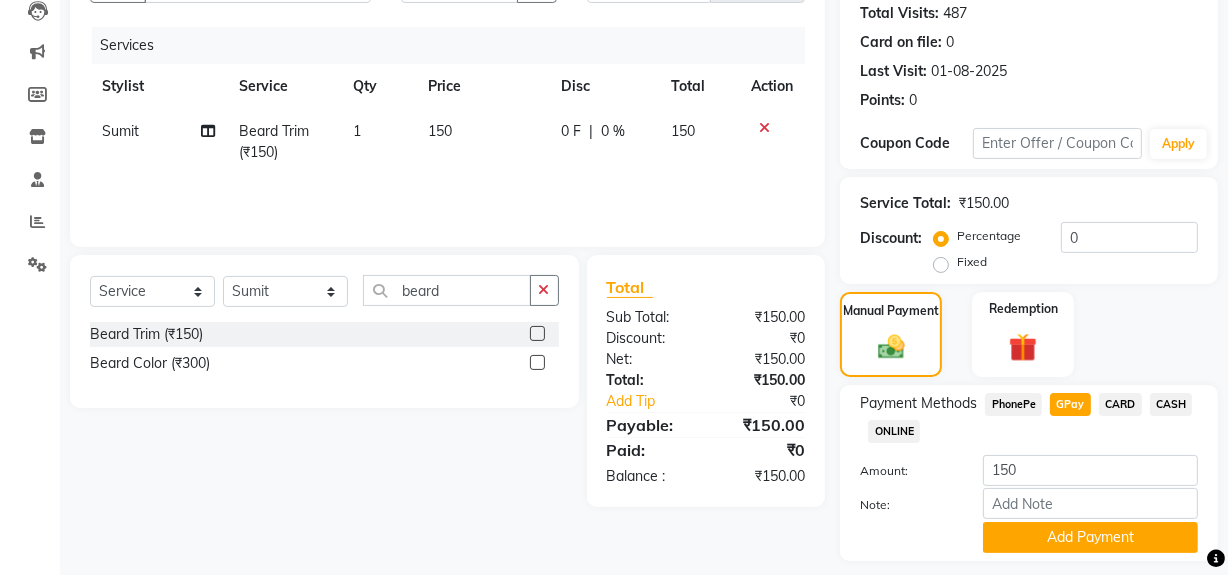 scroll, scrollTop: 223, scrollLeft: 0, axis: vertical 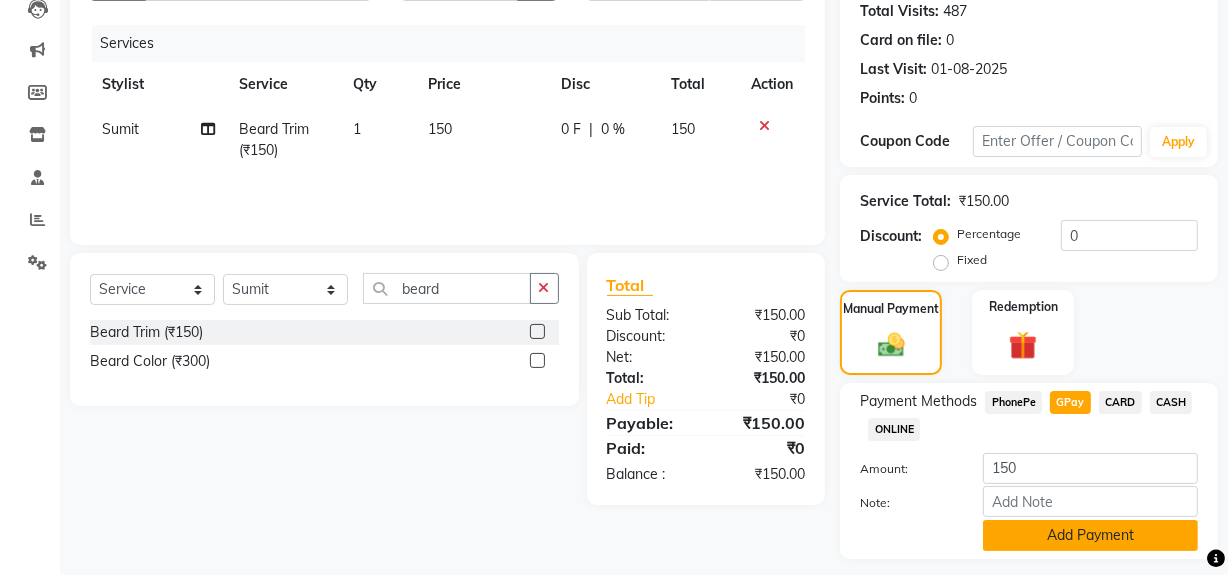 click on "Add Payment" 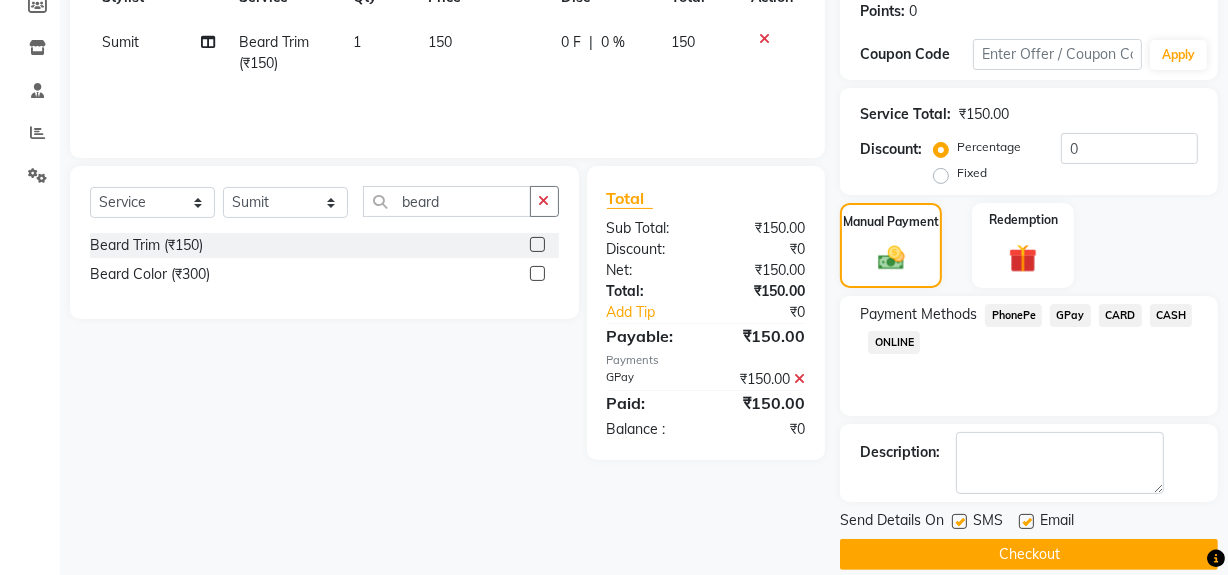 scroll, scrollTop: 318, scrollLeft: 0, axis: vertical 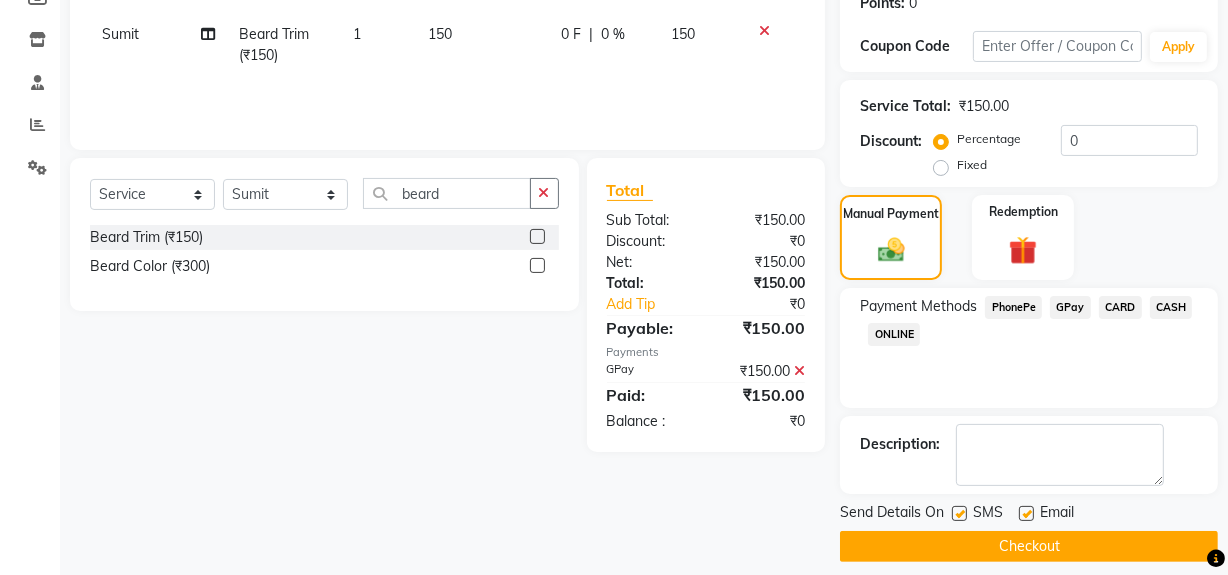 click 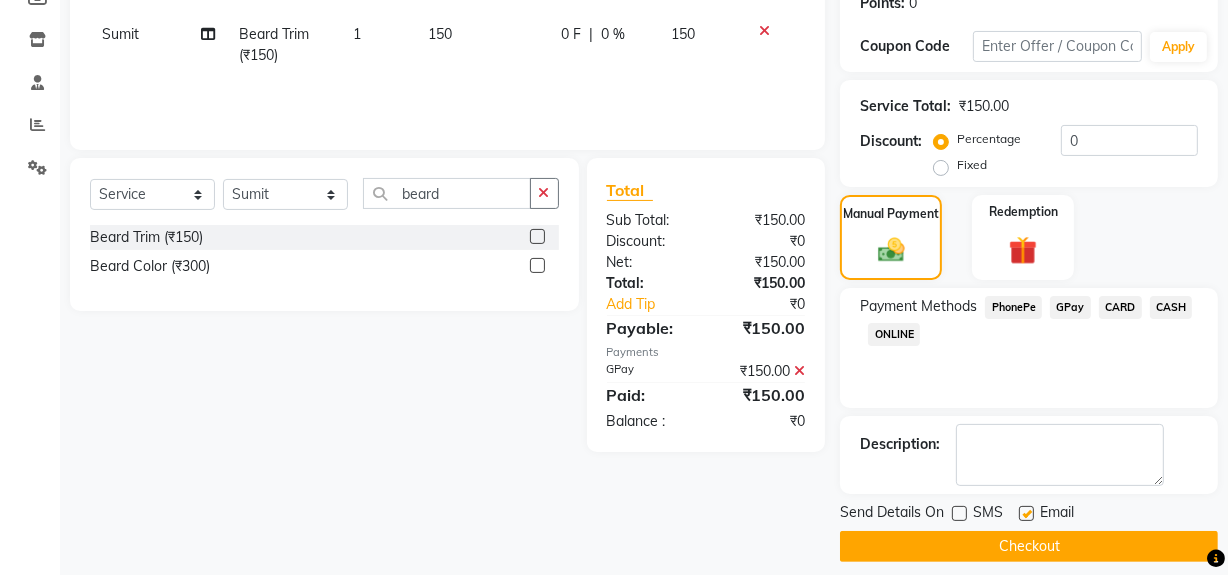 click 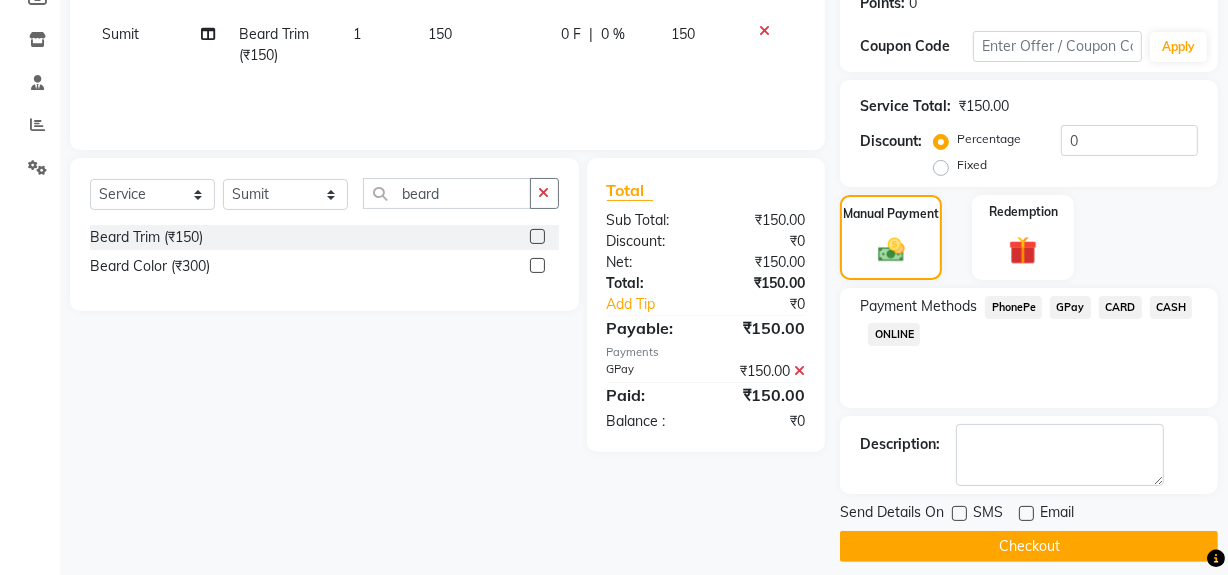 click on "Checkout" 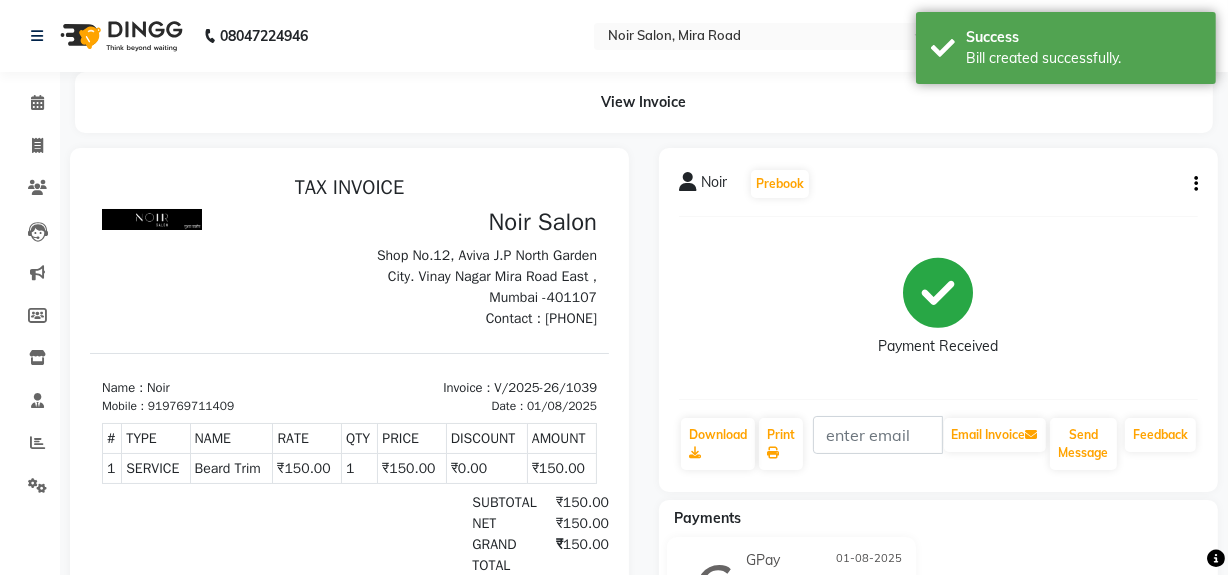 scroll, scrollTop: 0, scrollLeft: 0, axis: both 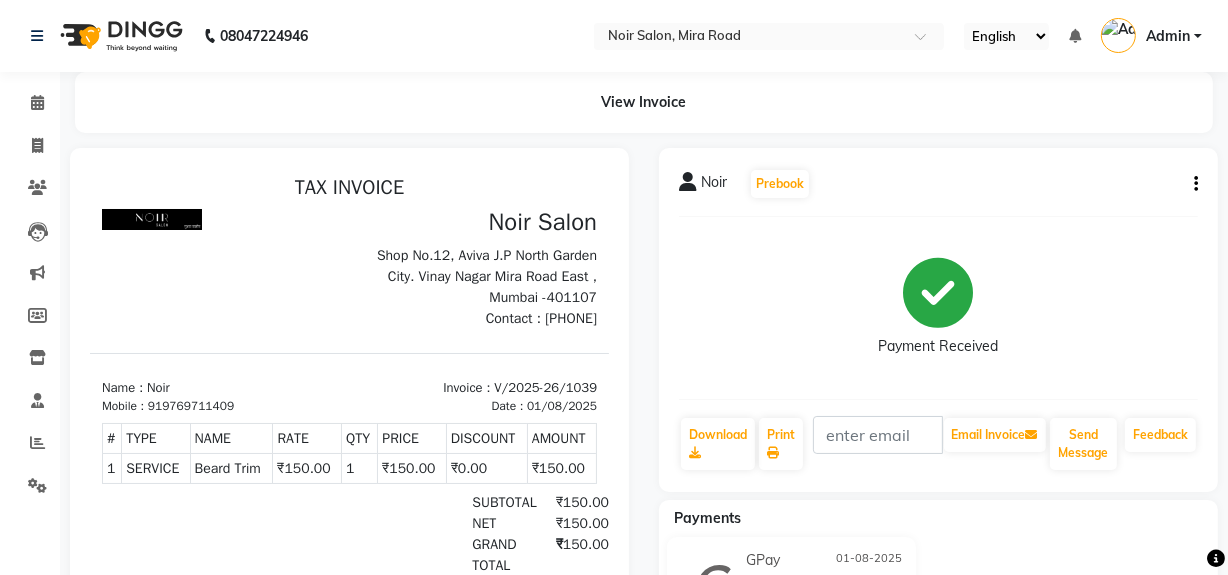 click on "08047224946 Select Location × Noir Salon, Mira Road English ENGLISH Español العربية मराठी हिंदी ગુજરાતી தமிழ் 中文 Notifications nothing to show Admin Manage Profile Change Password Sign out  Version:3.15.11  ☀ Noir Salon, Mira Road ☀ Him & Her , Mira Road East  Calendar  Invoice  Clients  Leads   Marketing  Members  Inventory  Staff  Reports  Settings Completed InProgress Upcoming Dropped Tentative Check-In Confirm Bookings Generate Report Segments Page Builder  View Invoice      Noir   Prebook   Payment Received  Download  Print   Email Invoice   Send Message Feedback  Payments GPay 01-08-2025 ₹150.00  Added on 01-08-2025
Help
1 result available" at bounding box center [614, 287] 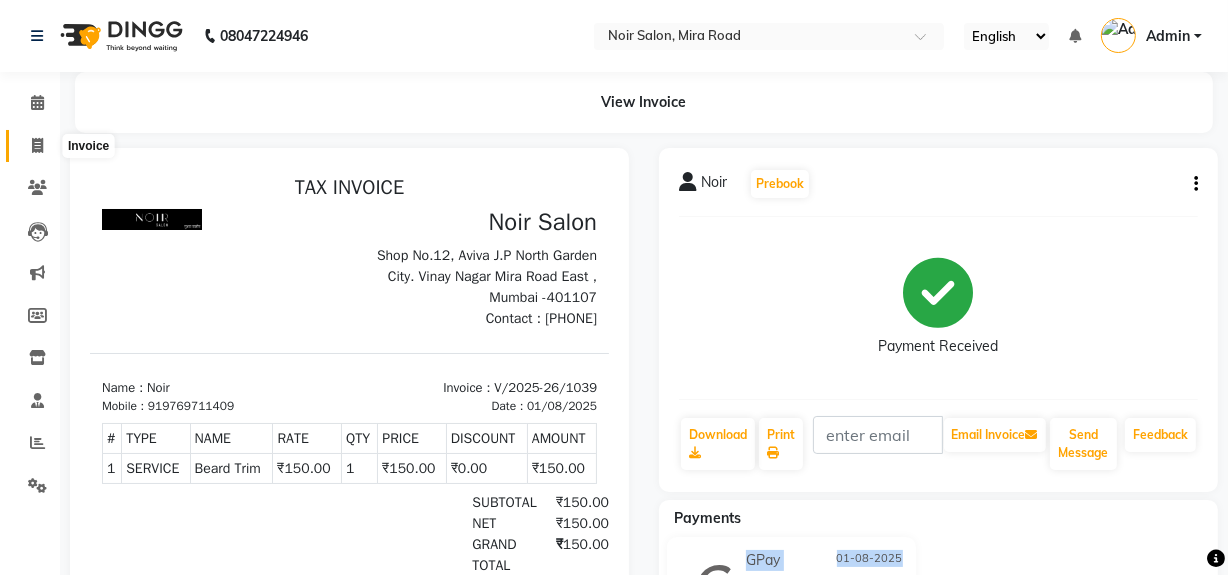 click 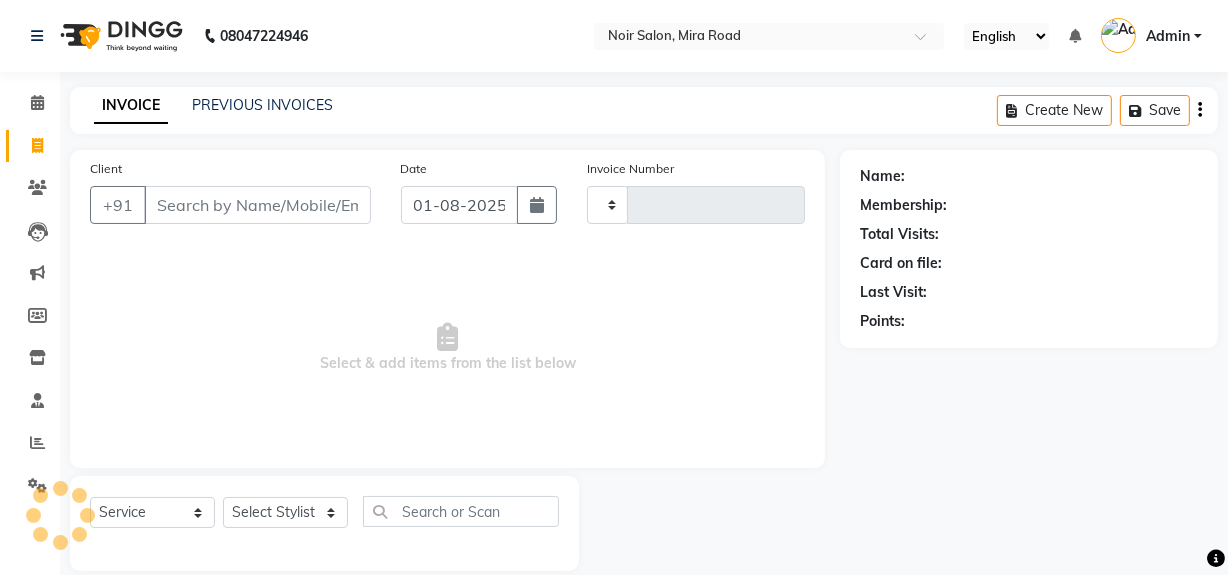 scroll, scrollTop: 26, scrollLeft: 0, axis: vertical 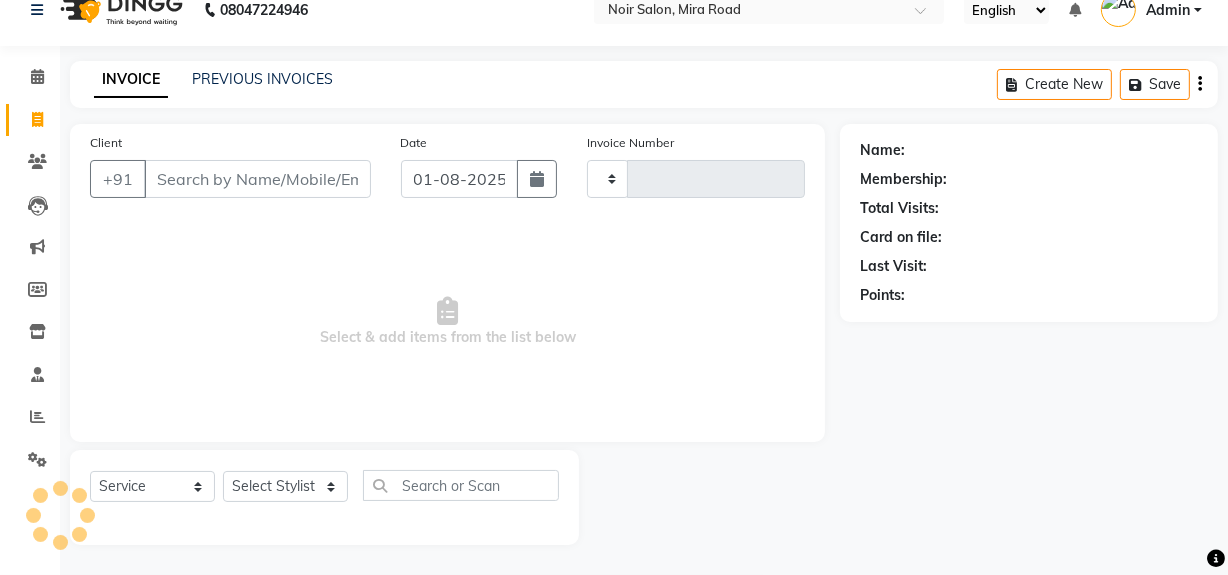 type on "1040" 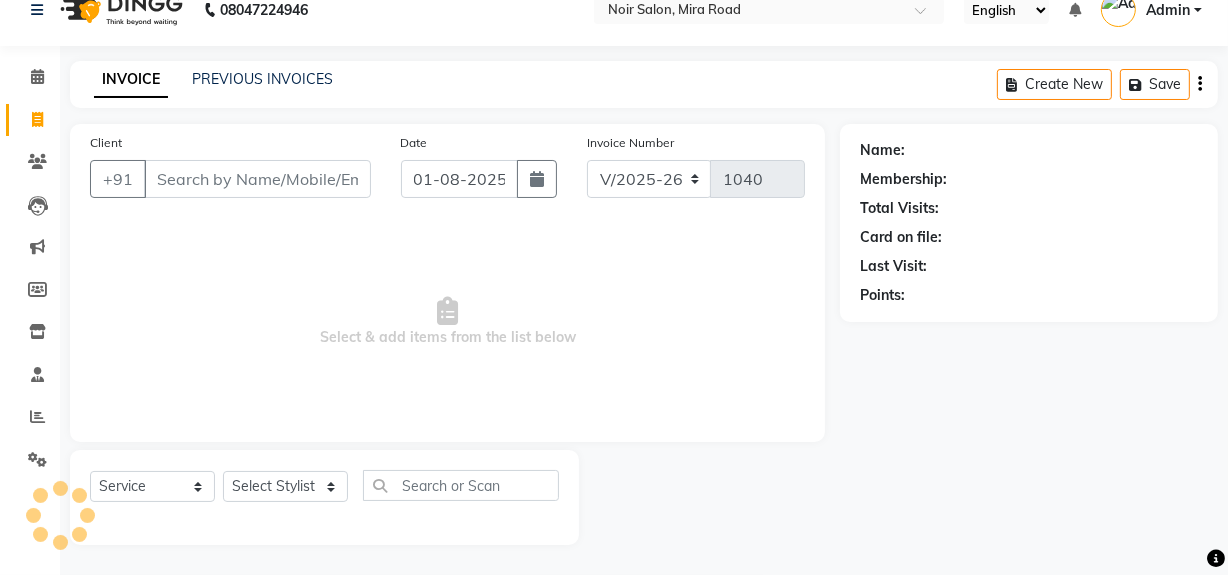 click on "Client" at bounding box center (257, 179) 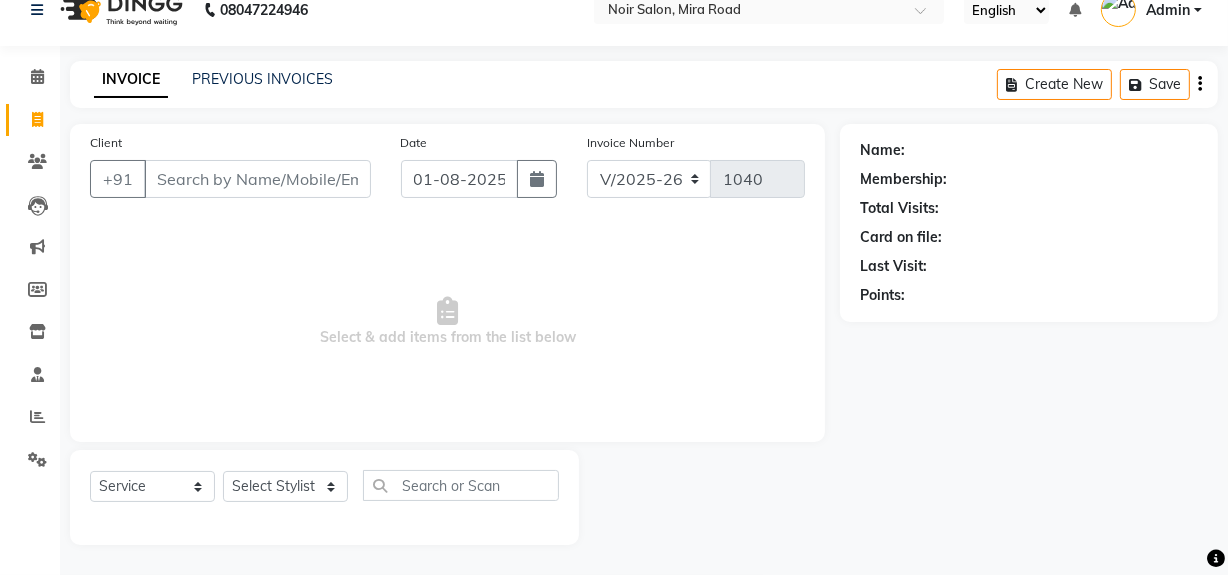 click on "Client" at bounding box center [257, 179] 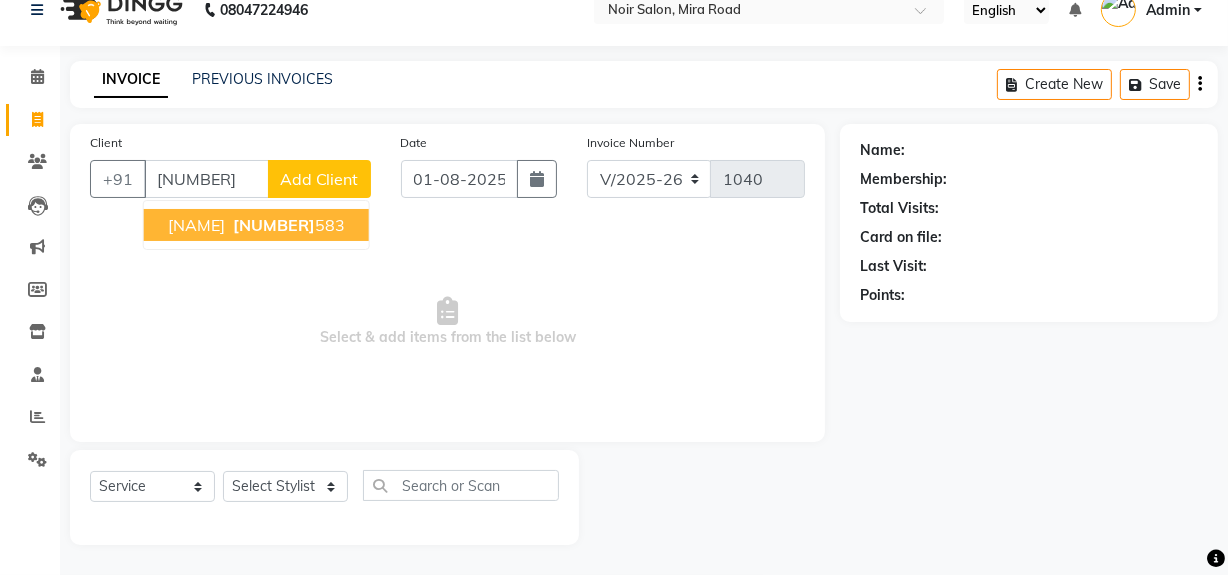 click on "9987760" at bounding box center (274, 225) 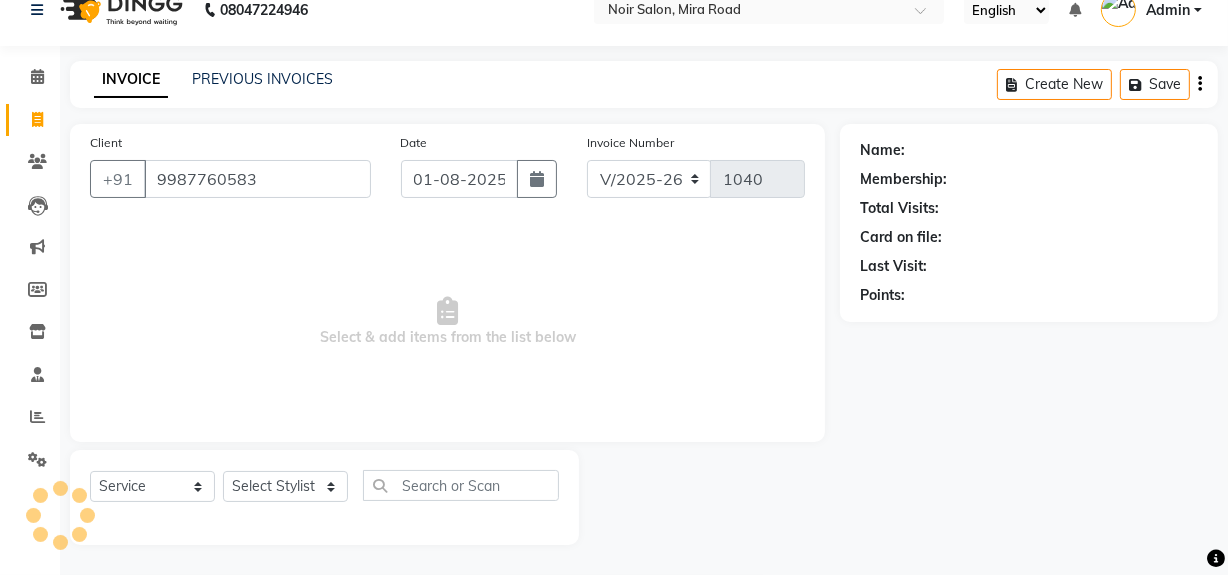 type on "9987760583" 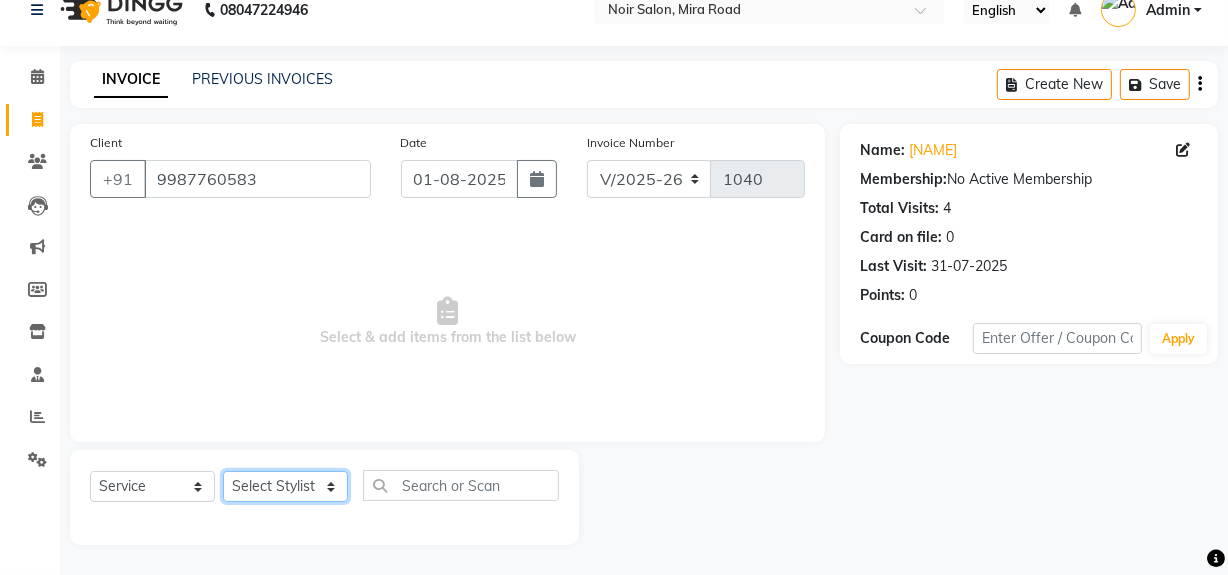 click on "Select Stylist khushbu Mohd Naushad Noir (Login) Shamshad Sonali  Sumit  Ujwala Patil  Zaid" 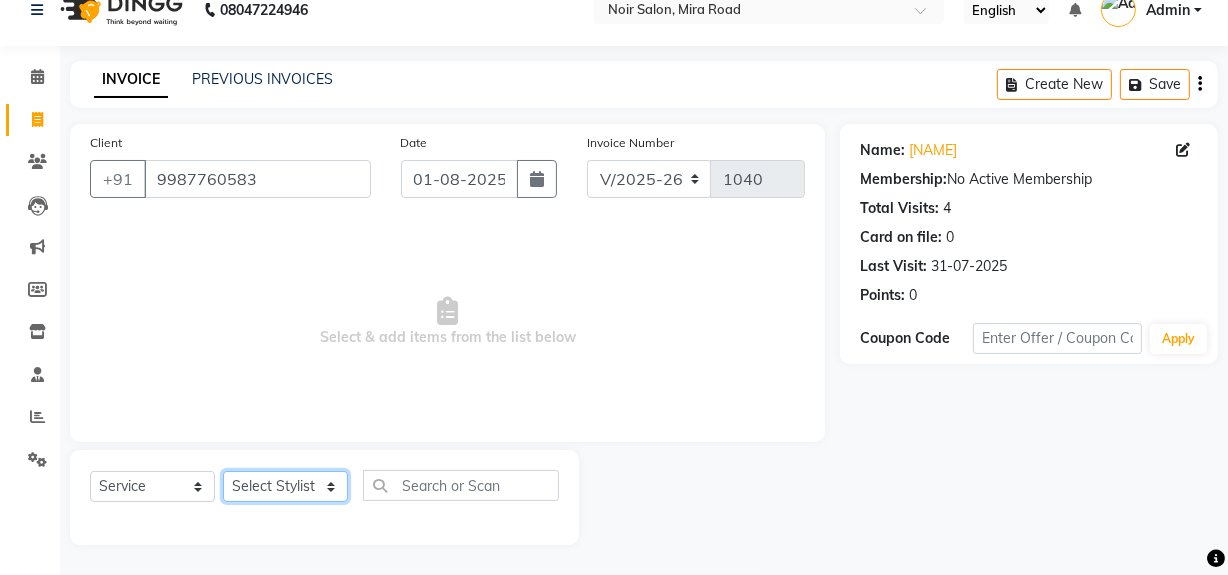 select on "36928" 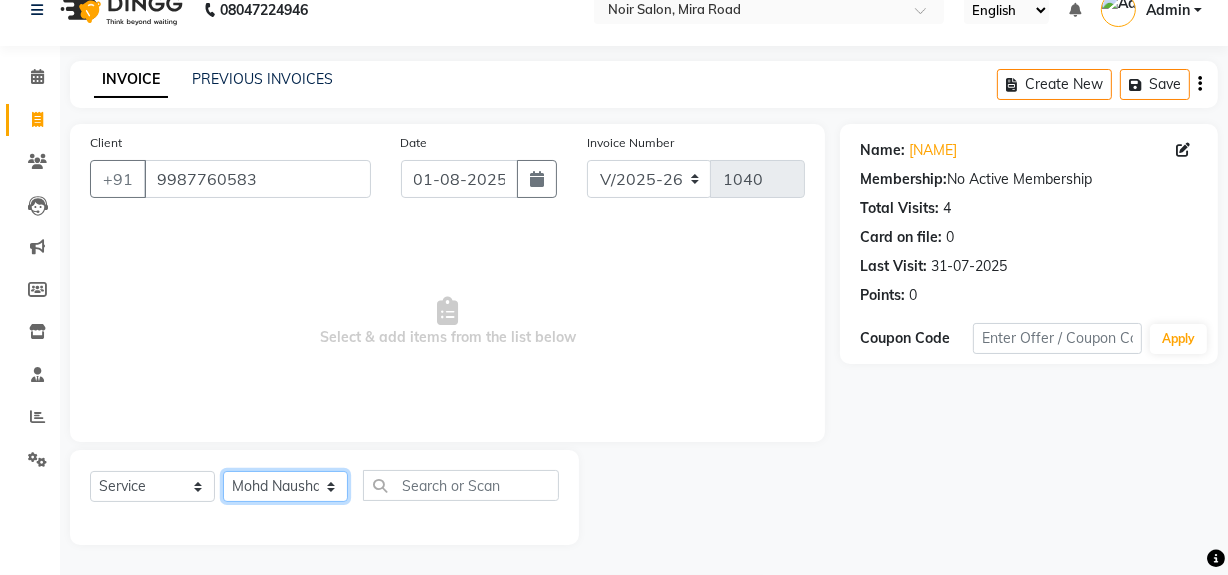 click on "Select Stylist khushbu Mohd Naushad Noir (Login) Shamshad Sonali  Sumit  Ujwala Patil  Zaid" 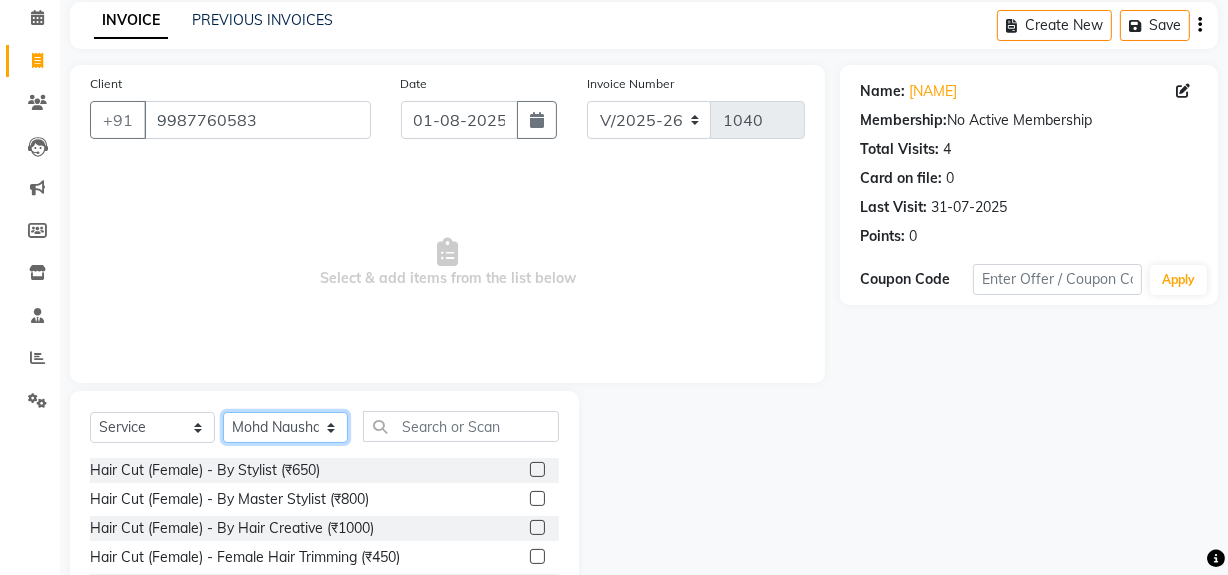 scroll, scrollTop: 117, scrollLeft: 0, axis: vertical 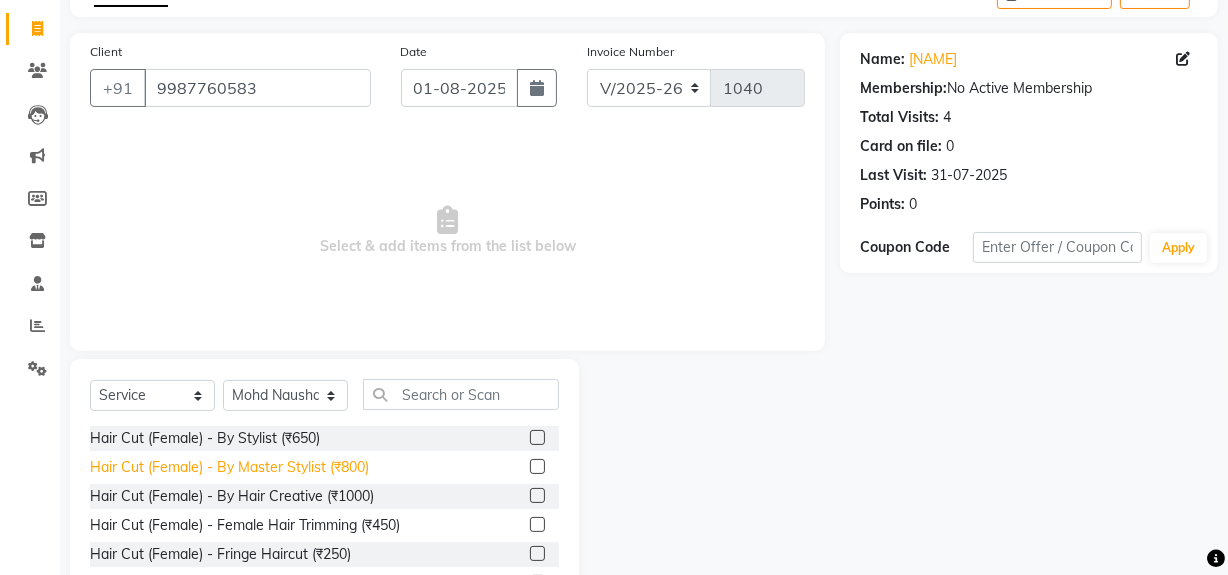 click on "Hair Cut (Female) - By Master Stylist (₹800)" 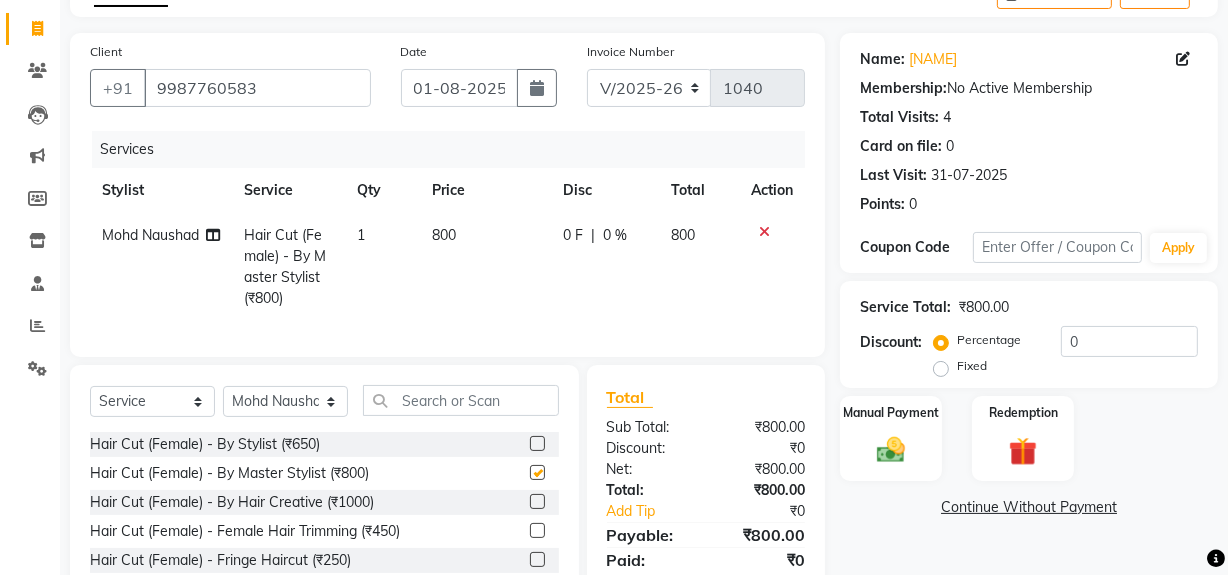 checkbox on "false" 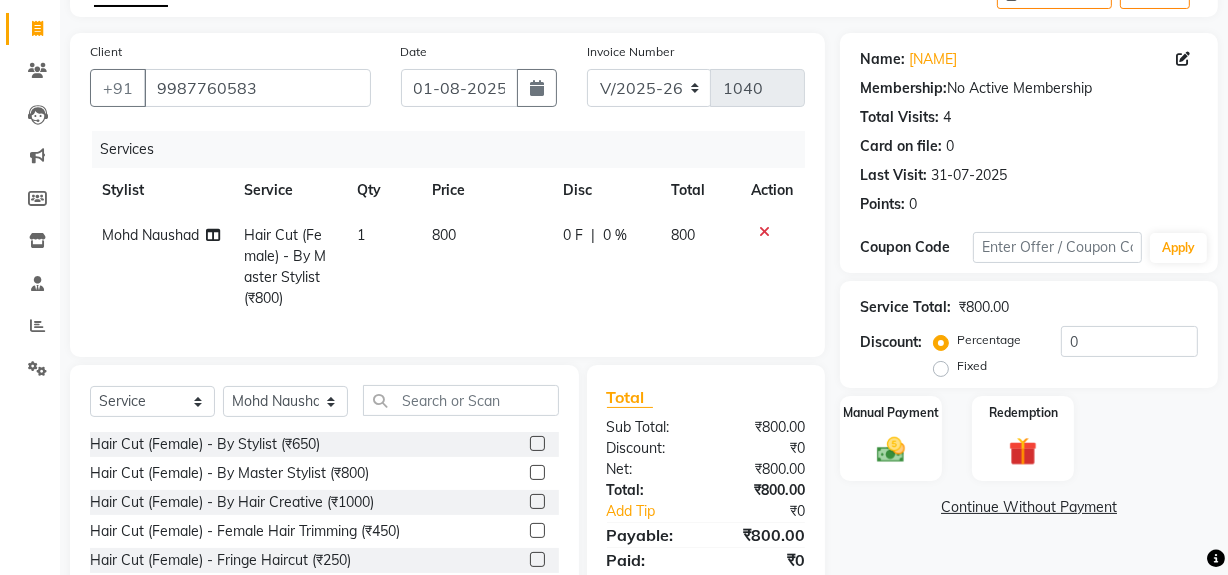 click on "800" 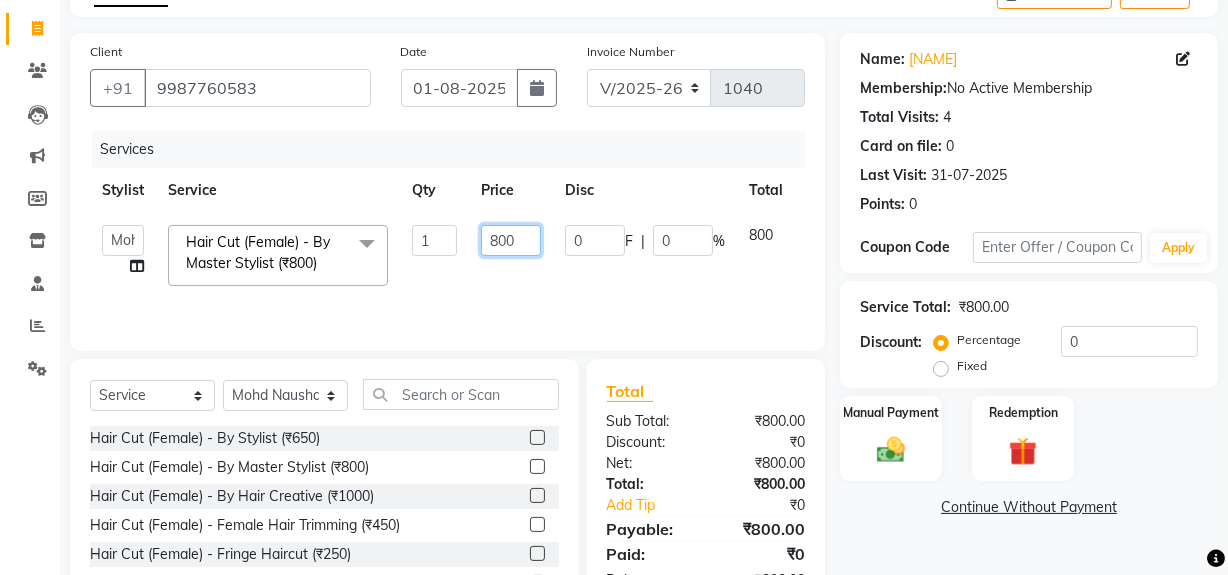 click on "800" 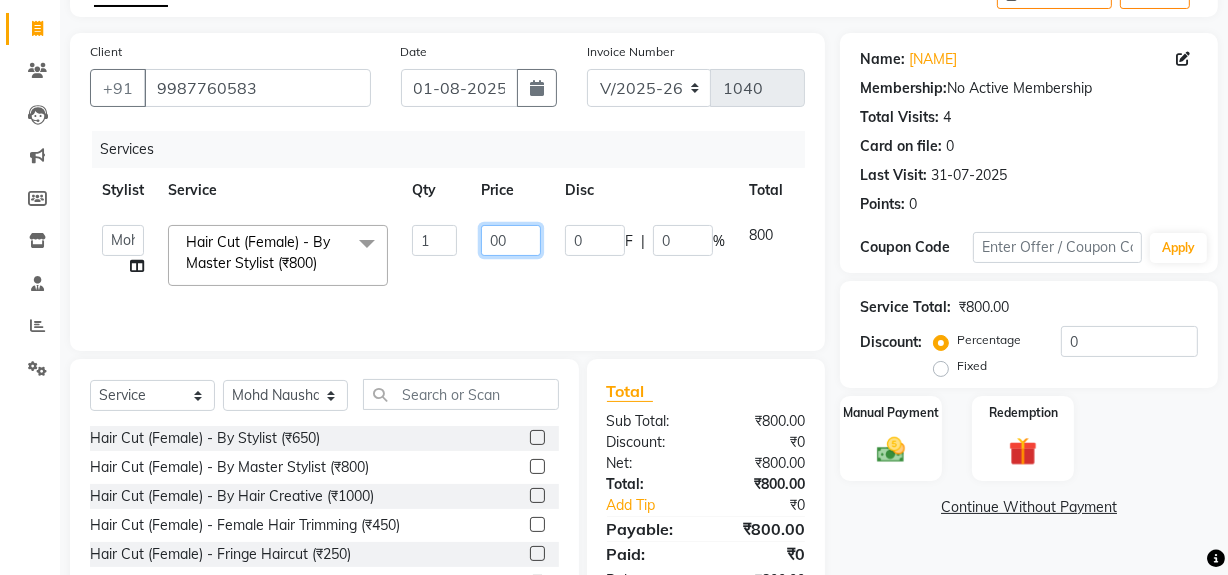 type on "700" 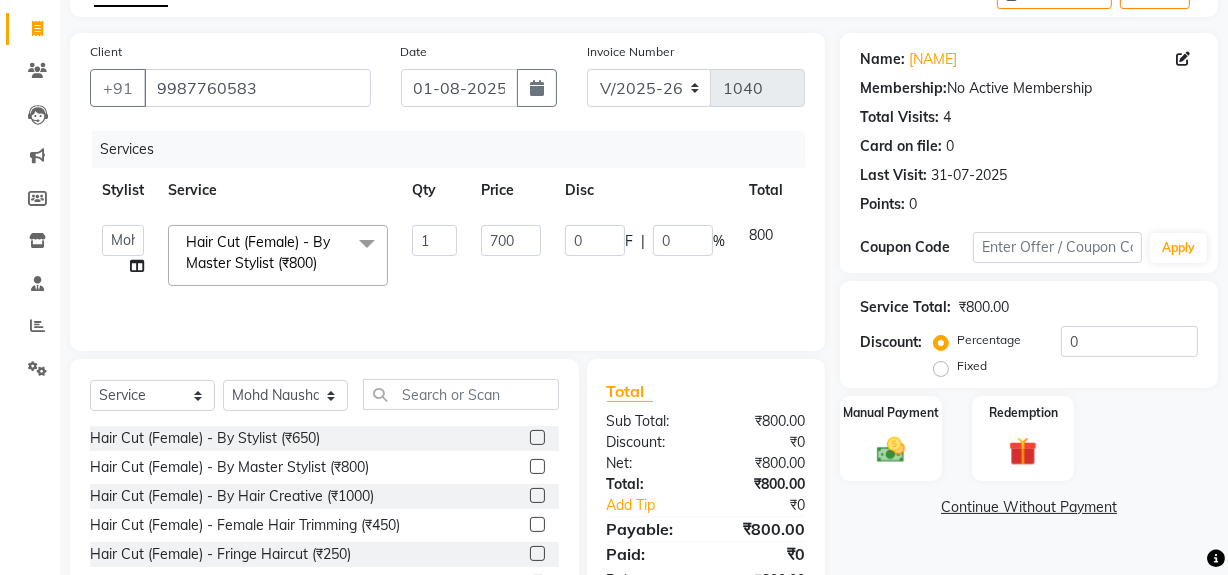click on "Services Stylist Service Qty Price Disc Total Action  khushbu   Mohd Naushad   Noir (Login)   Shamshad   Sonali    Sumit    Ujwala Patil    Zaid   Hair Cut (Female) - By Master Stylist (₹800)  x Hair Cut (Female) - By Stylist (₹650) Hair Cut (Female) - By Master Stylist (₹800) Hair Cut (Female) - By Hair Creative (₹1000) Hair Cut (Female) - Female Hair Trimming (₹450) Hair Cut (Female) - Fringe Haircut (₹250) Hair Cut (Female) - Baby Hair Cut (₹400) Hair Cut (Male) - By Senior Stylist (₹400) Hair Cut (Male) - By Stylist (₹250) Male Hair Wash  (₹150) Hair Cut (Male) - Hair Tattoo (₹180) Beard Trim (₹150) Styling  (Male)  (₹150) Beard Color (₹300) Color - Moustache / Sidelocks (₹150) Shave (₹100) Boy Hair cut  (₹200) Hairwash  - Hair Above & Below Shoulder (₹300) Hairwash  - Hair Upto Waist (₹450) Hairwash  - Hair Below Waist (₹650) Sulphate Free Shampoo Wash - Hair Above & Below Shoulder (₹400) Sulphate Free Shampoo Wash - Hair Upto Waist (₹650) Face D-Tan (₹600)" 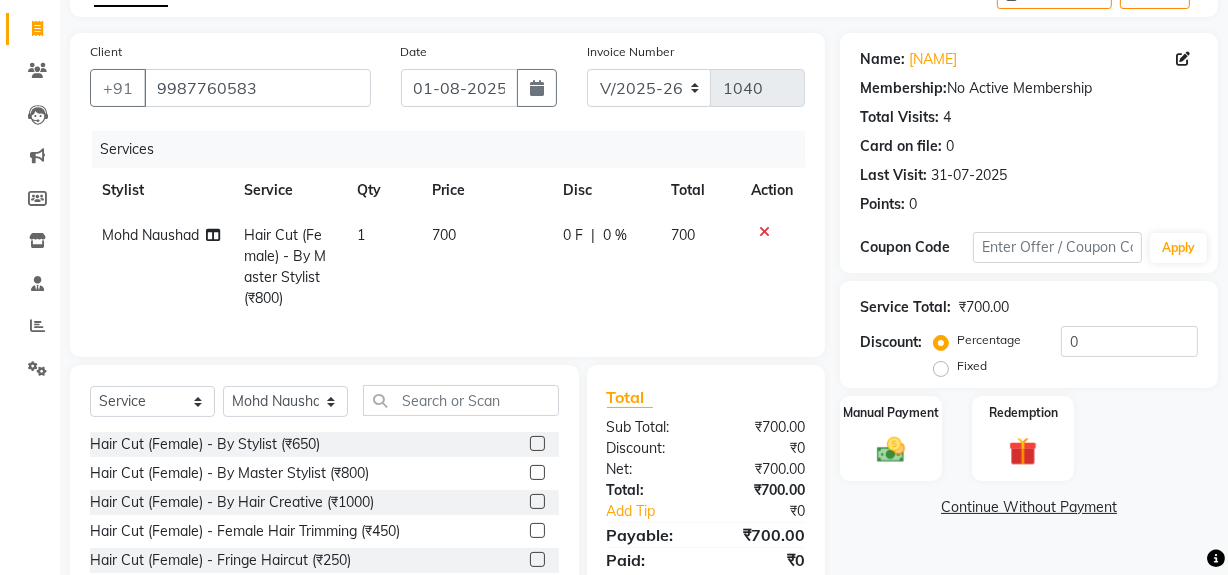 scroll, scrollTop: 245, scrollLeft: 0, axis: vertical 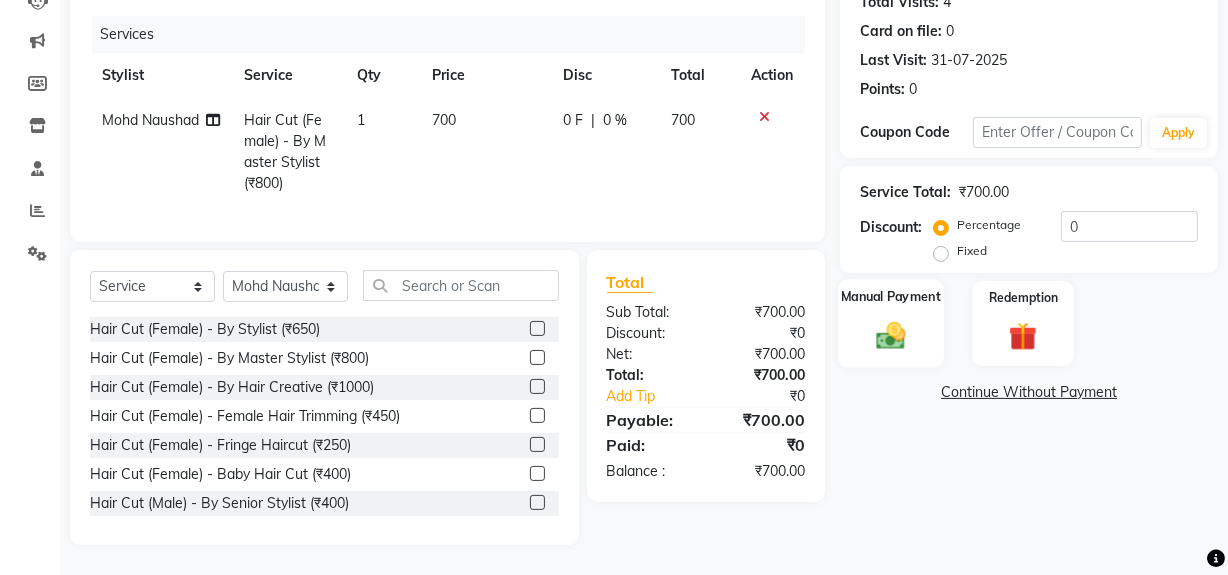 click 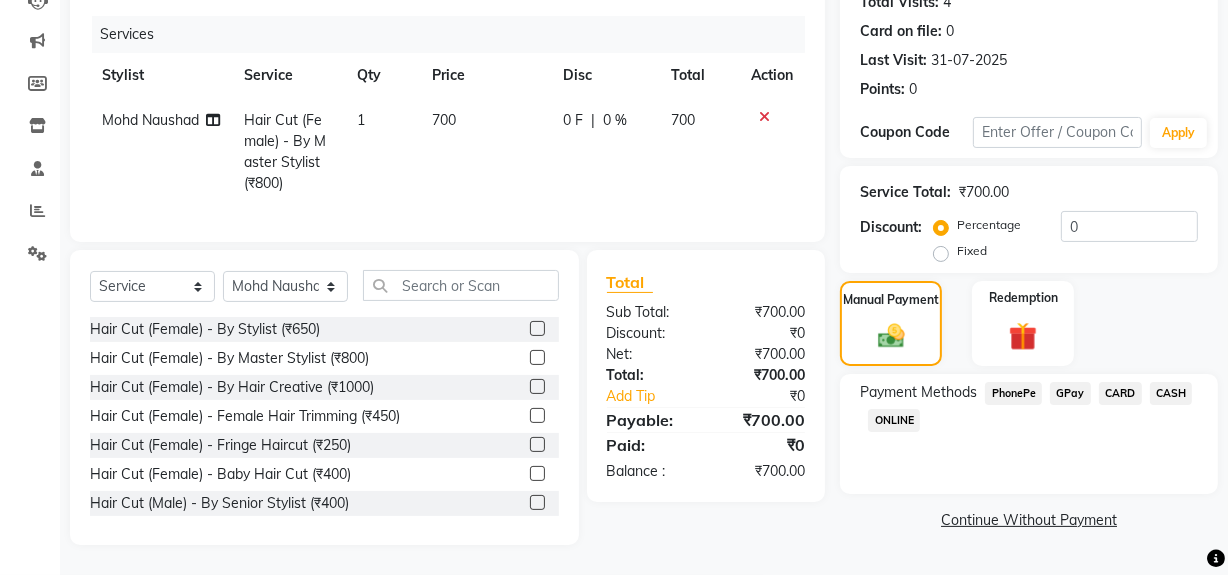click on "GPay" 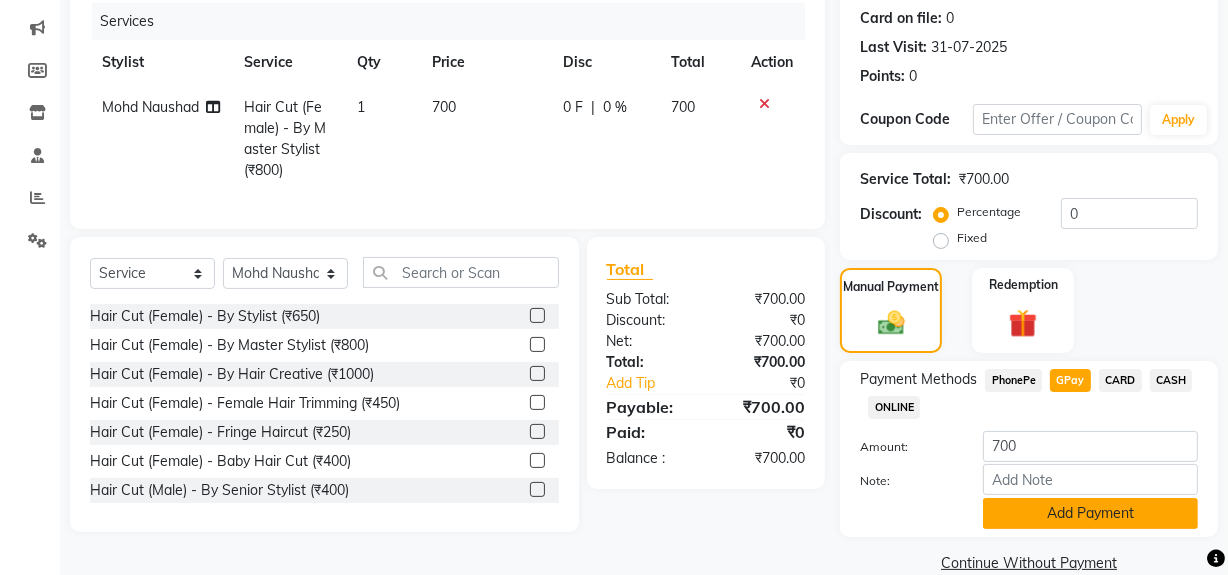 click on "Add Payment" 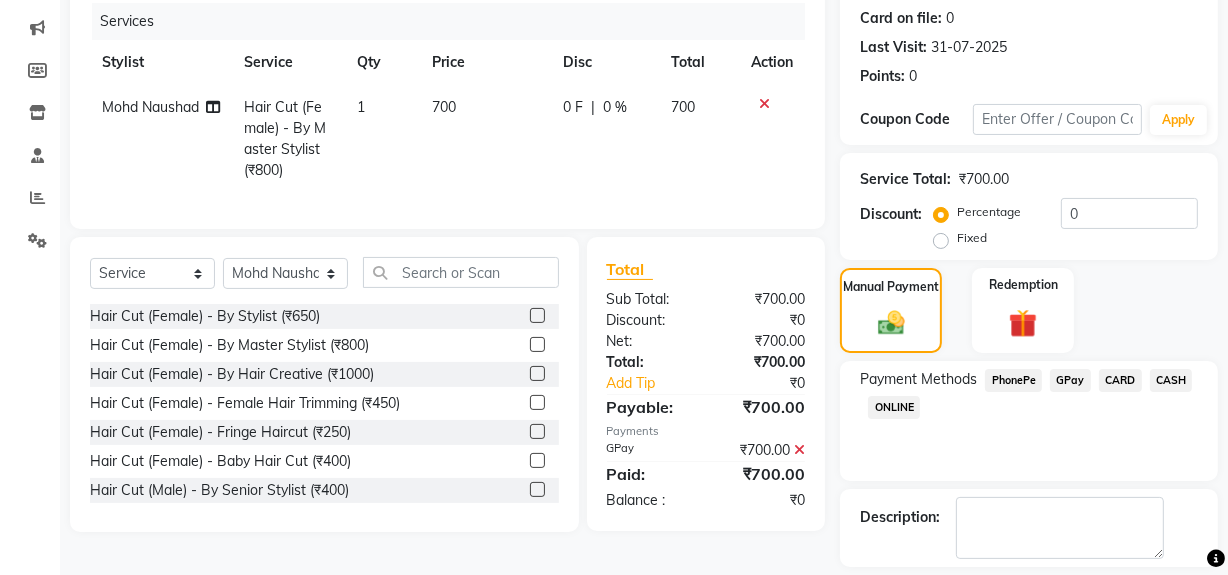 scroll, scrollTop: 333, scrollLeft: 0, axis: vertical 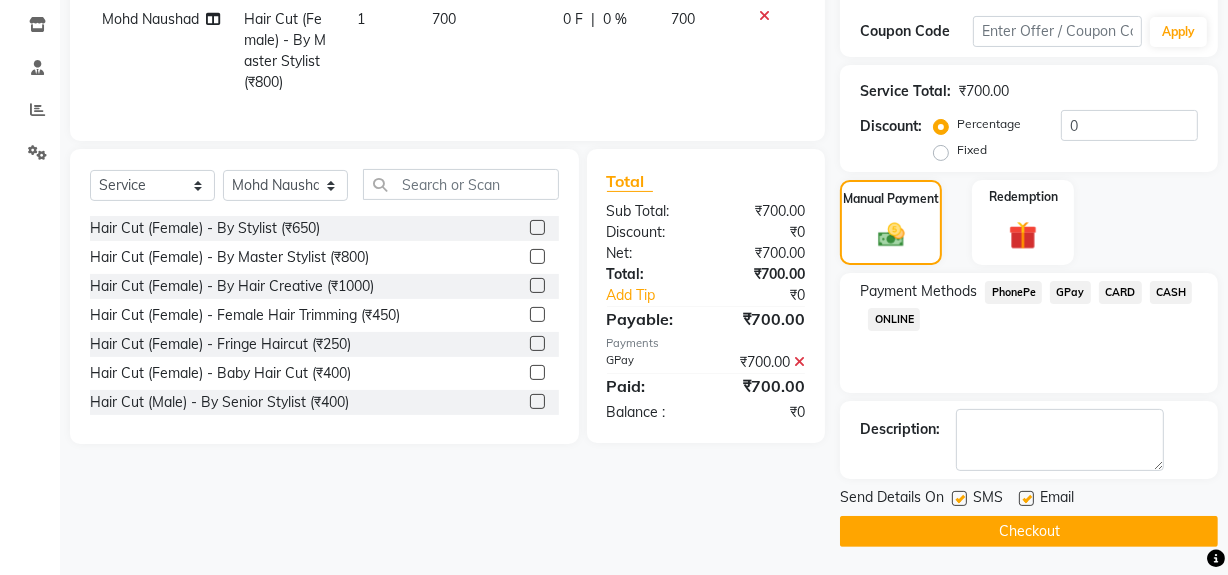 click on "Checkout" 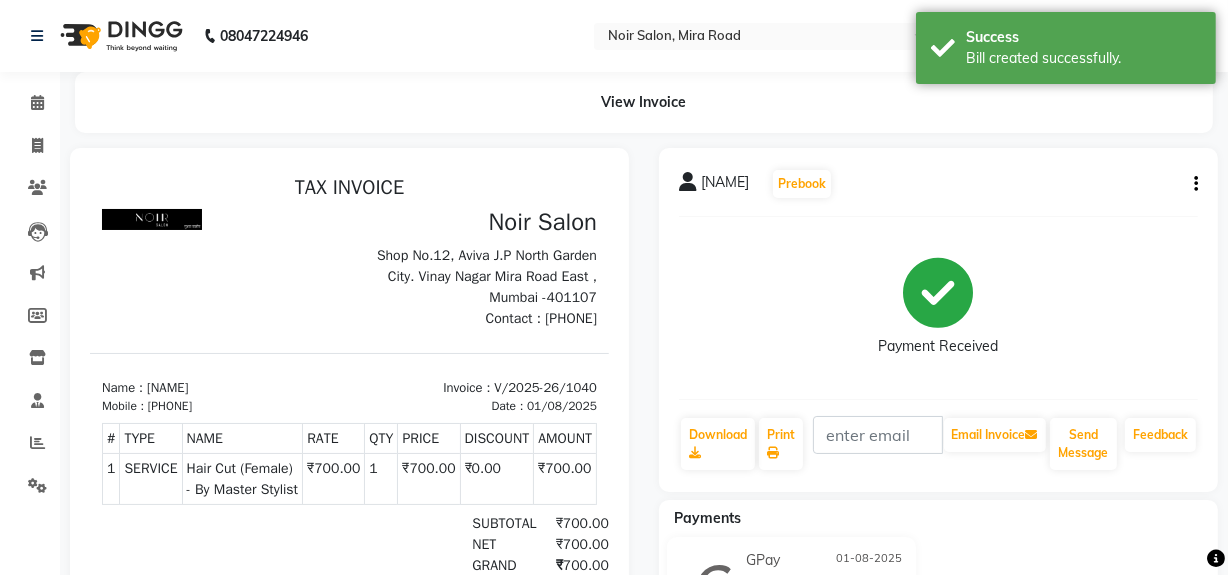 scroll, scrollTop: 0, scrollLeft: 0, axis: both 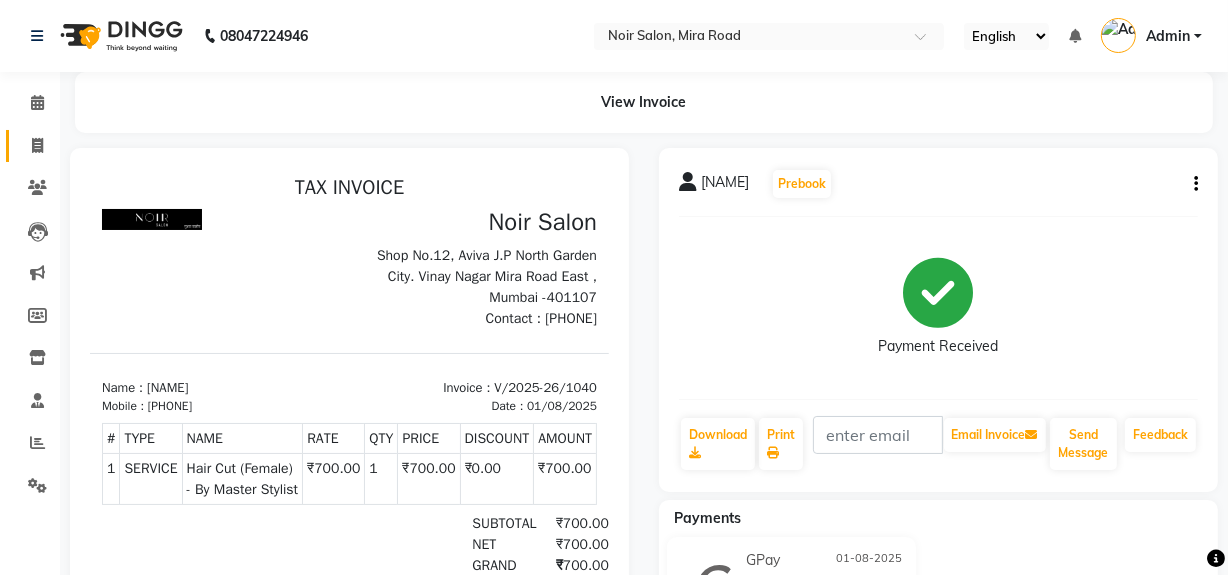 click 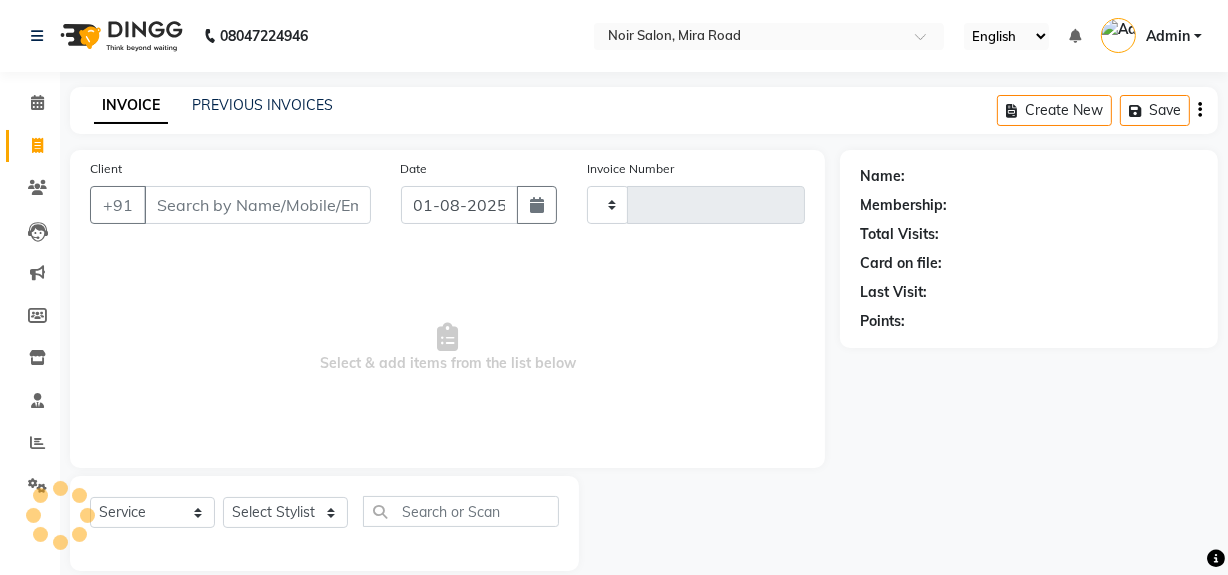 scroll, scrollTop: 26, scrollLeft: 0, axis: vertical 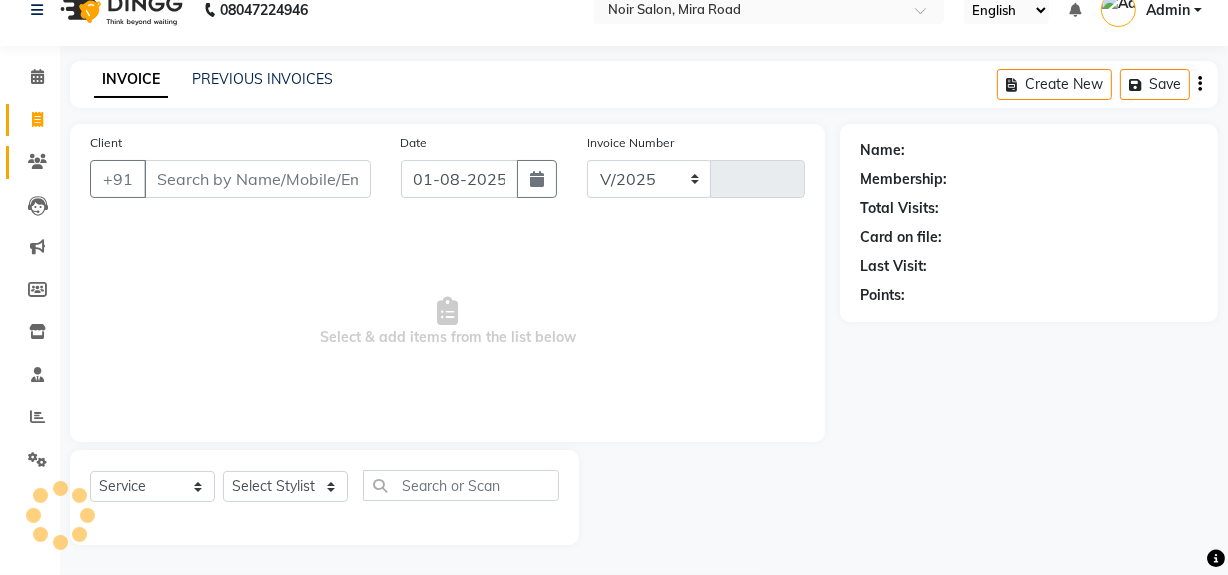 select on "5495" 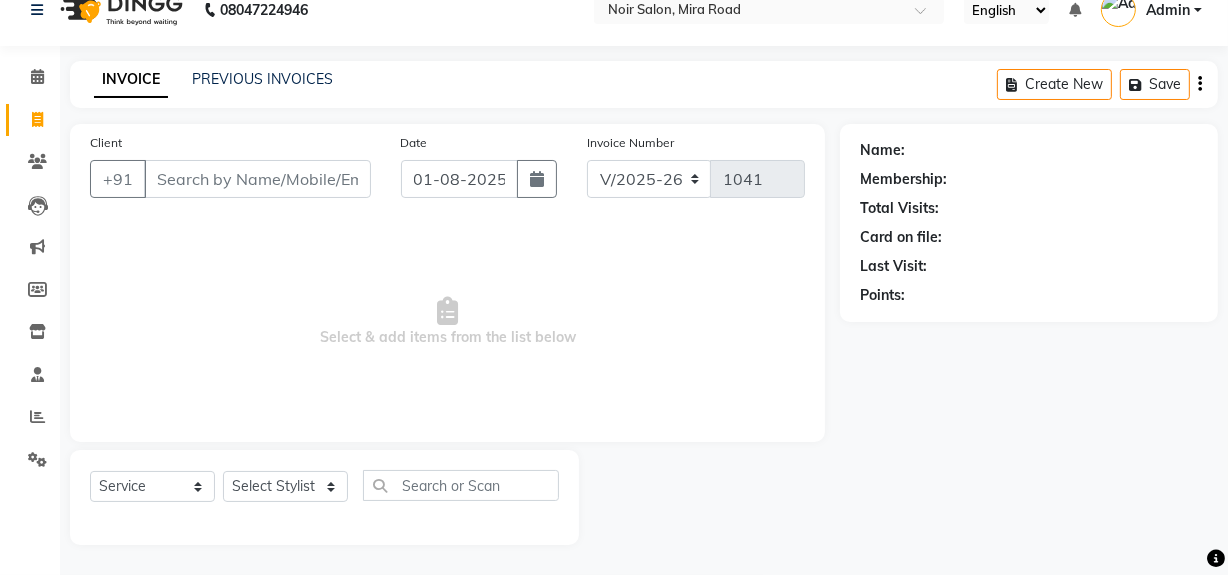 scroll, scrollTop: 0, scrollLeft: 0, axis: both 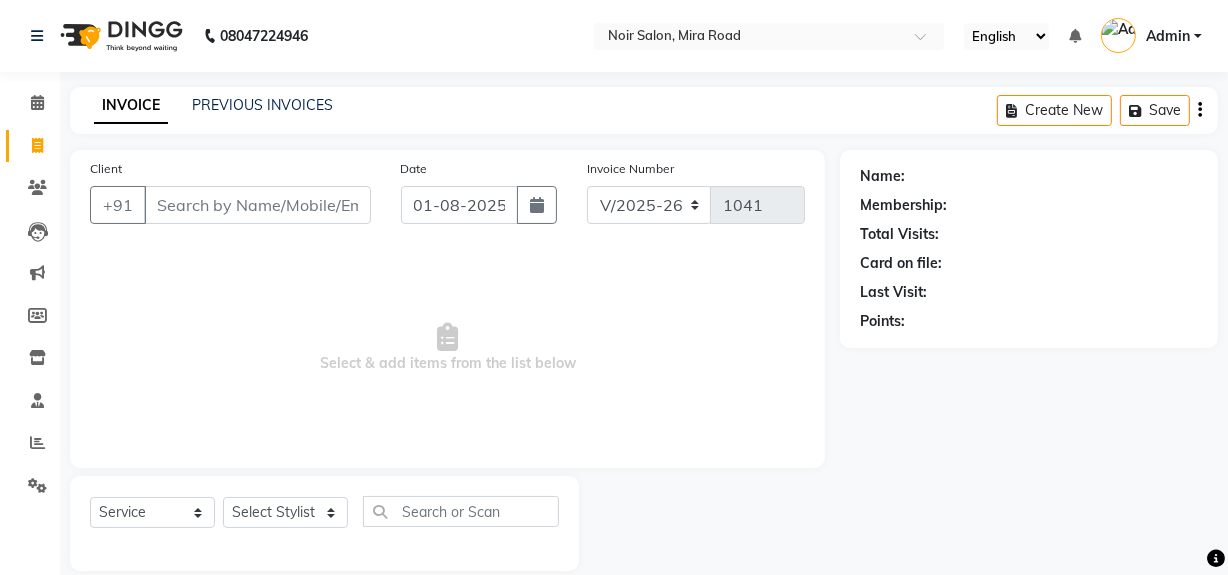 click on "Client" at bounding box center (257, 205) 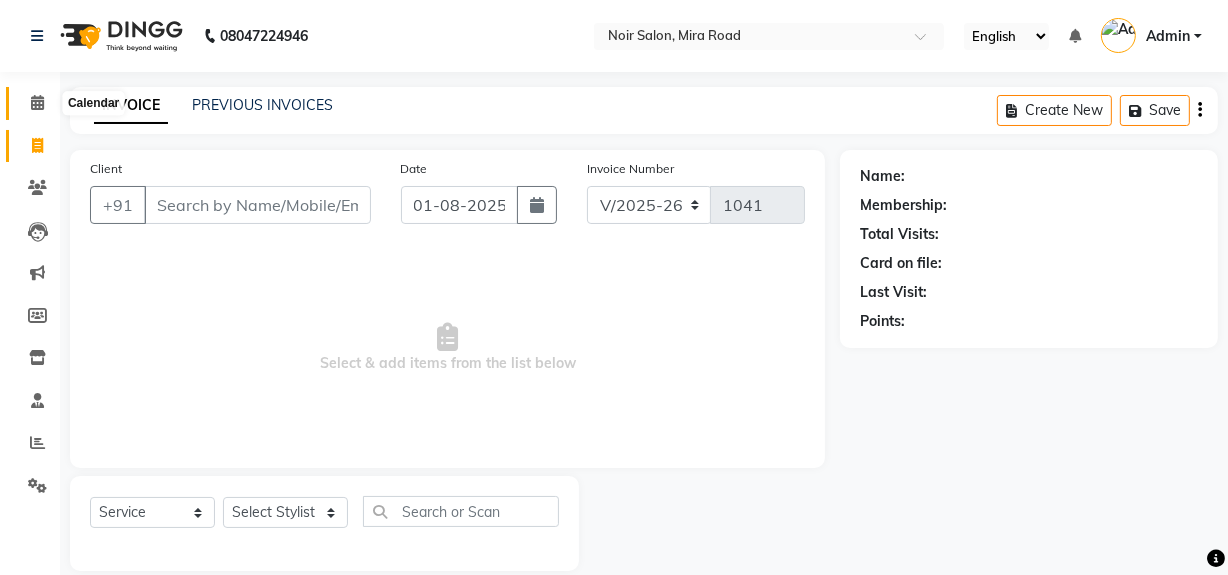 click 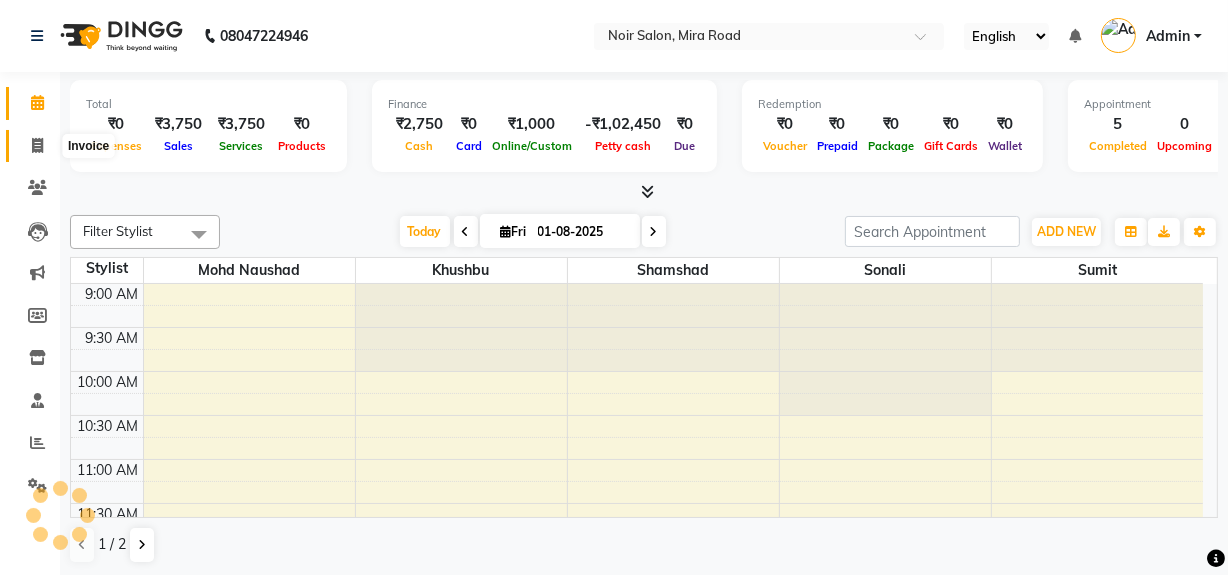 scroll, scrollTop: 965, scrollLeft: 0, axis: vertical 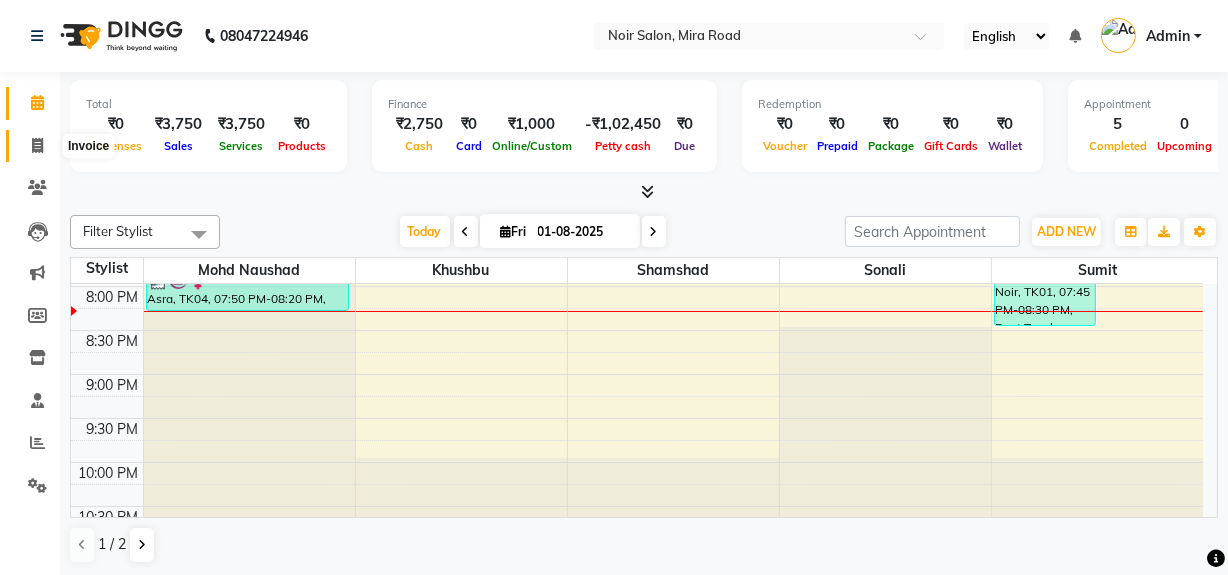 click 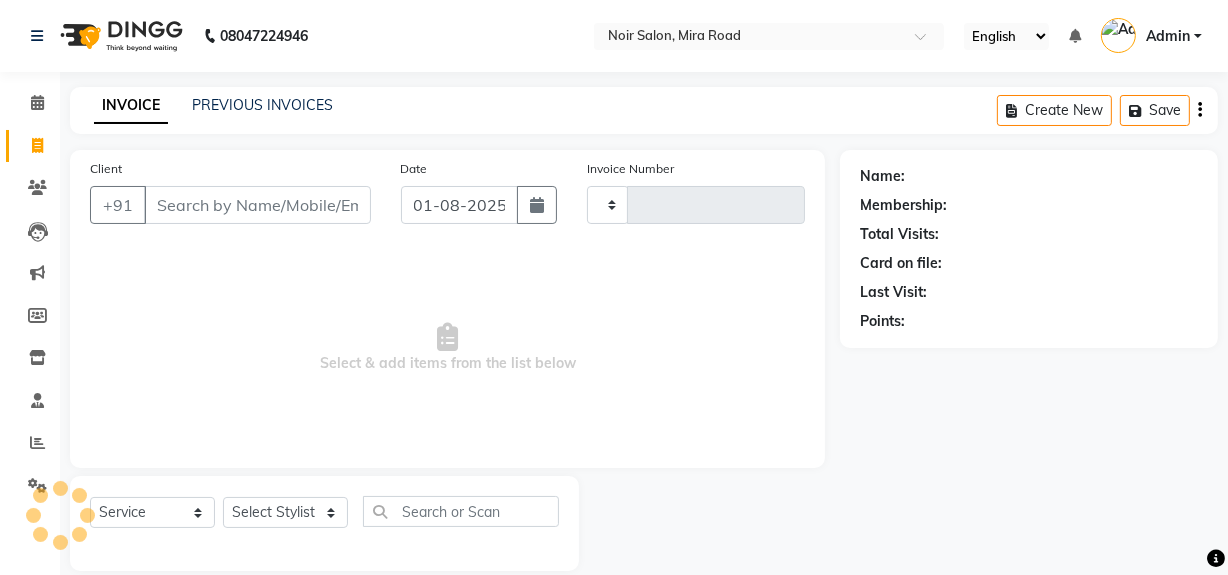 type on "1041" 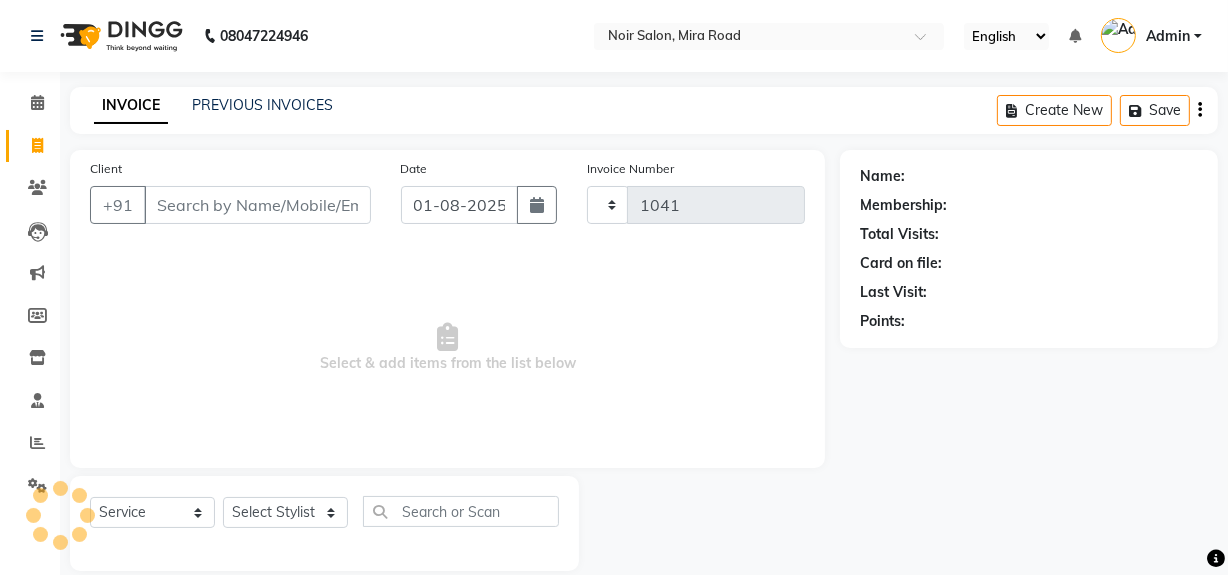 select on "5495" 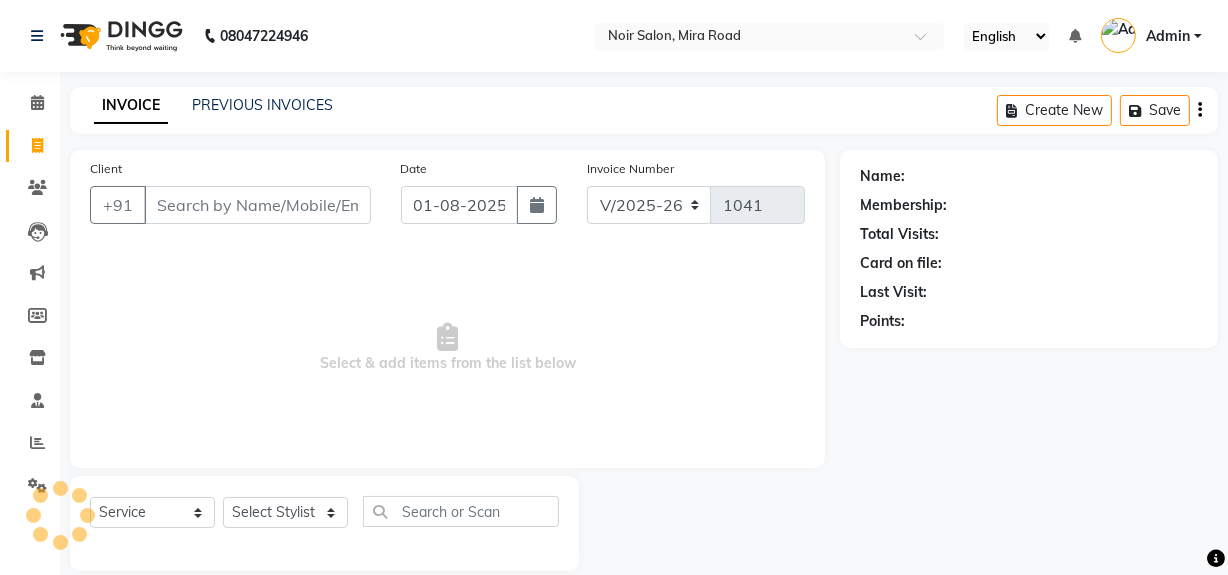 click on "Client" at bounding box center (257, 205) 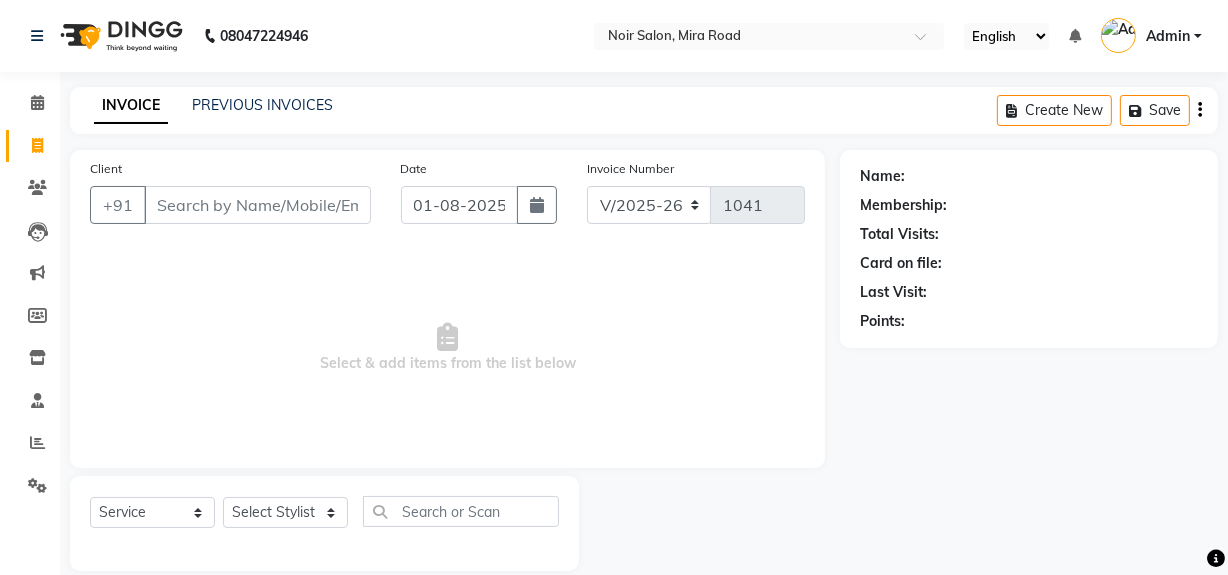 click on "Client" at bounding box center [257, 205] 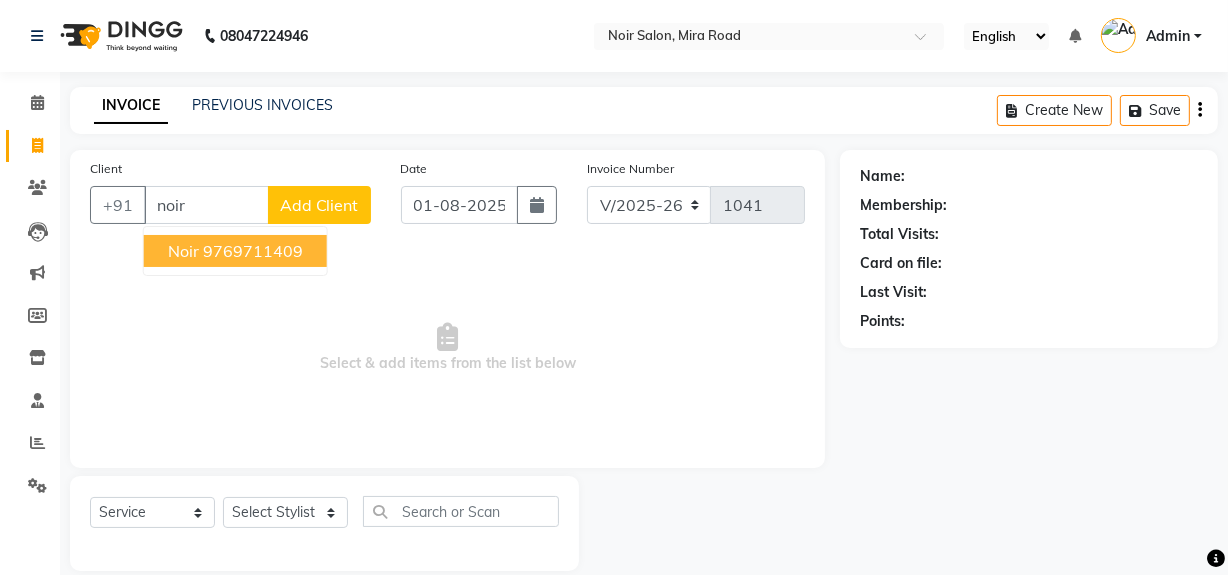 click on "9769711409" at bounding box center [253, 251] 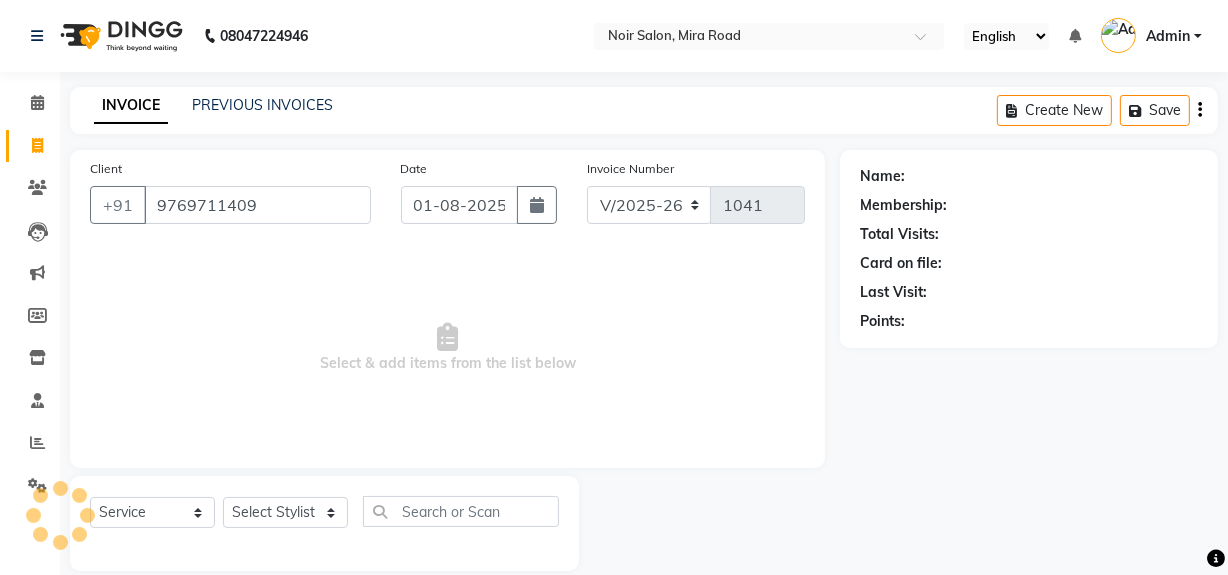 type on "9769711409" 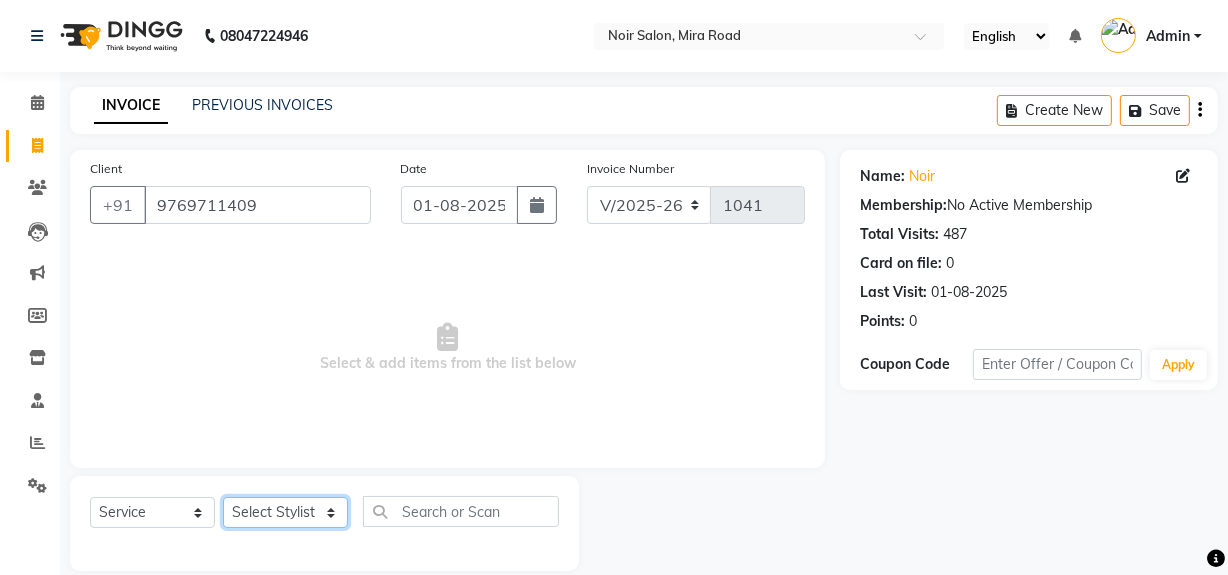 click on "Select Stylist khushbu Mohd Naushad Noir (Login) Shamshad Sonali  Sumit  Ujwala Patil  Zaid" 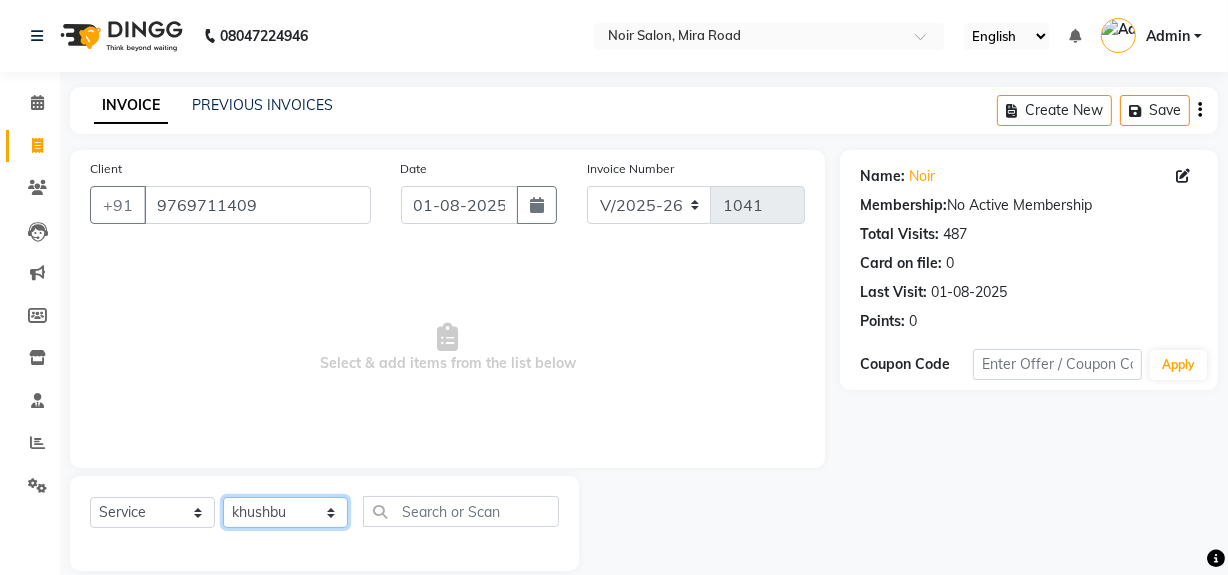 click on "Select Stylist khushbu Mohd Naushad Noir (Login) Shamshad Sonali  Sumit  Ujwala Patil  Zaid" 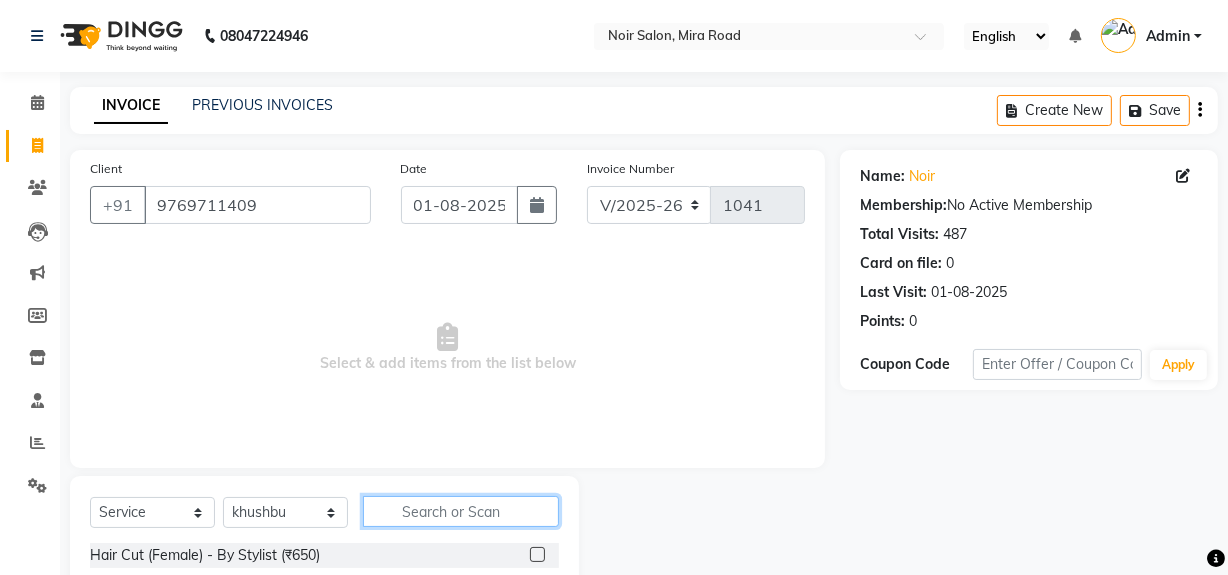 click 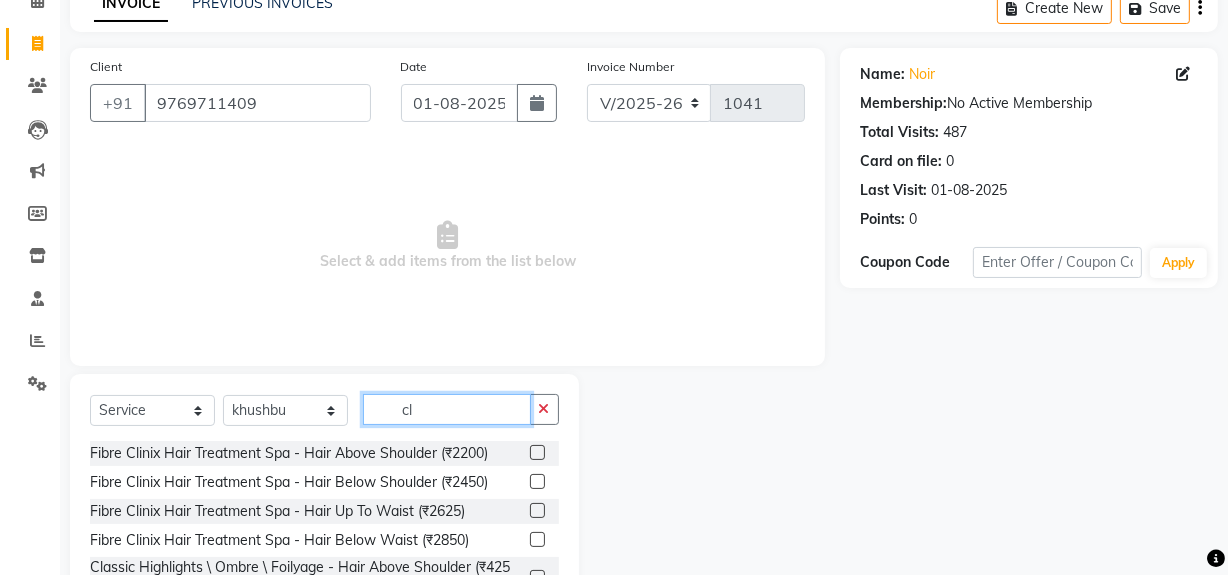 scroll, scrollTop: 115, scrollLeft: 0, axis: vertical 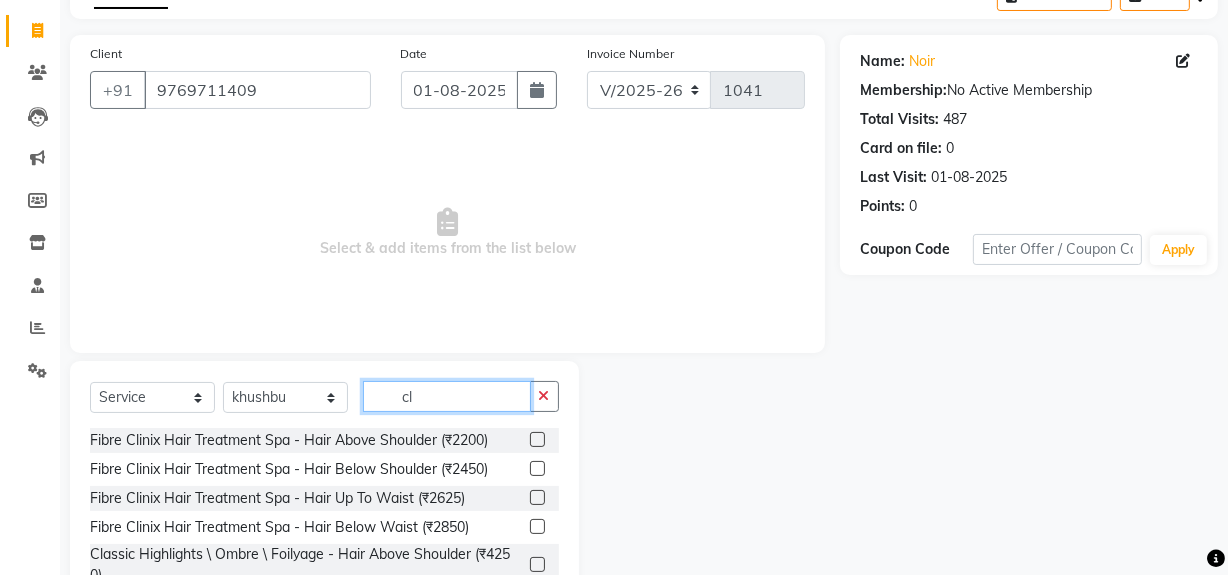 type on "c" 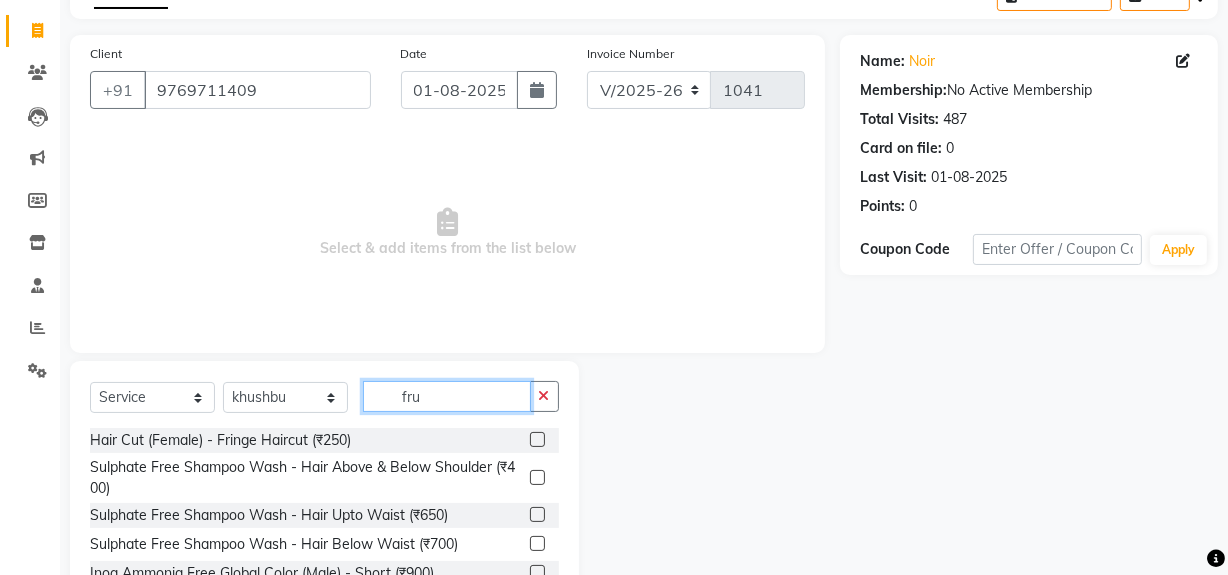 scroll, scrollTop: 55, scrollLeft: 0, axis: vertical 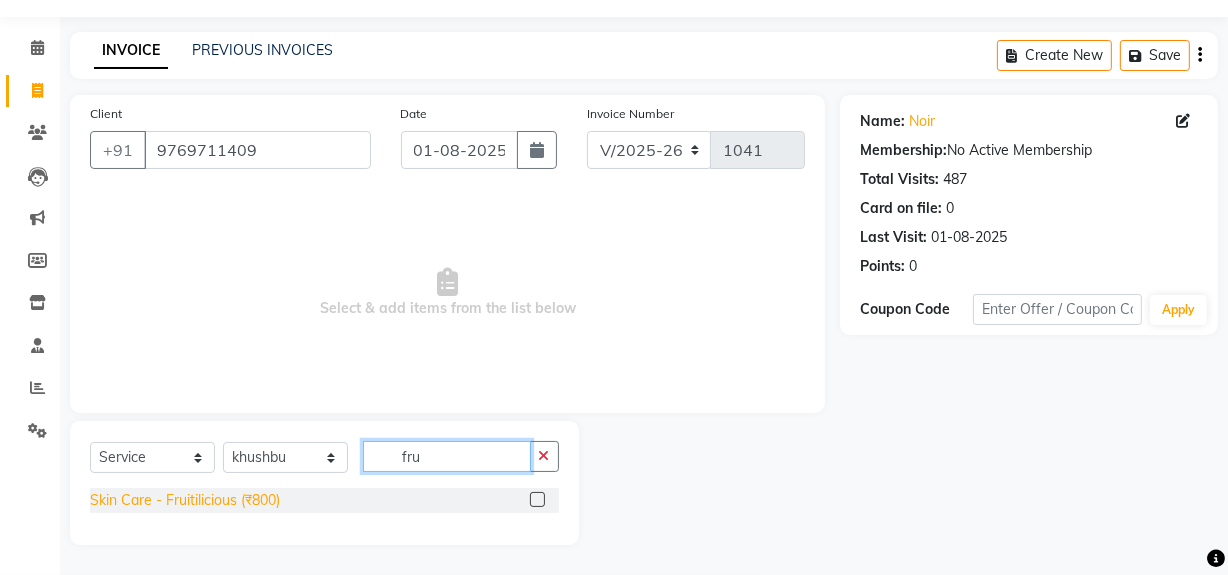 type on "fru" 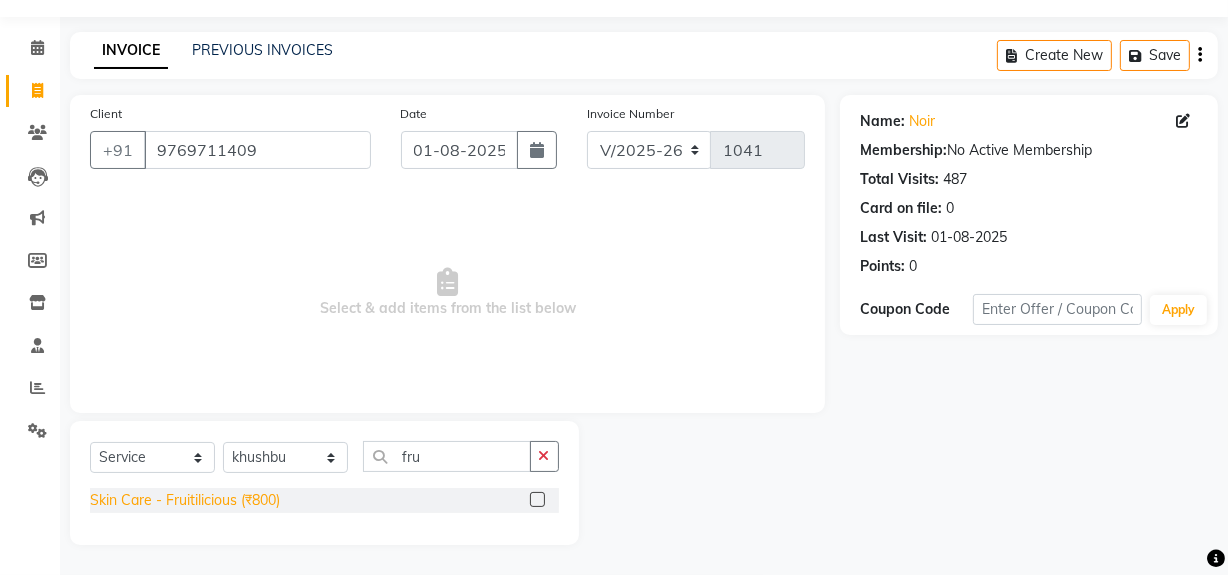 click on "Skin Care  - Fruitilicious (₹800)" 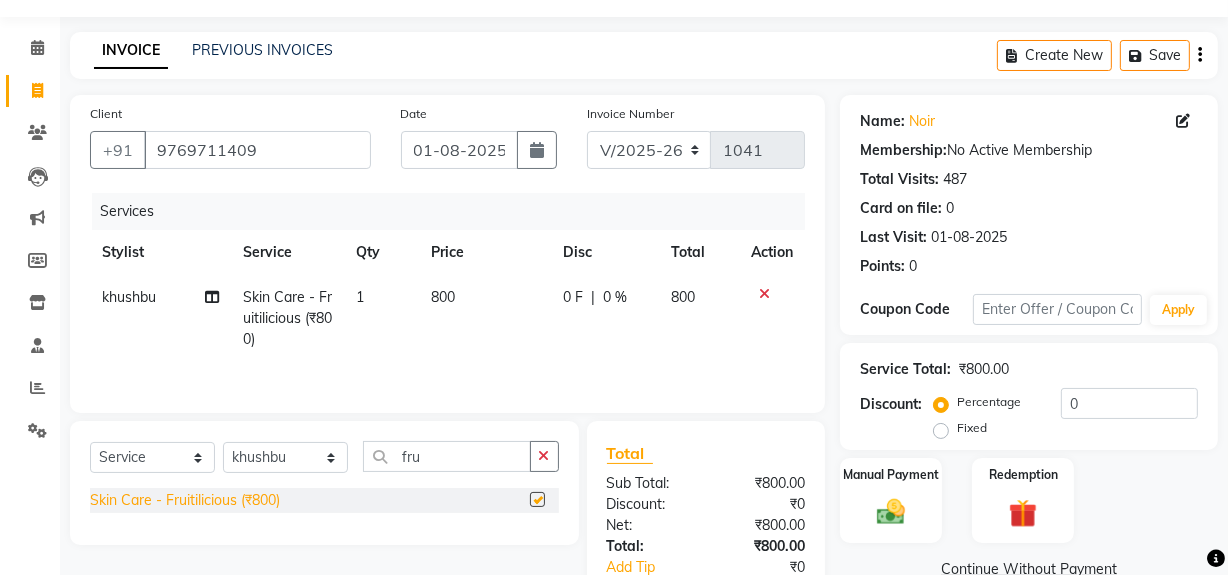 checkbox on "false" 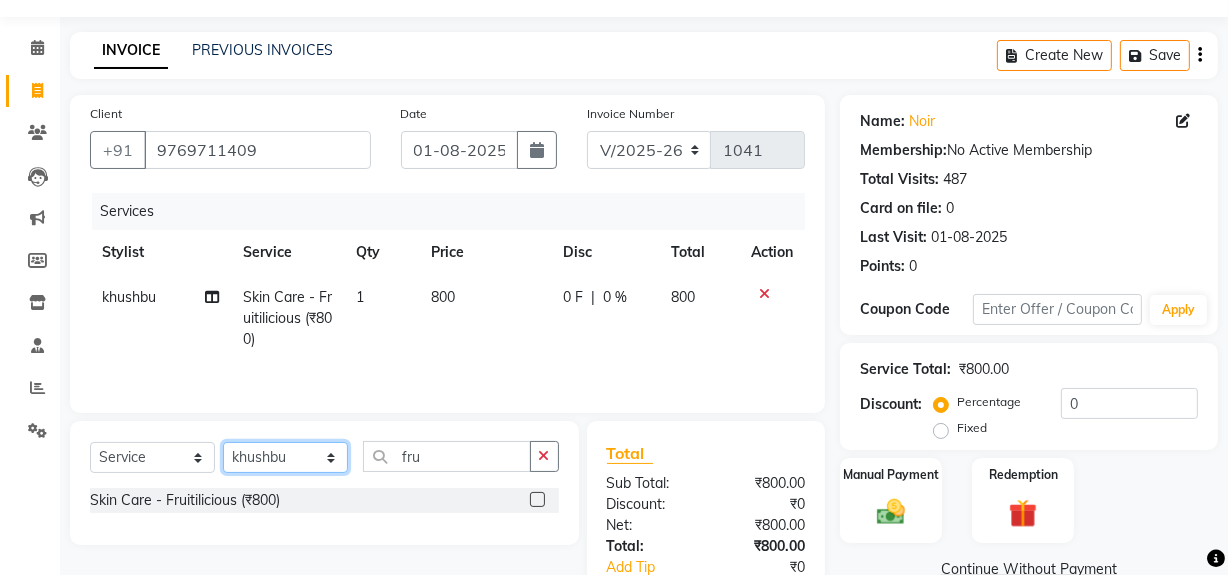 click on "Select Stylist khushbu Mohd Naushad Noir (Login) Shamshad Sonali  Sumit  Ujwala Patil  Zaid" 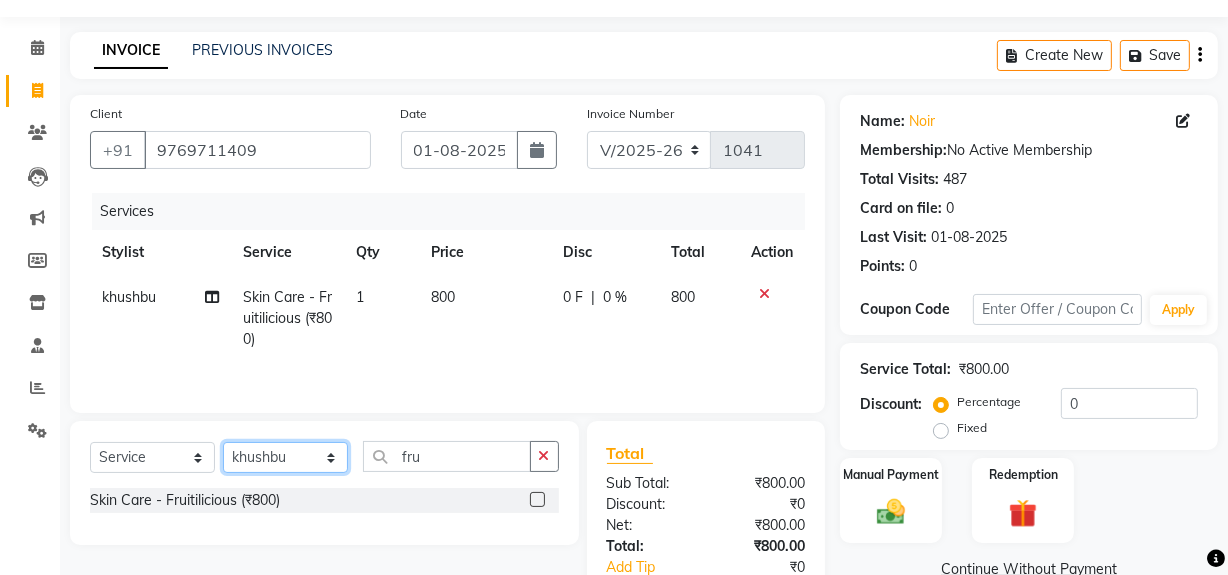 select on "85833" 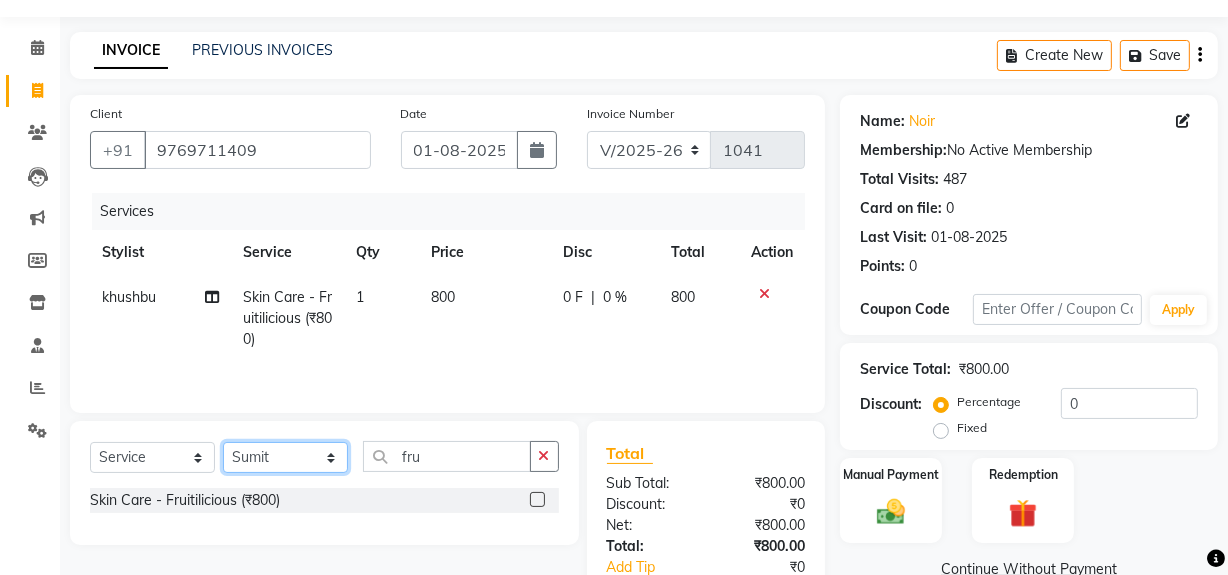 click on "Select Stylist khushbu Mohd Naushad Noir (Login) Shamshad Sonali  Sumit  Ujwala Patil  Zaid" 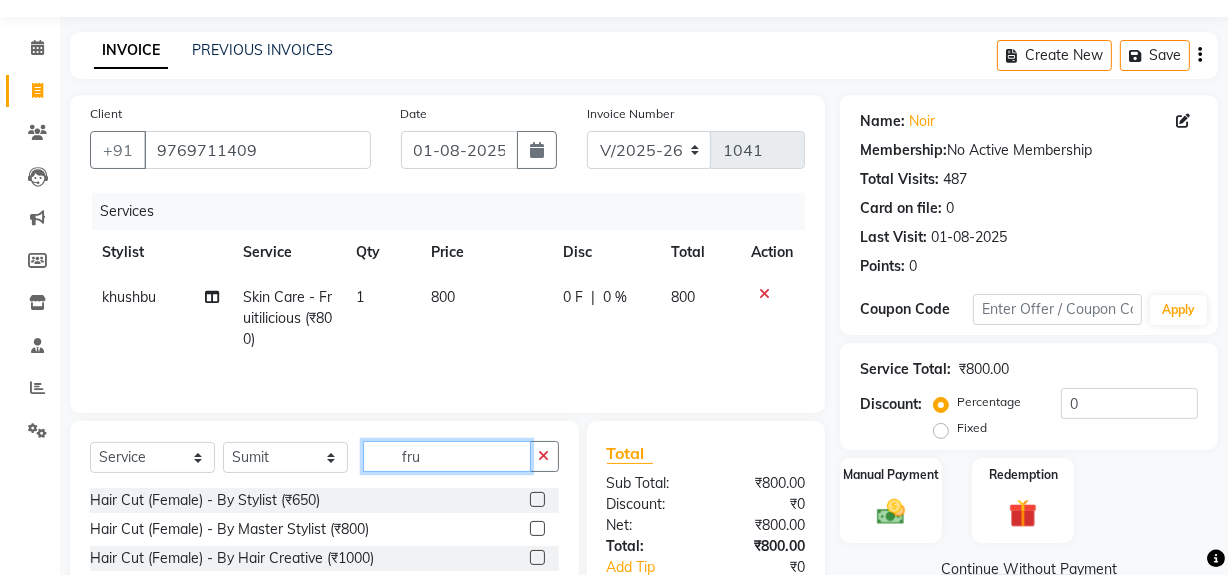 click on "fru" 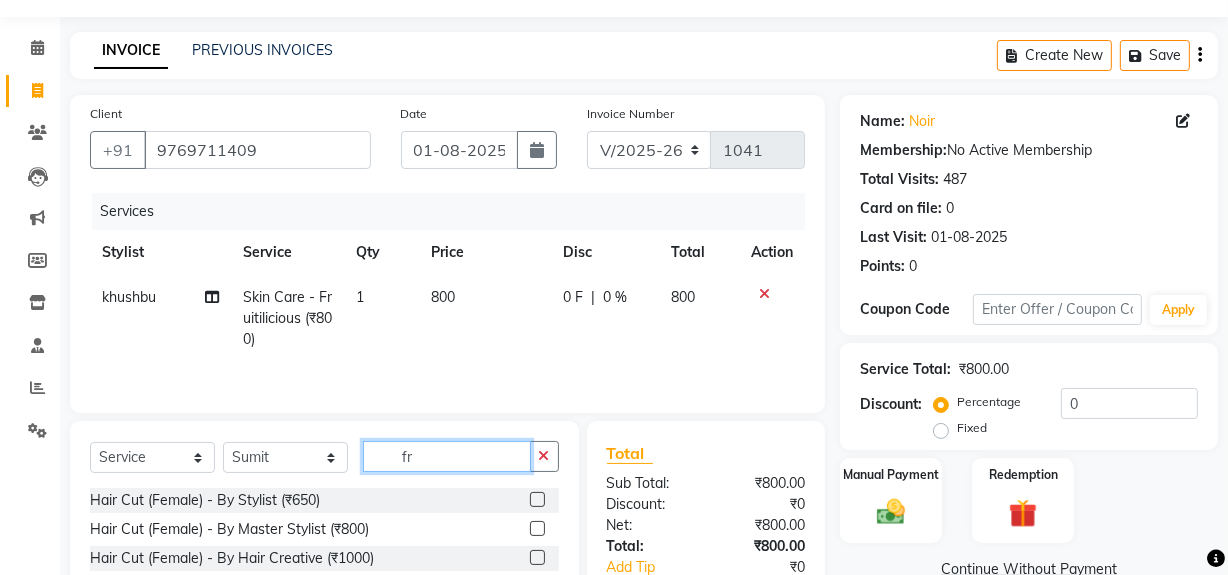 type on "f" 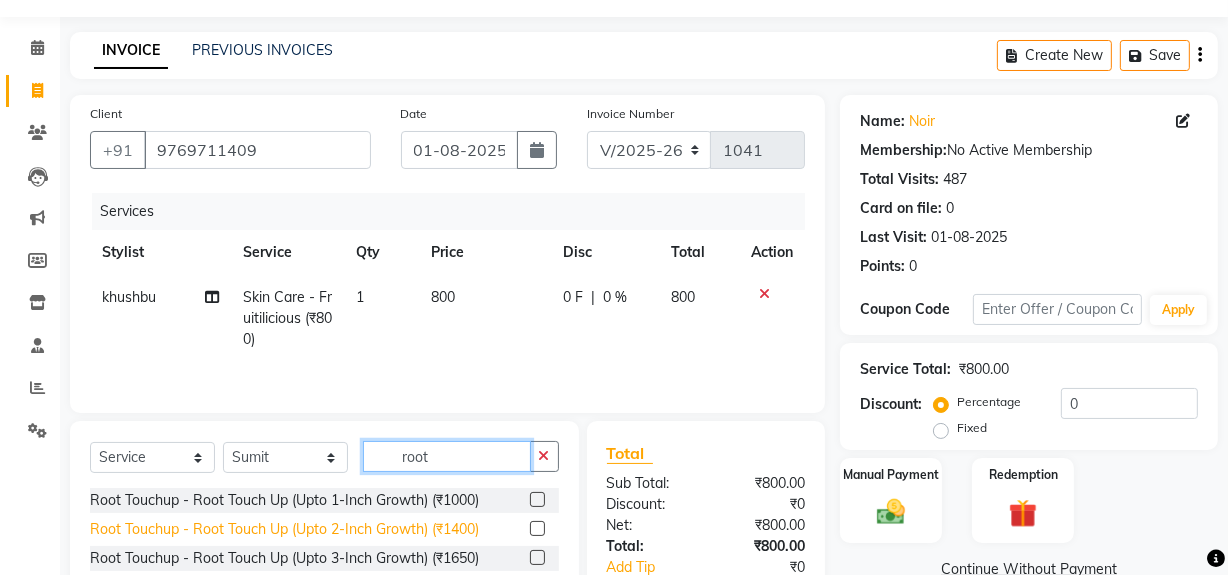 type on "root" 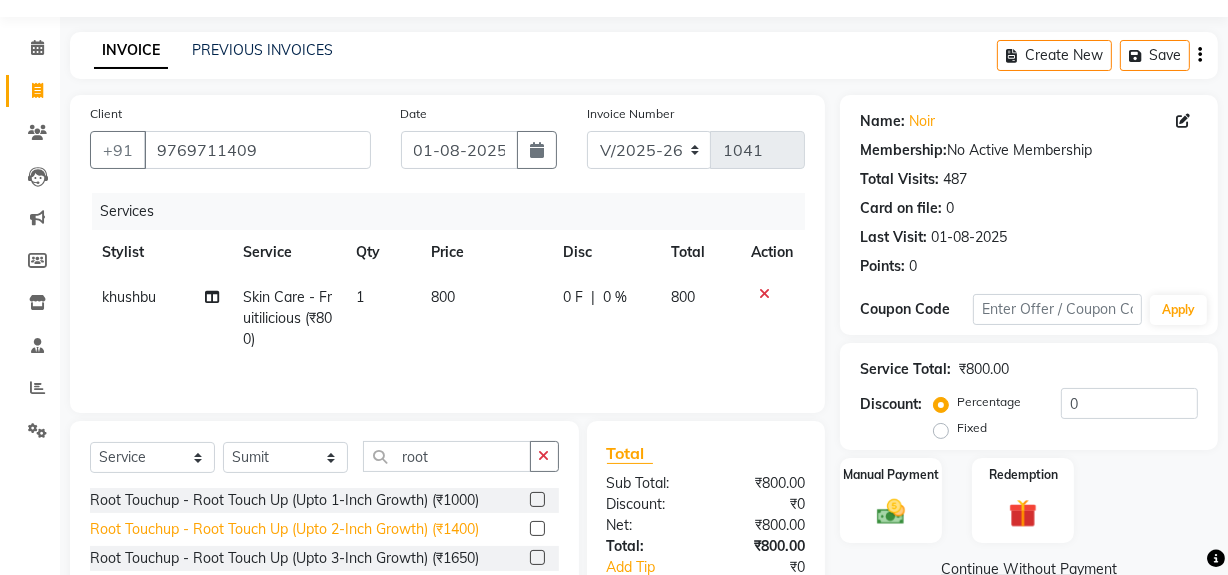 click on "Root Touchup - Root Touch Up (Upto 2-Inch Growth) (₹1400)" 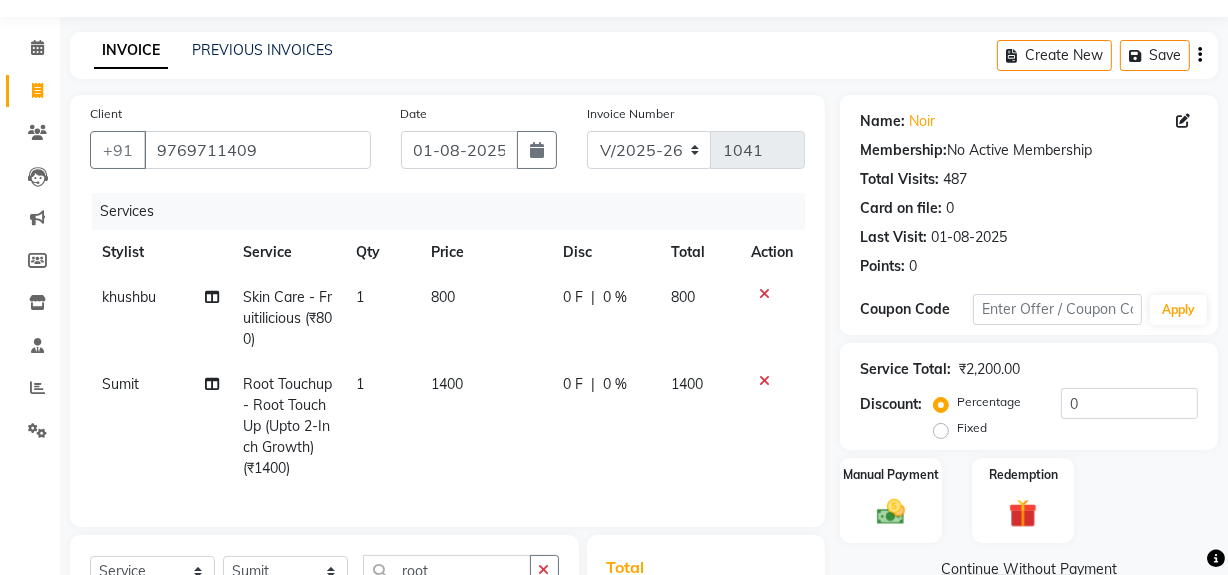 checkbox on "false" 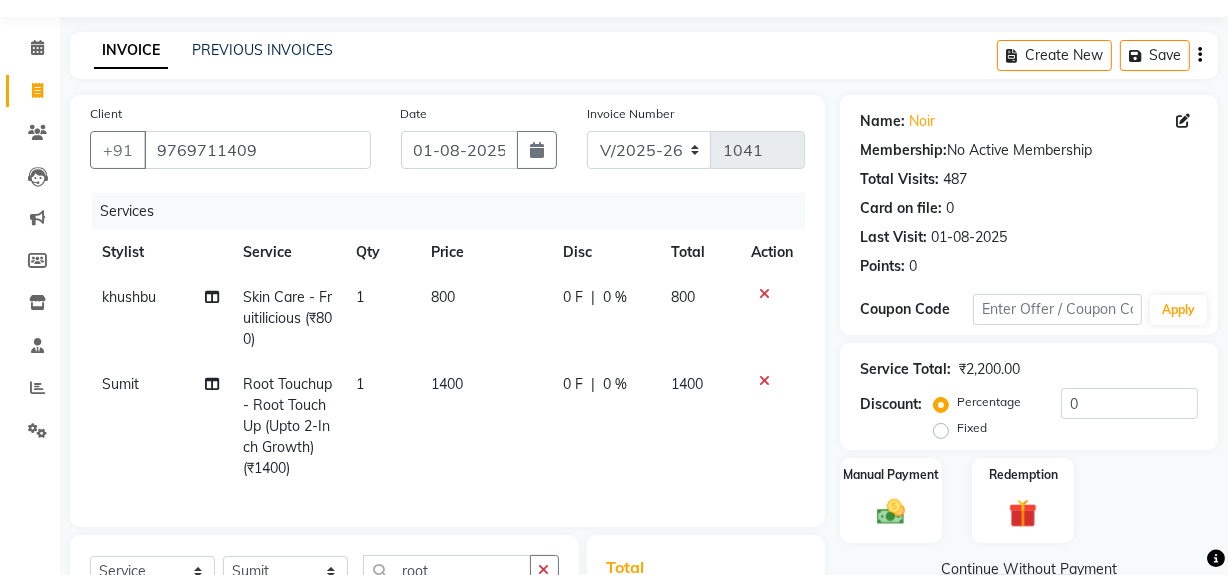 click on "1400" 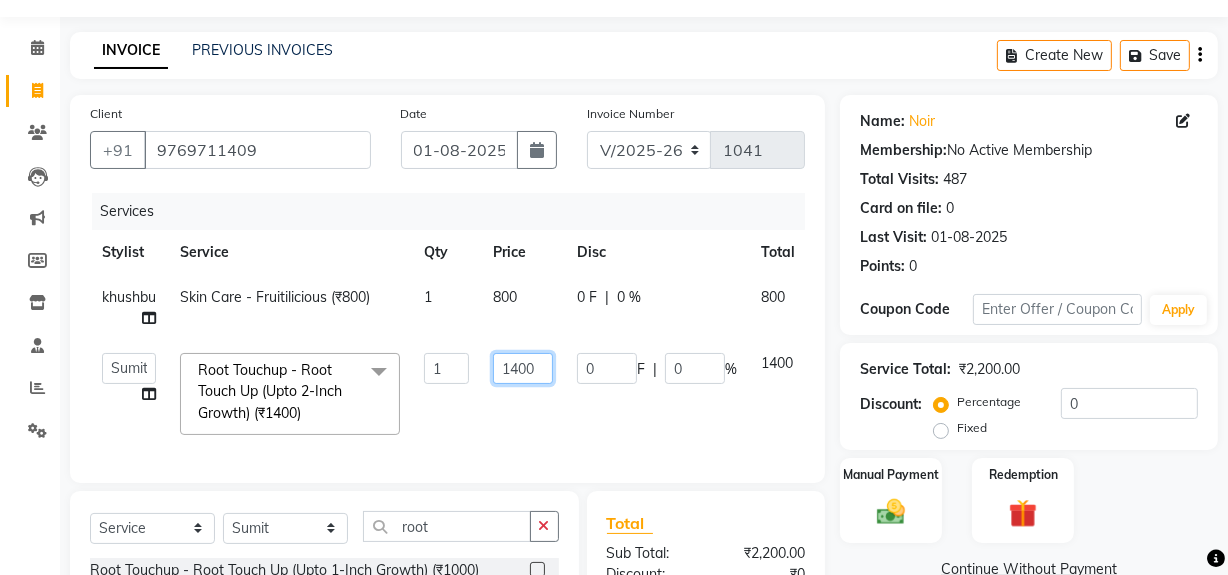 click on "1400" 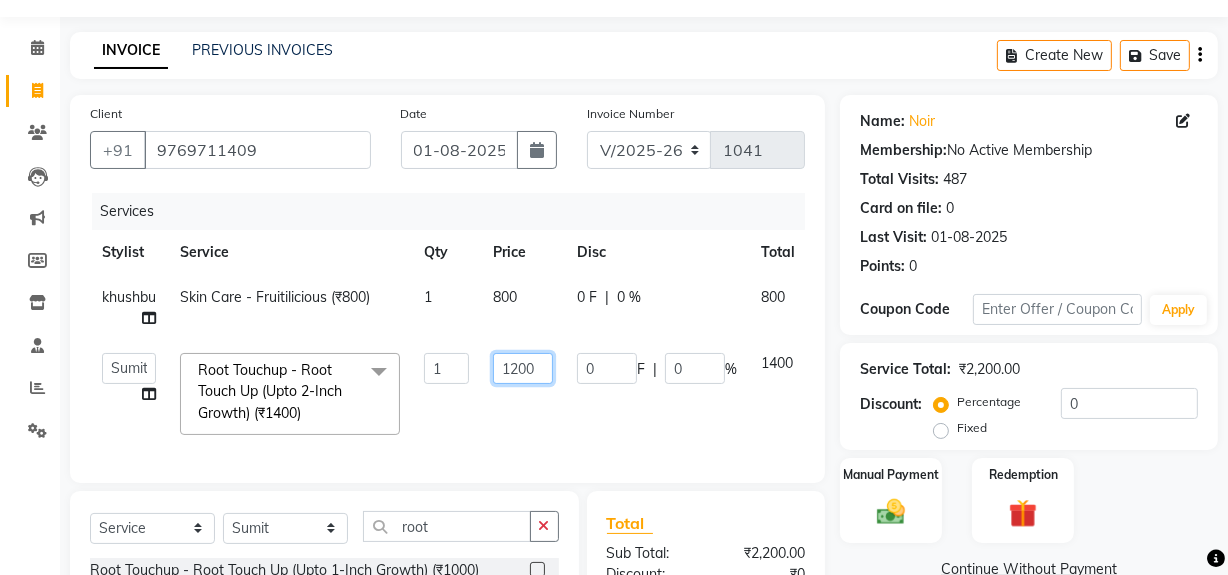 click on "1200" 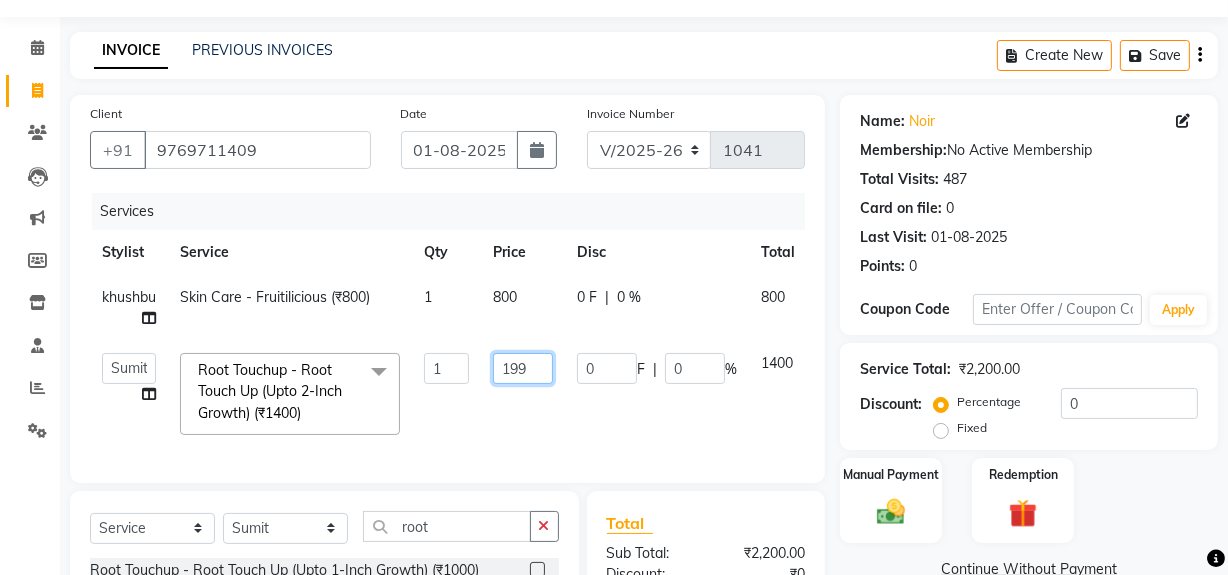 type on "1999" 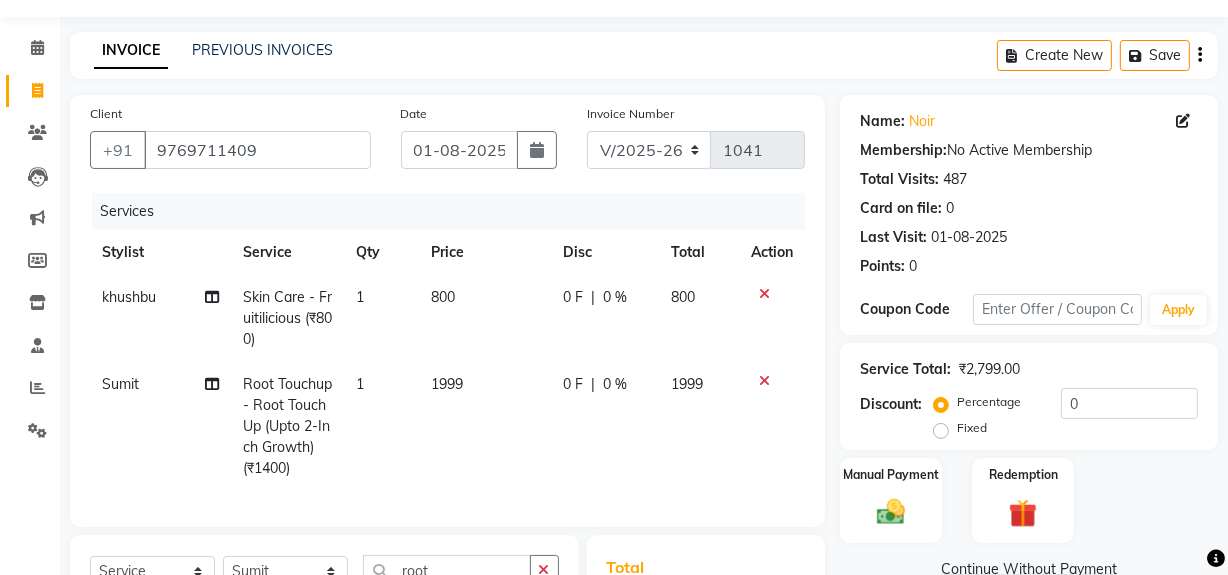 click on "1999" 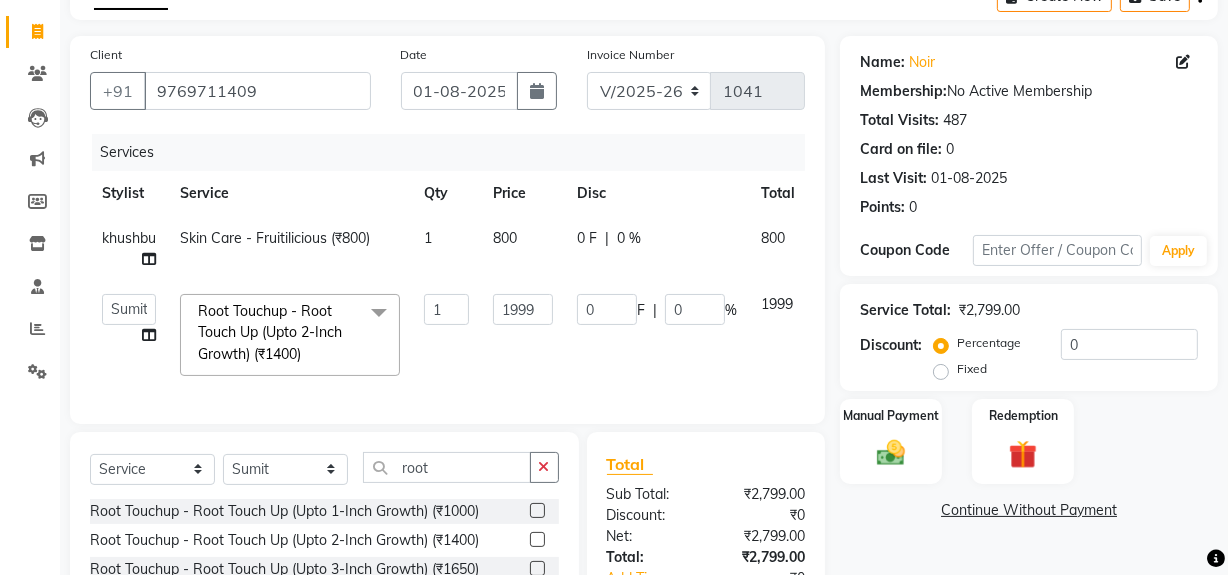 scroll, scrollTop: 146, scrollLeft: 0, axis: vertical 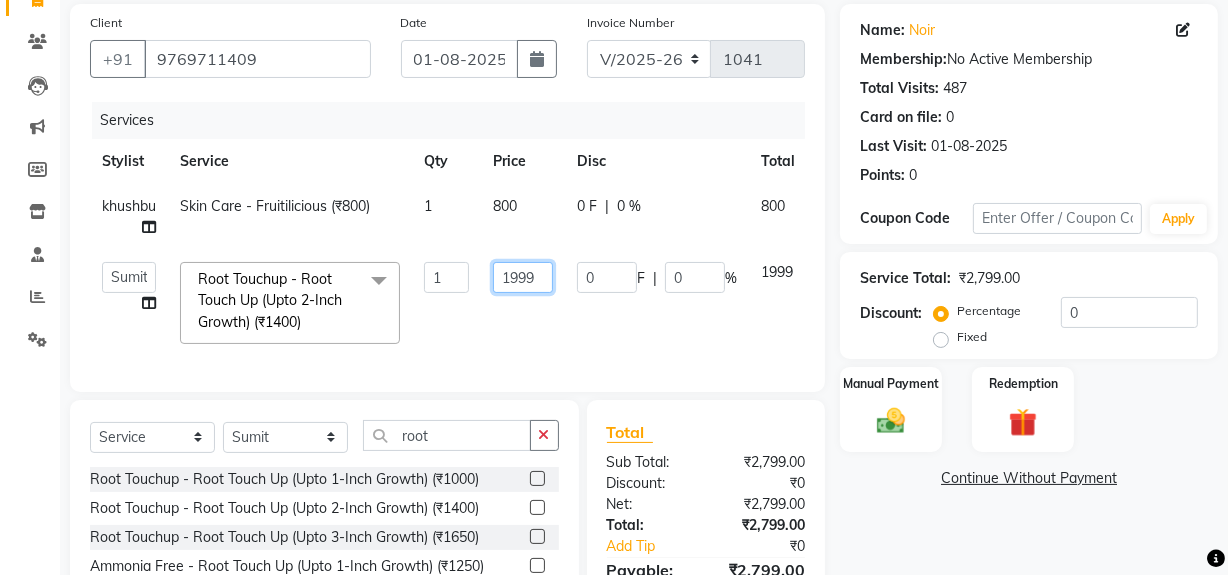 click on "1999" 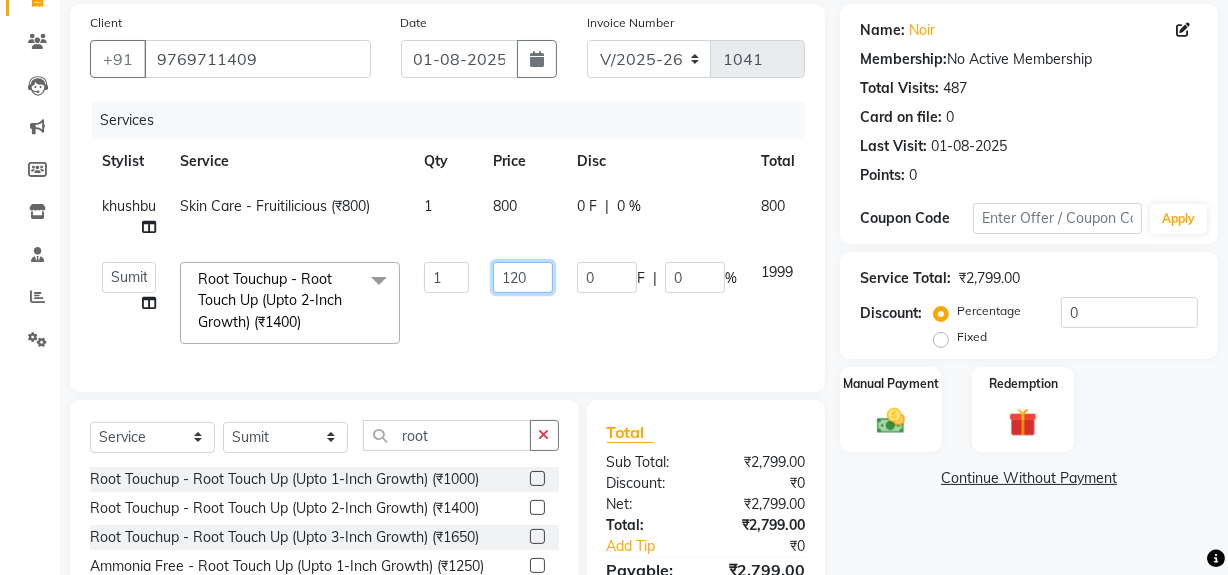 type on "1200" 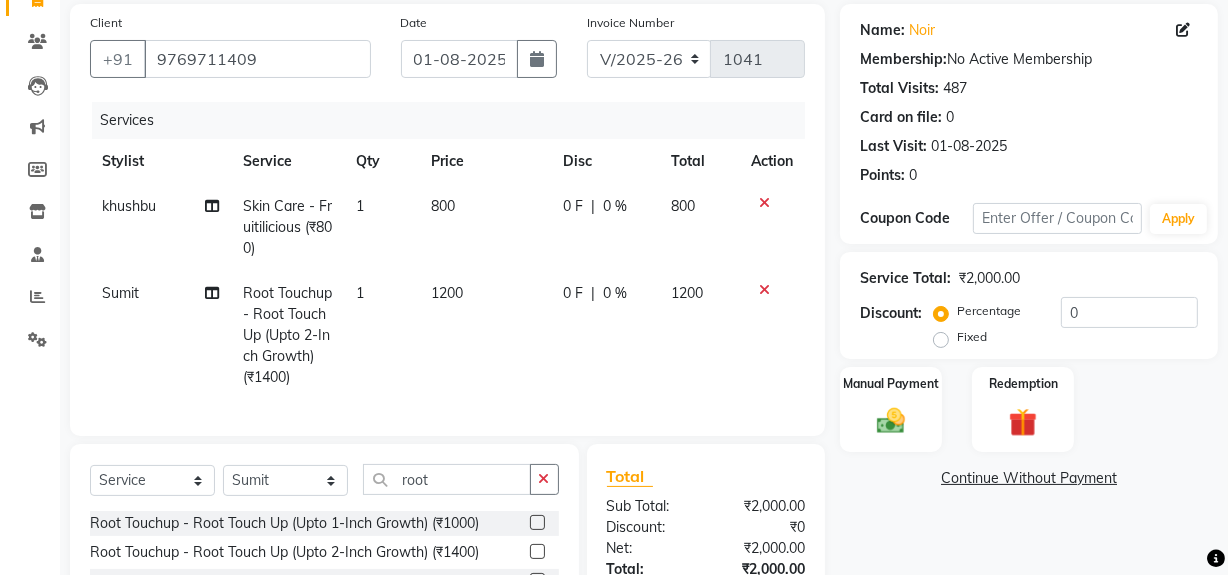 click on "1200" 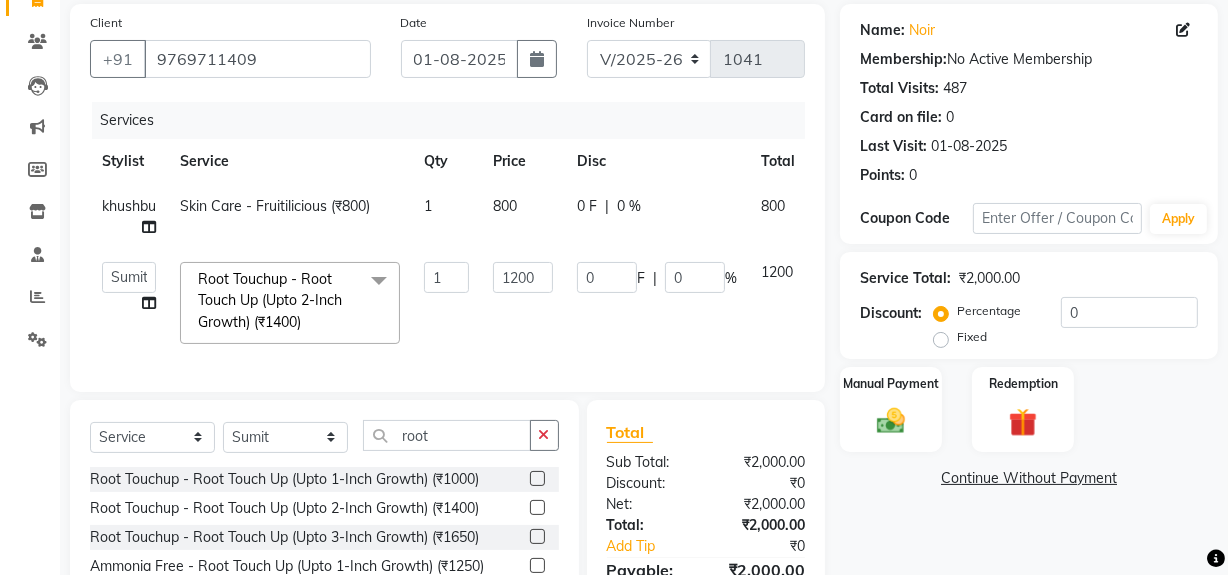 scroll, scrollTop: 237, scrollLeft: 0, axis: vertical 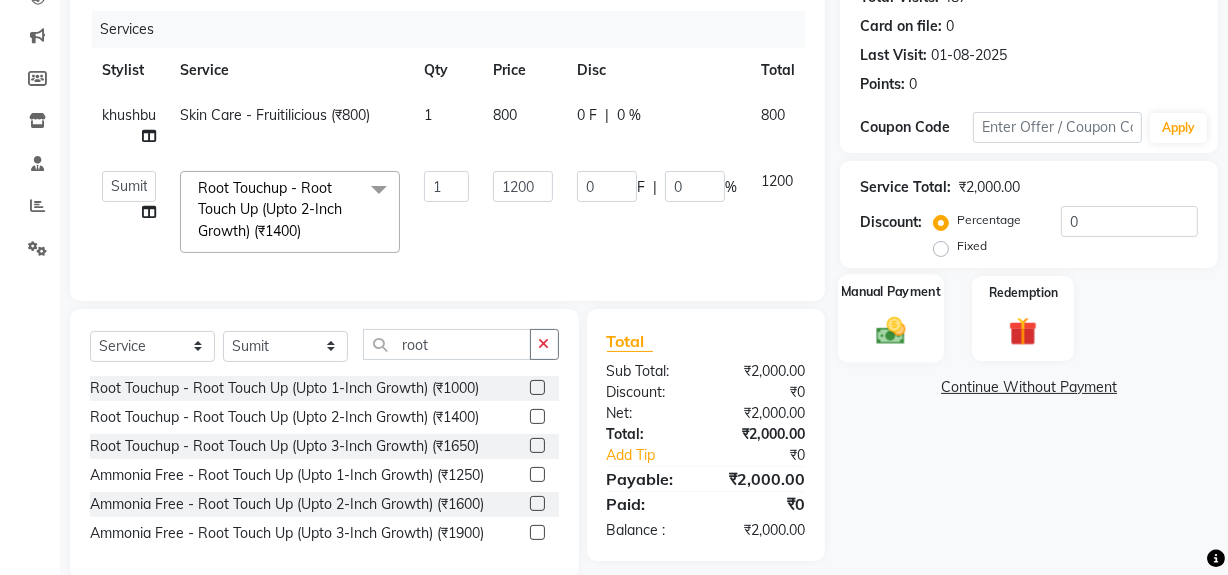 click 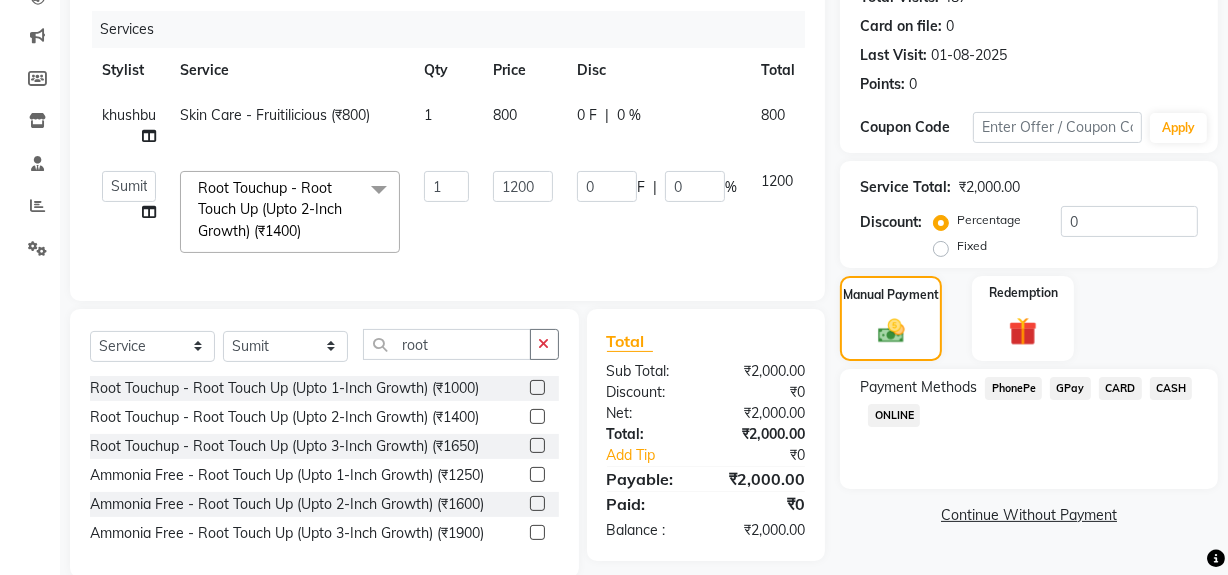click on "GPay" 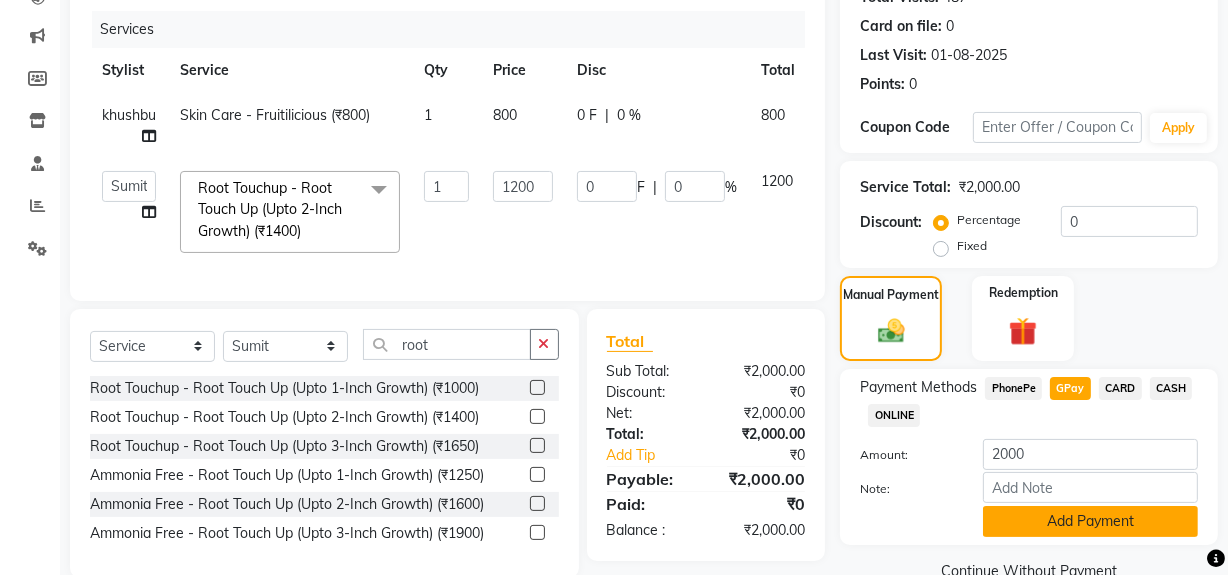 click on "Add Payment" 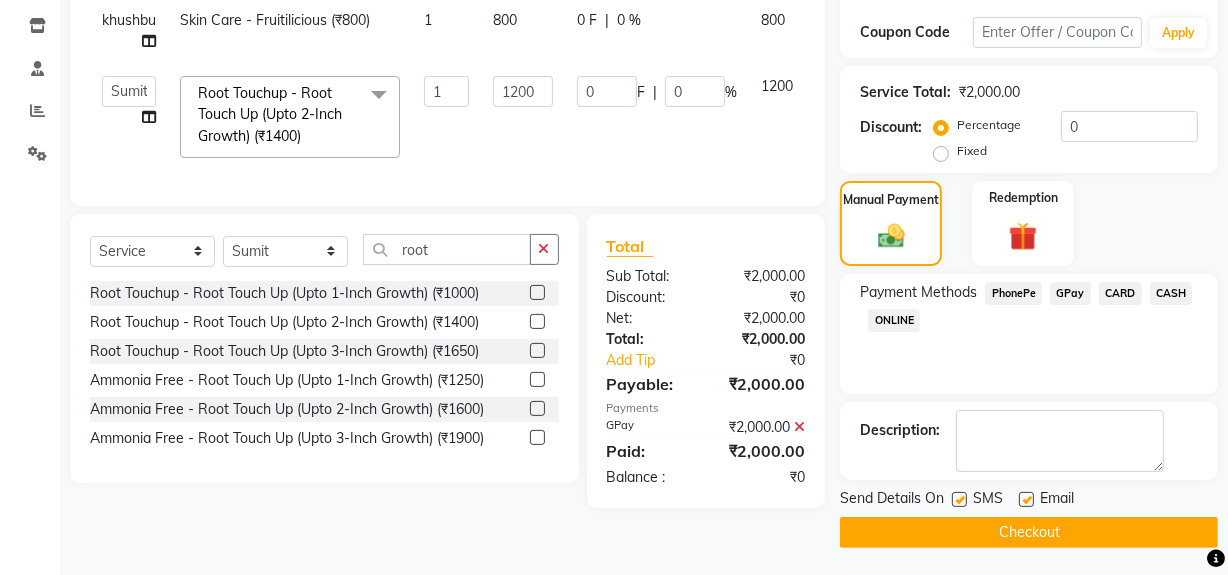scroll, scrollTop: 333, scrollLeft: 0, axis: vertical 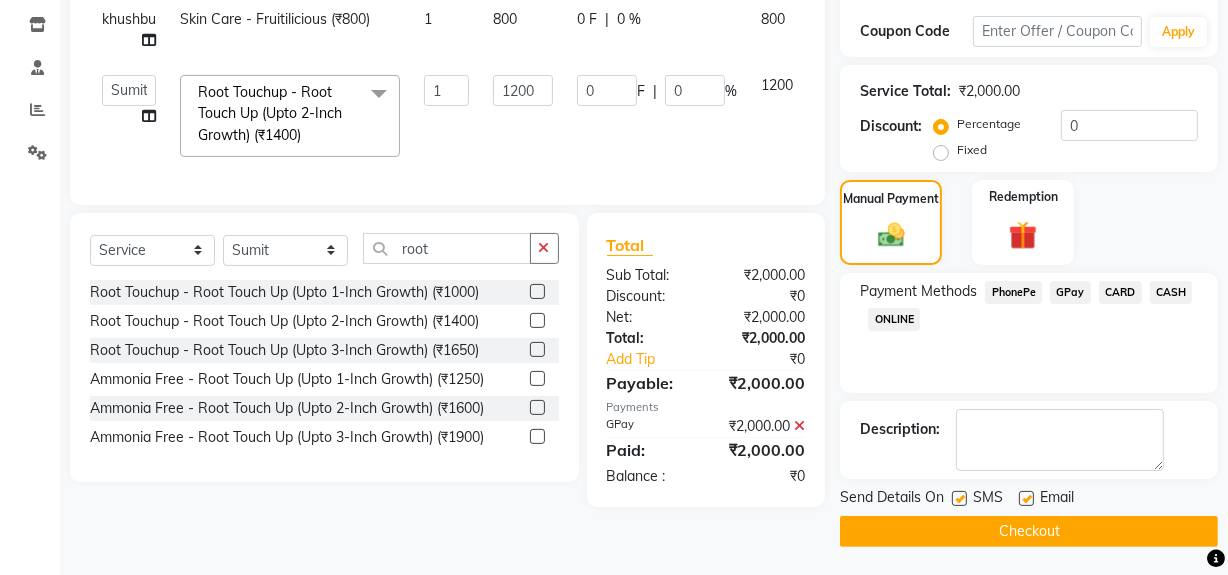 click 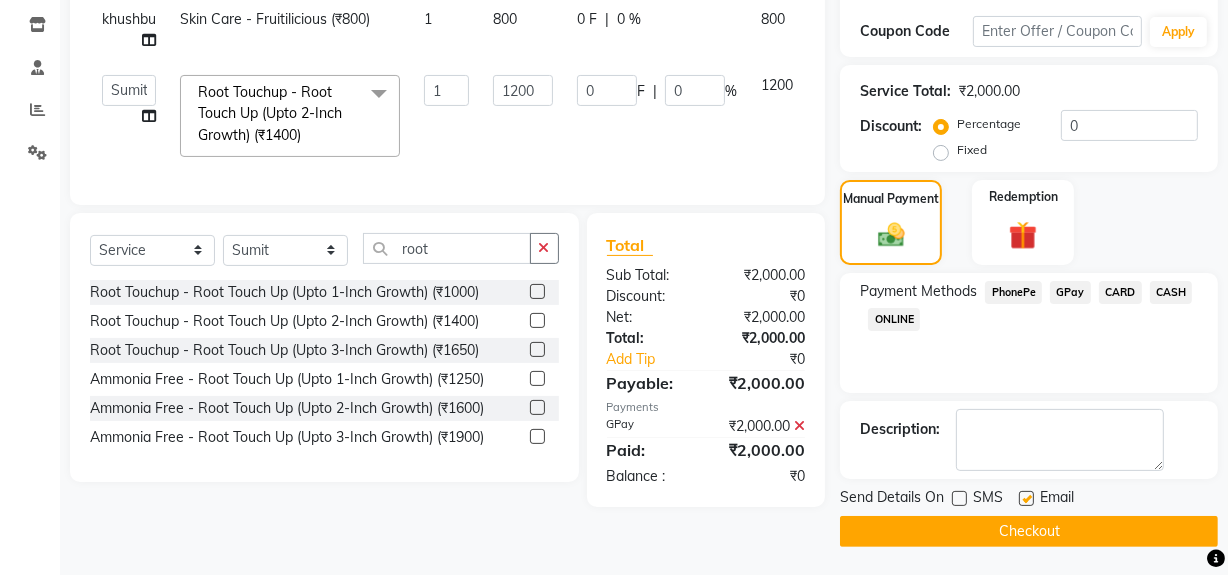 click 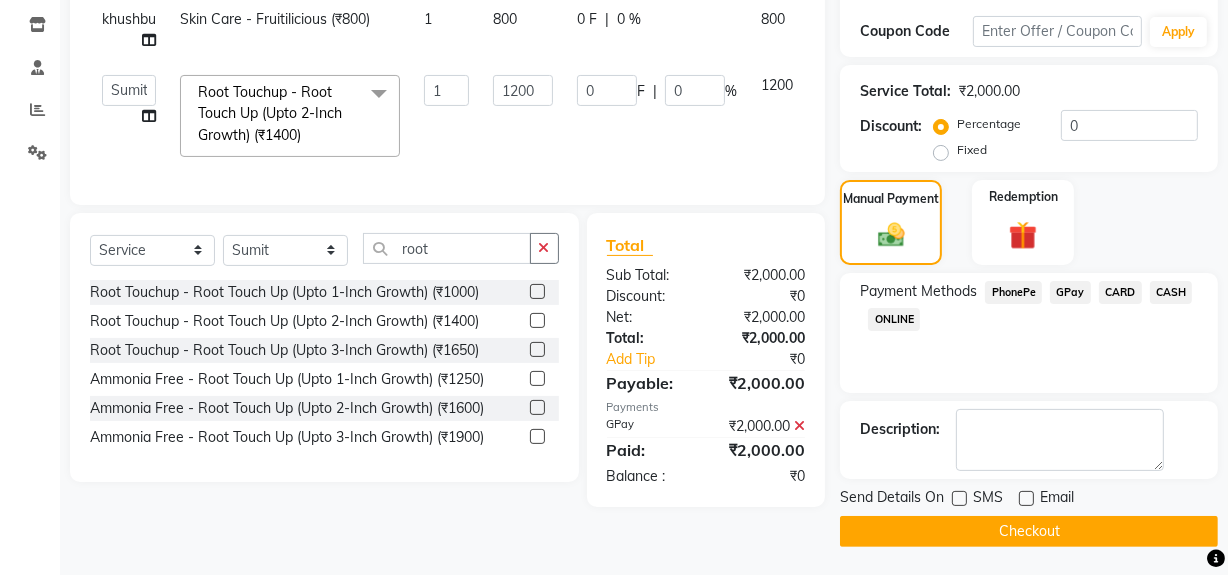 click on "Checkout" 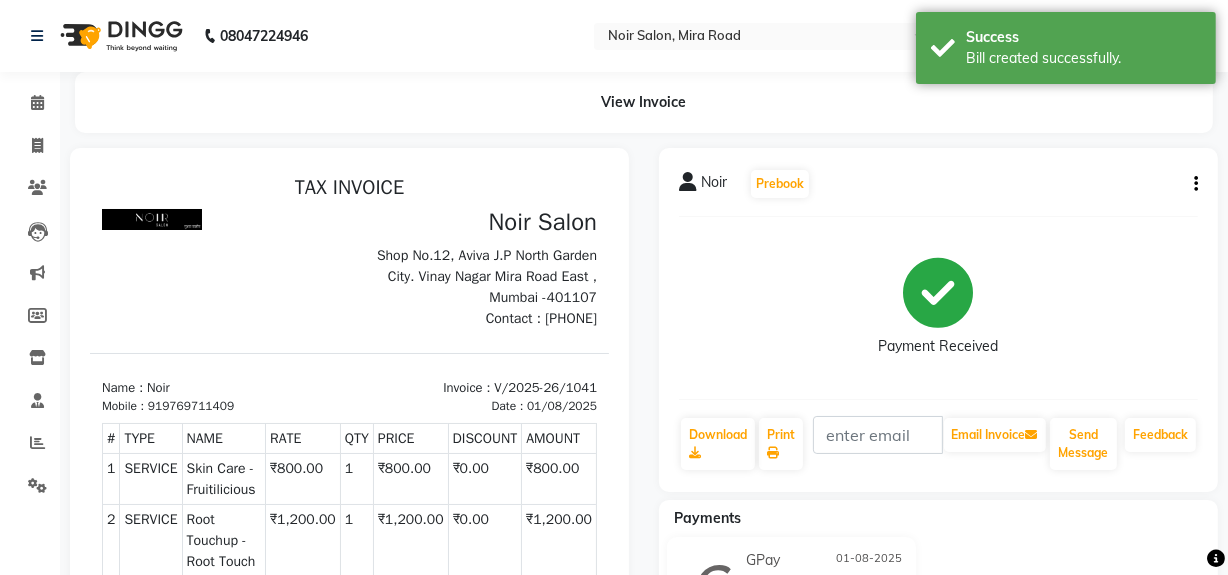 scroll, scrollTop: 0, scrollLeft: 0, axis: both 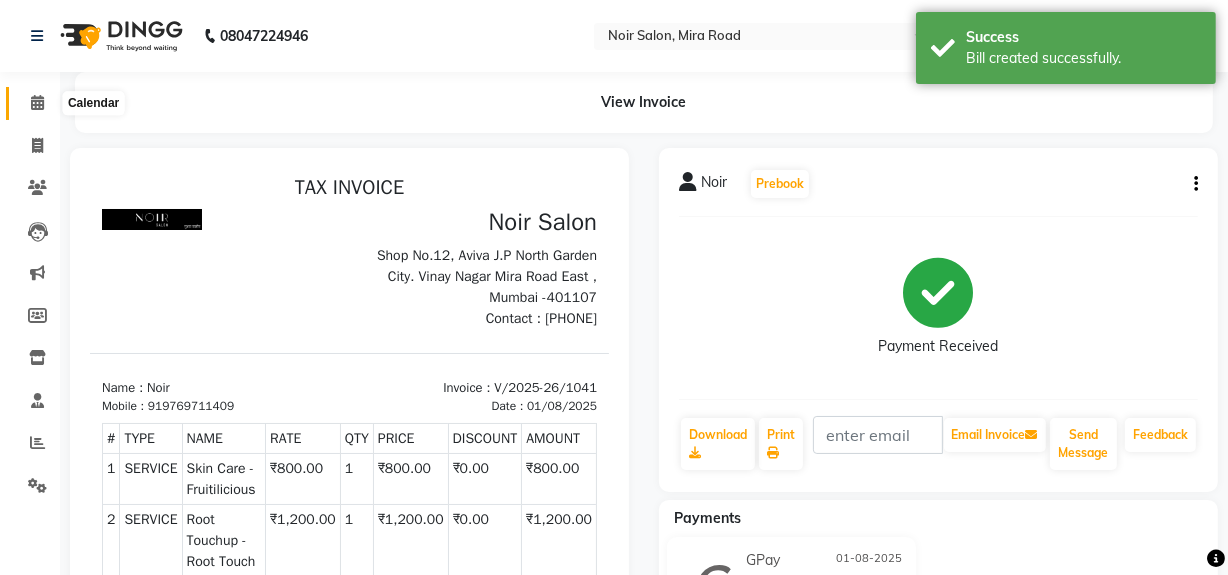 click 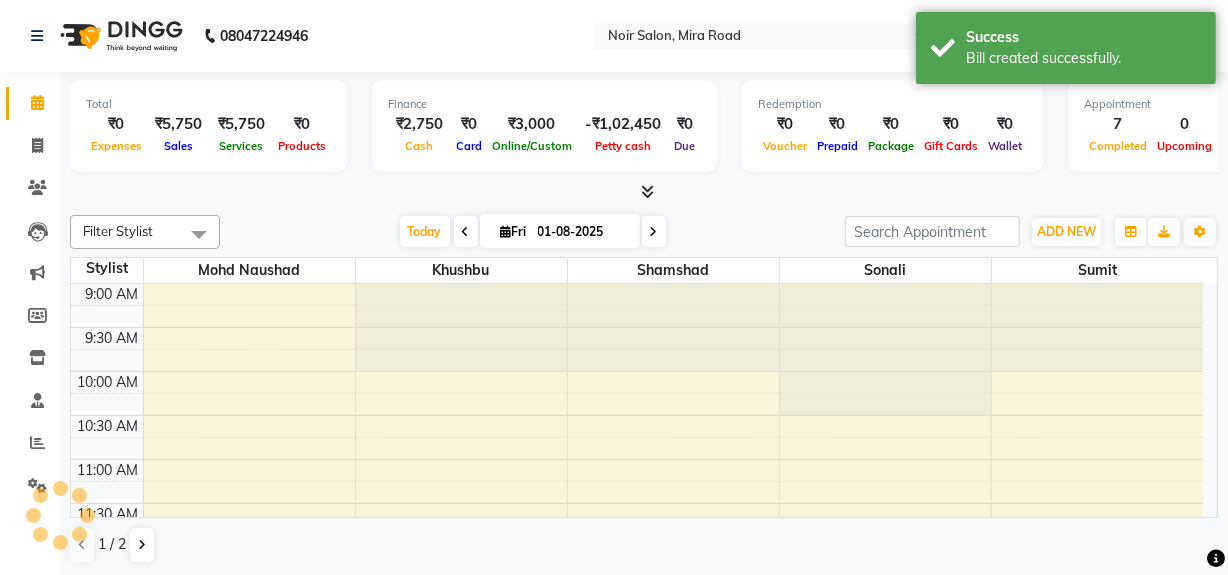 scroll, scrollTop: 0, scrollLeft: 0, axis: both 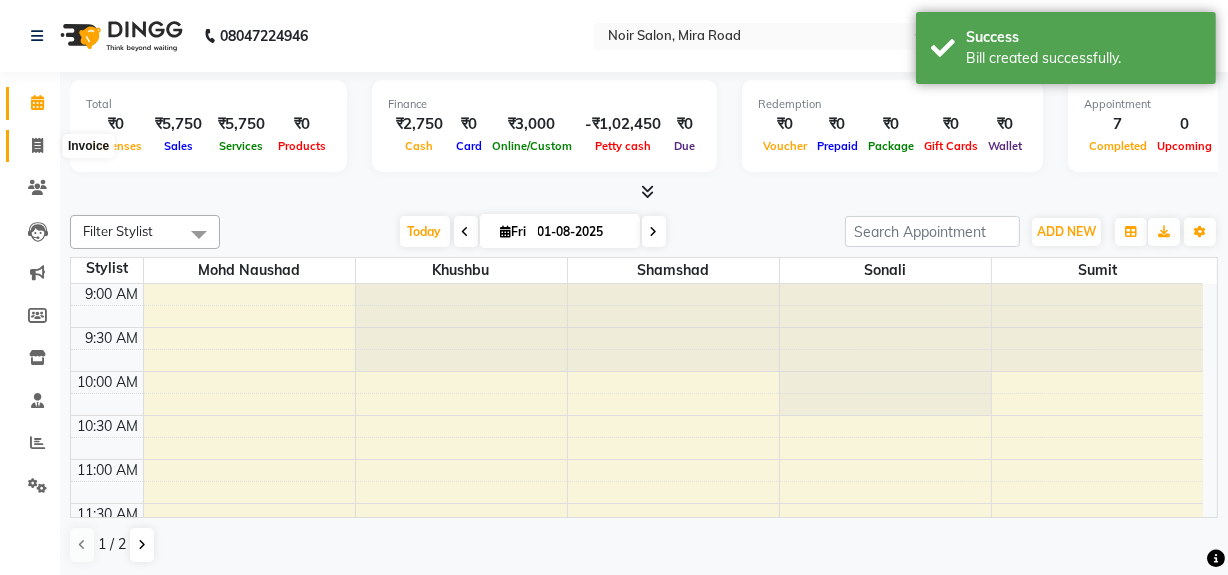 click 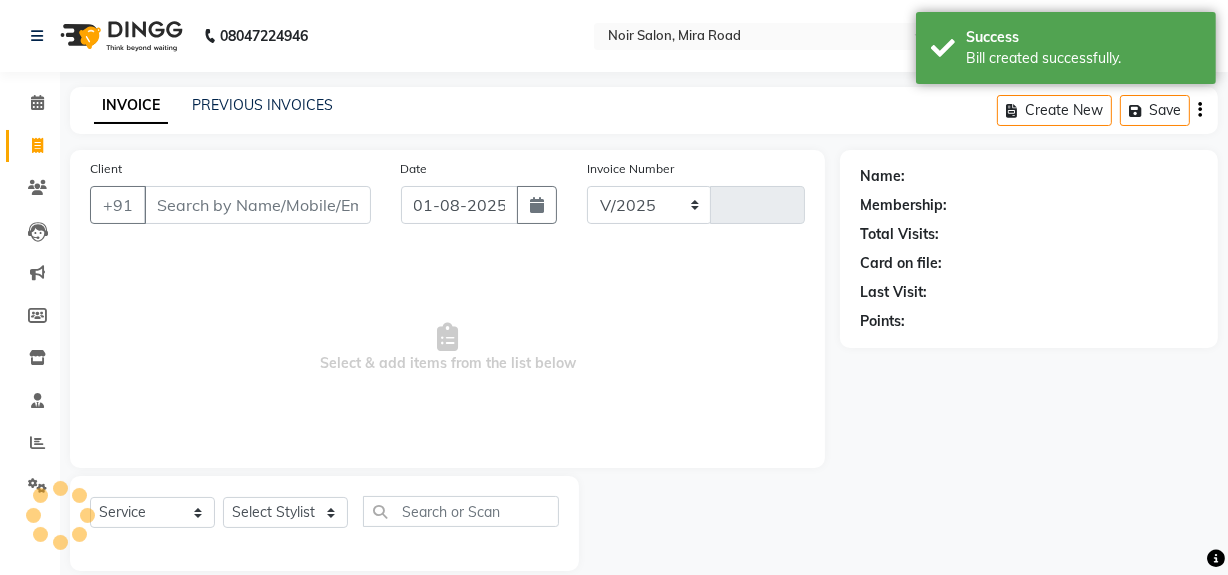 select on "5495" 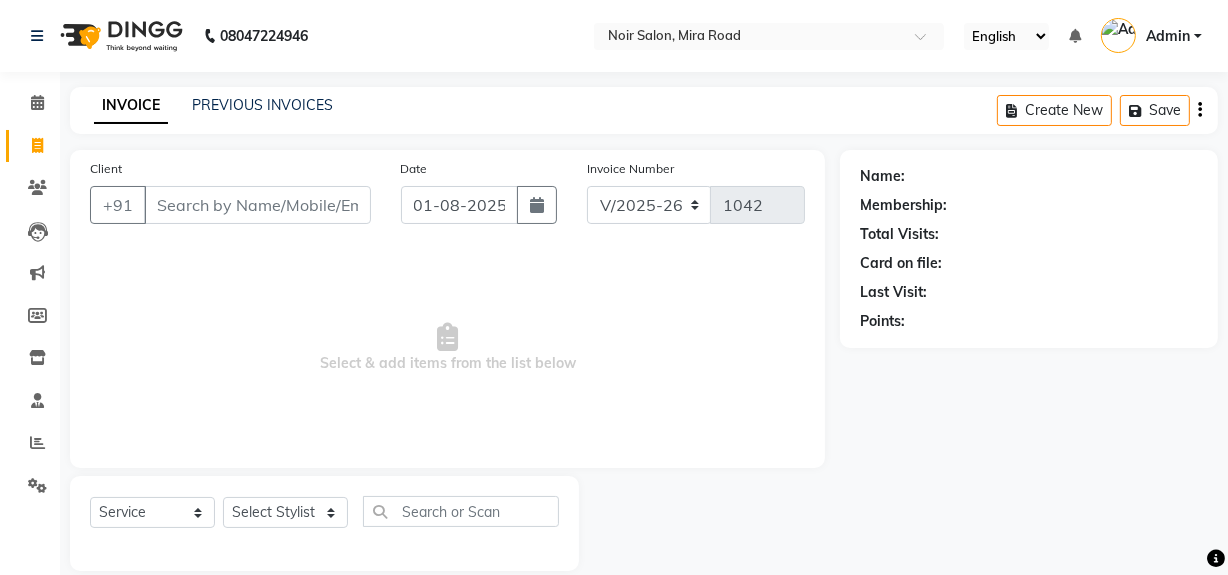 click on "Client" at bounding box center [257, 205] 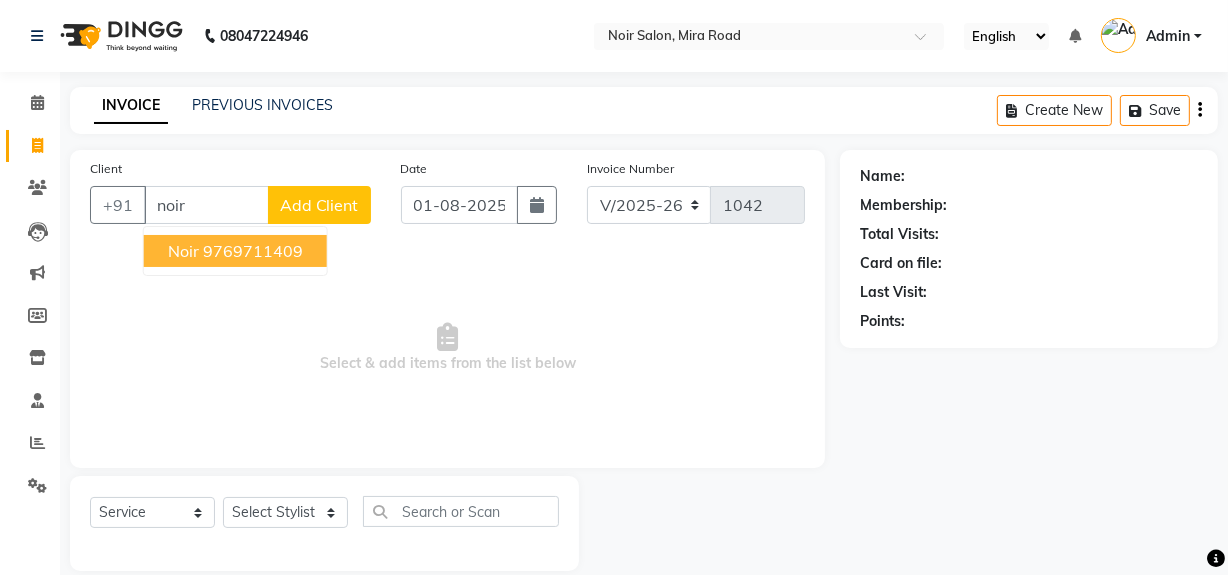 click on "9769711409" at bounding box center (253, 251) 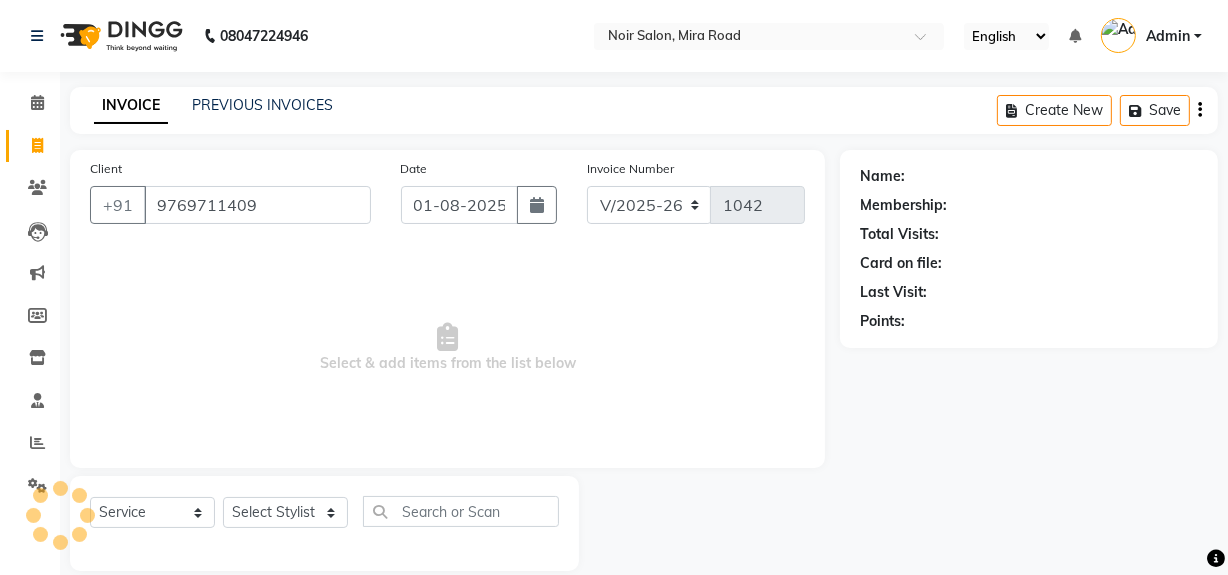 type on "9769711409" 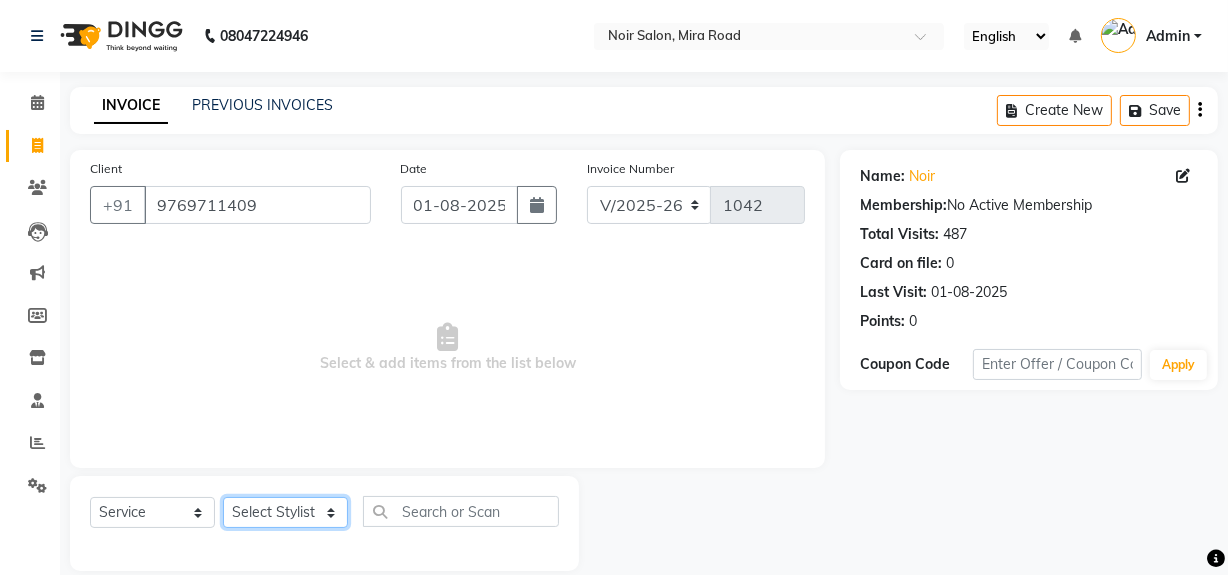 click on "Select Stylist khushbu Mohd Naushad Noir (Login) Shamshad Sonali  Sumit  Ujwala Patil  Zaid" 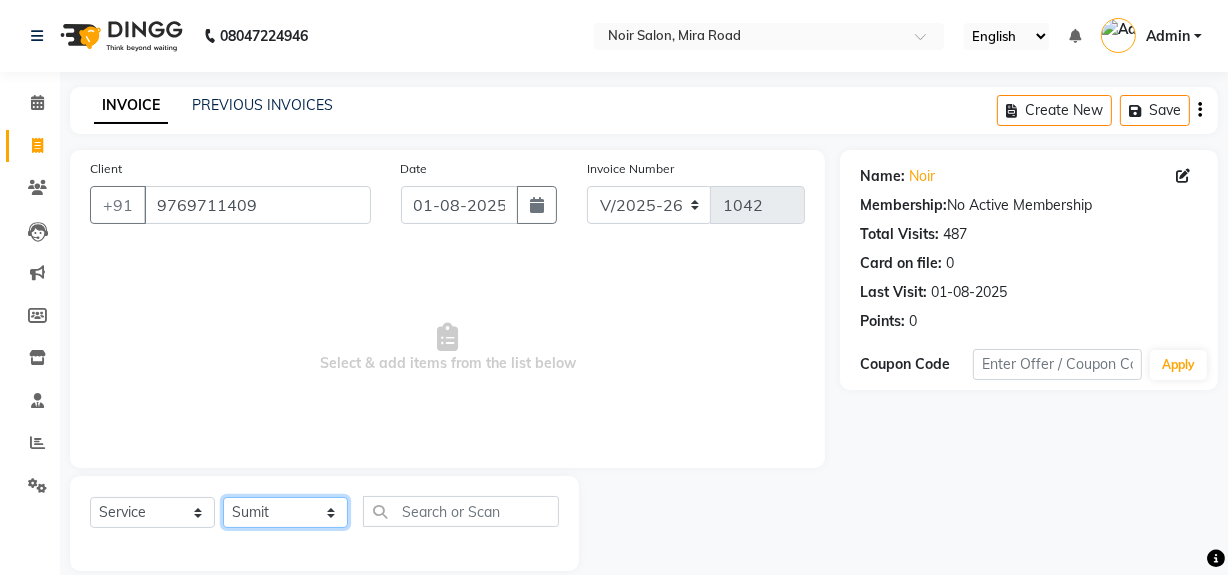 click on "Select Stylist khushbu Mohd Naushad Noir (Login) Shamshad Sonali  Sumit  Ujwala Patil  Zaid" 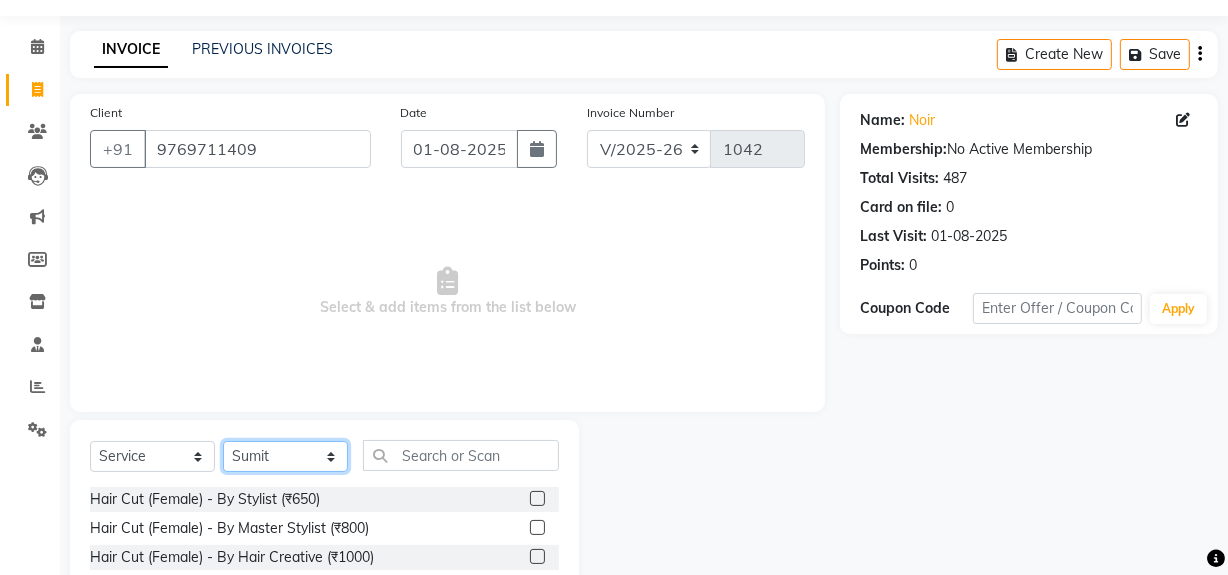 scroll, scrollTop: 62, scrollLeft: 0, axis: vertical 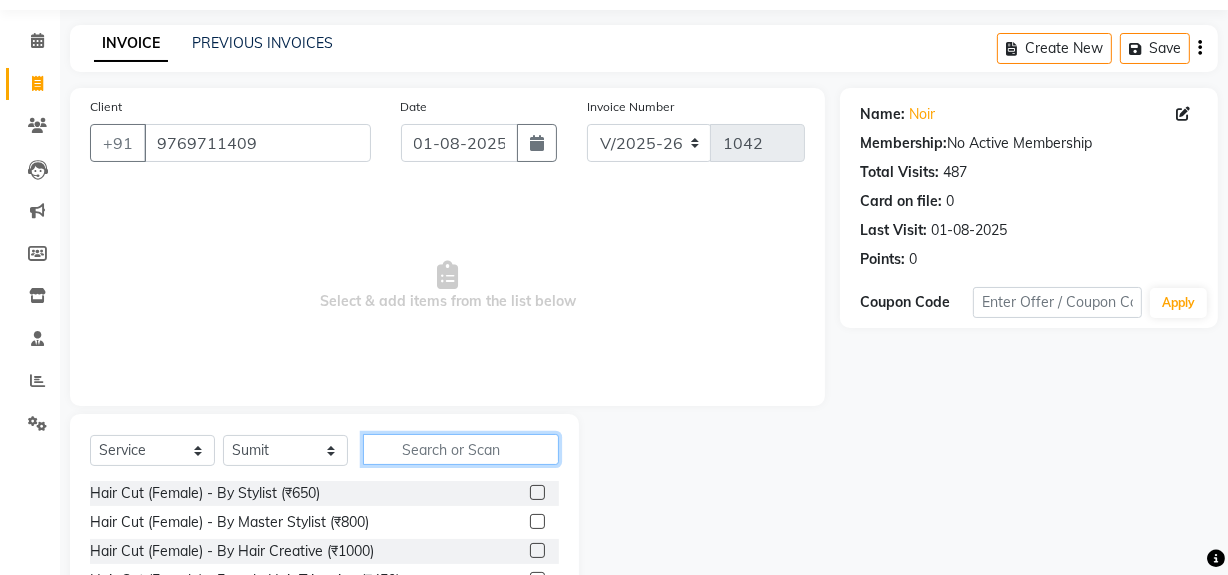click 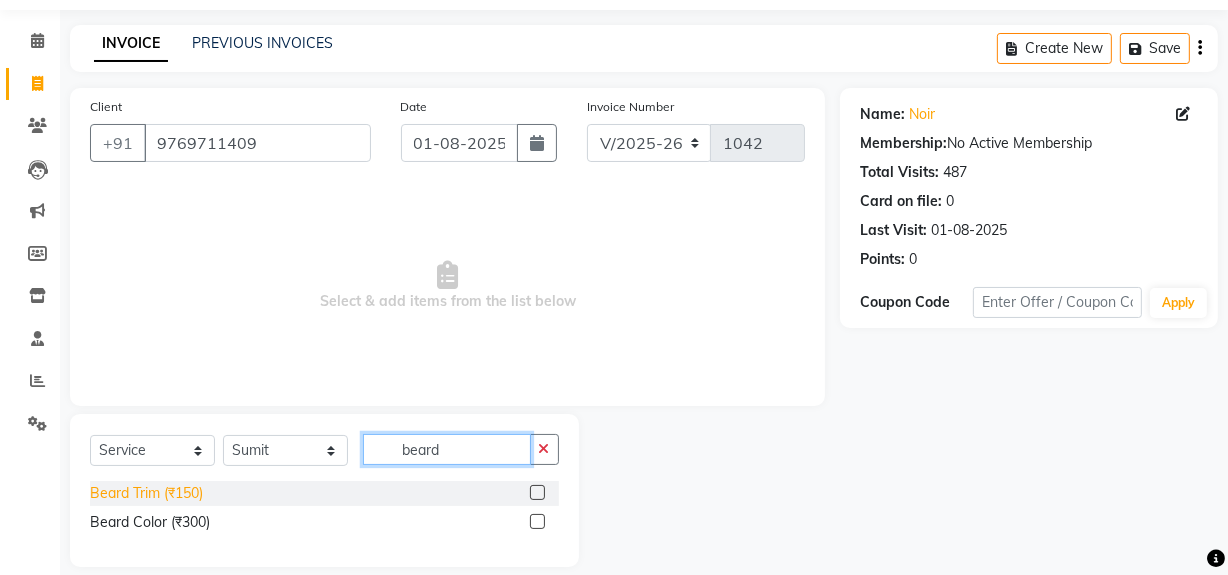 type on "beard" 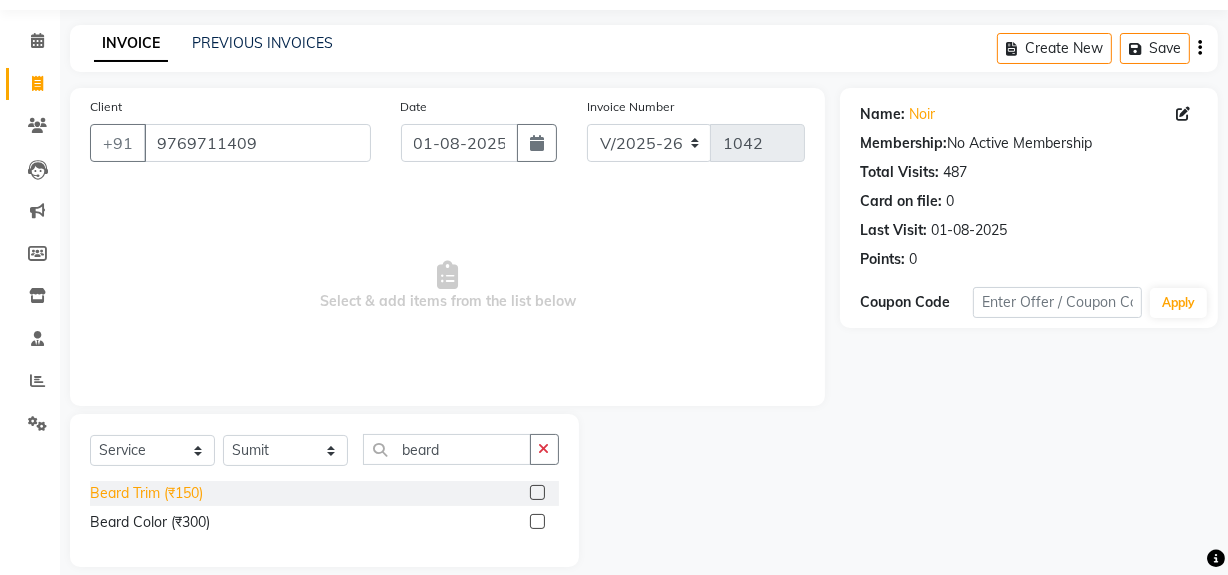 click on "Beard Trim (₹150)" 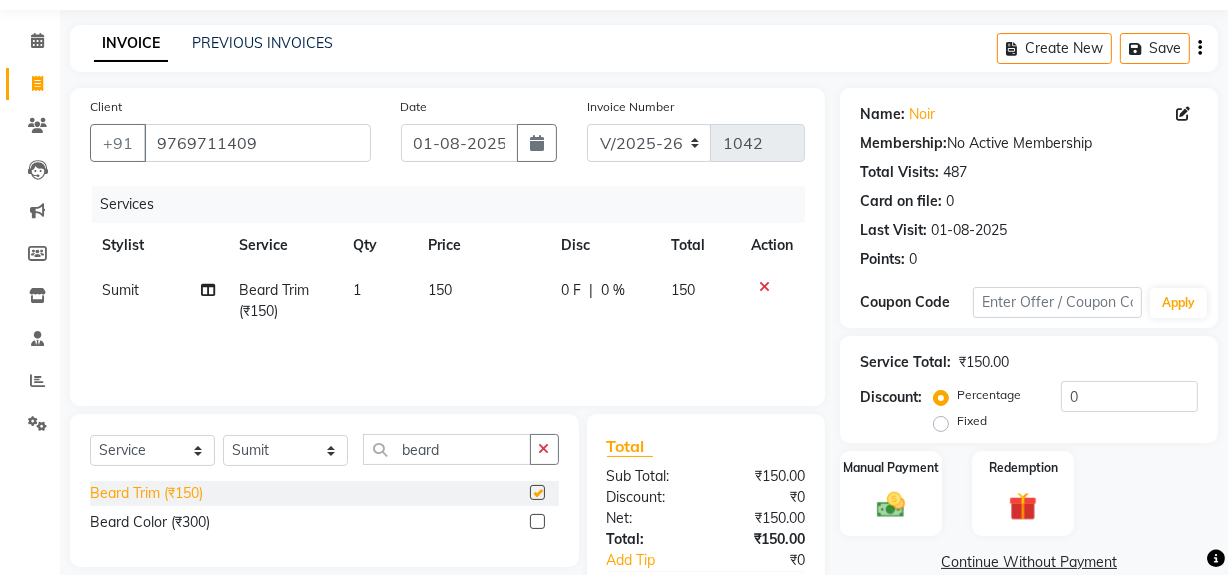 checkbox on "false" 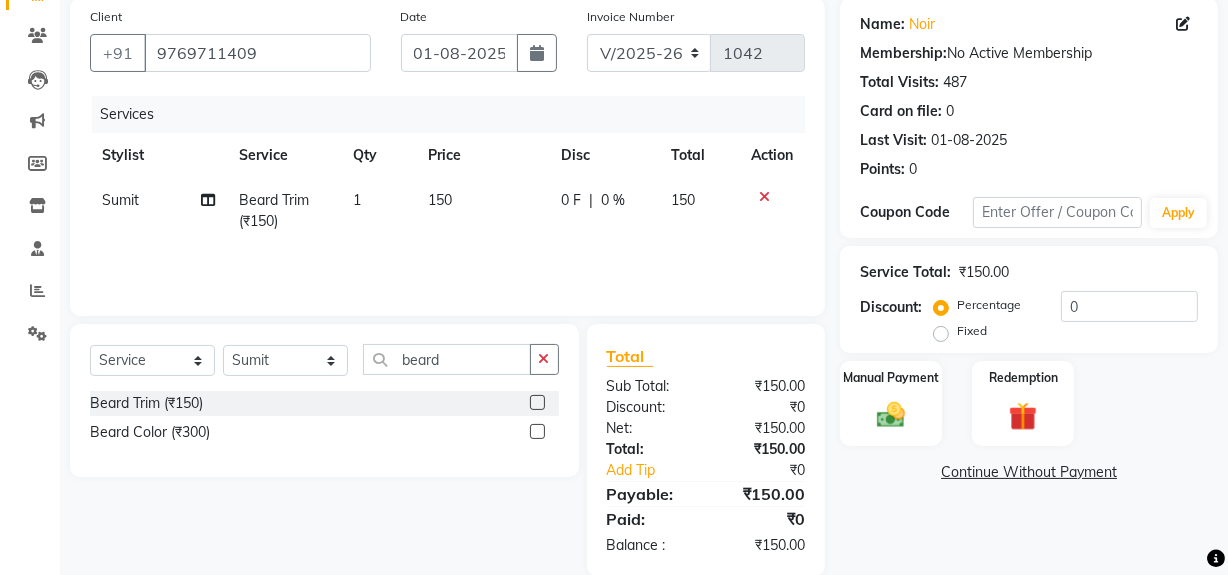 scroll, scrollTop: 158, scrollLeft: 0, axis: vertical 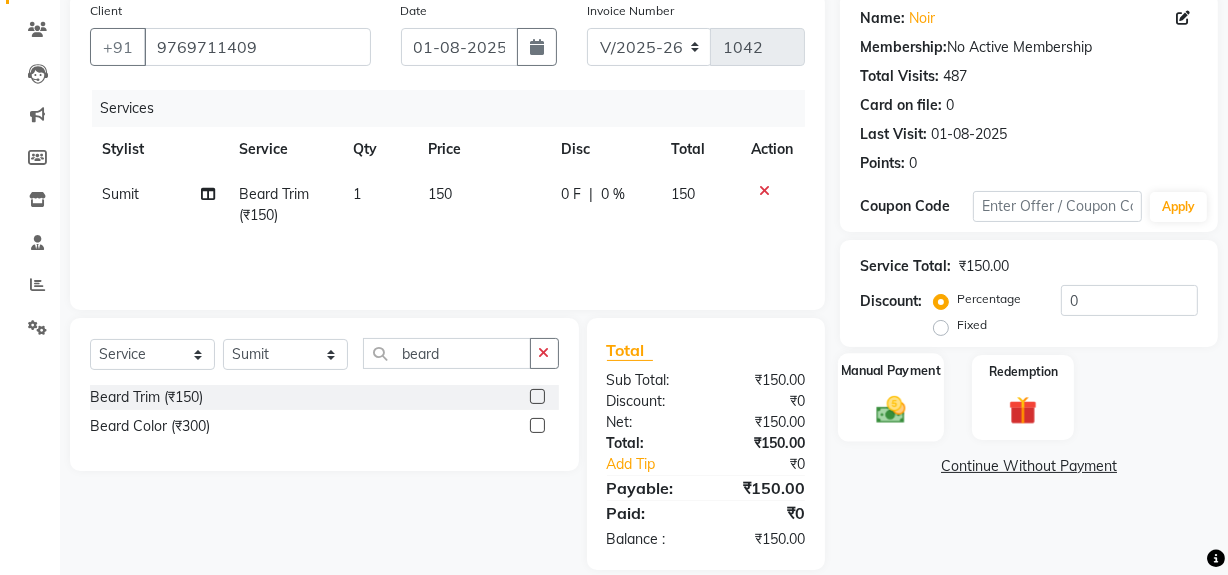 click 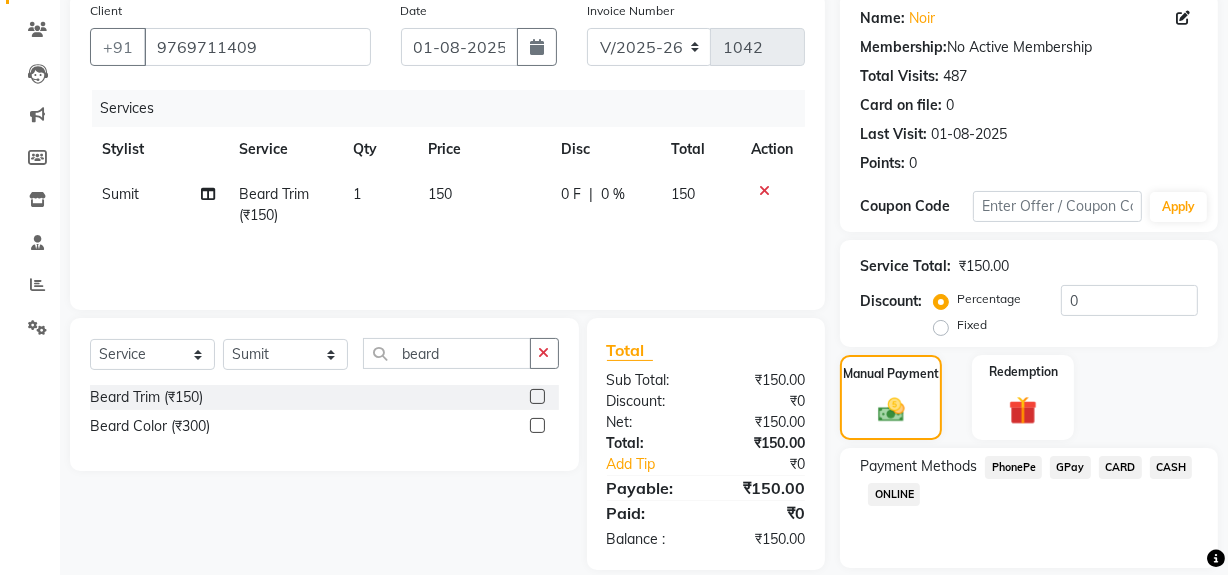 click on "GPay" 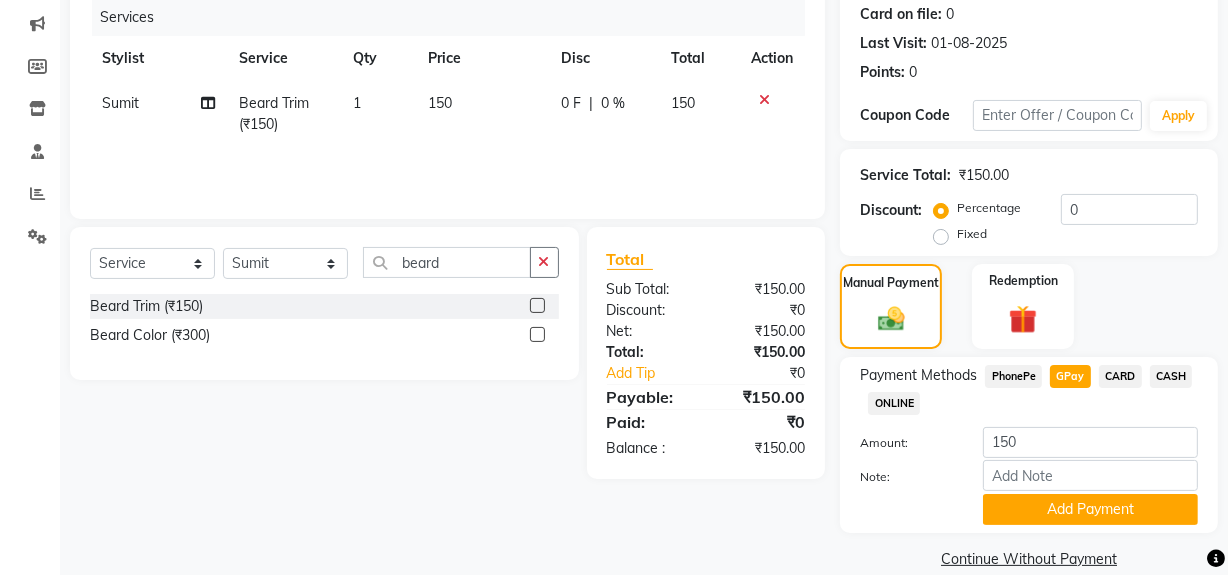 scroll, scrollTop: 250, scrollLeft: 0, axis: vertical 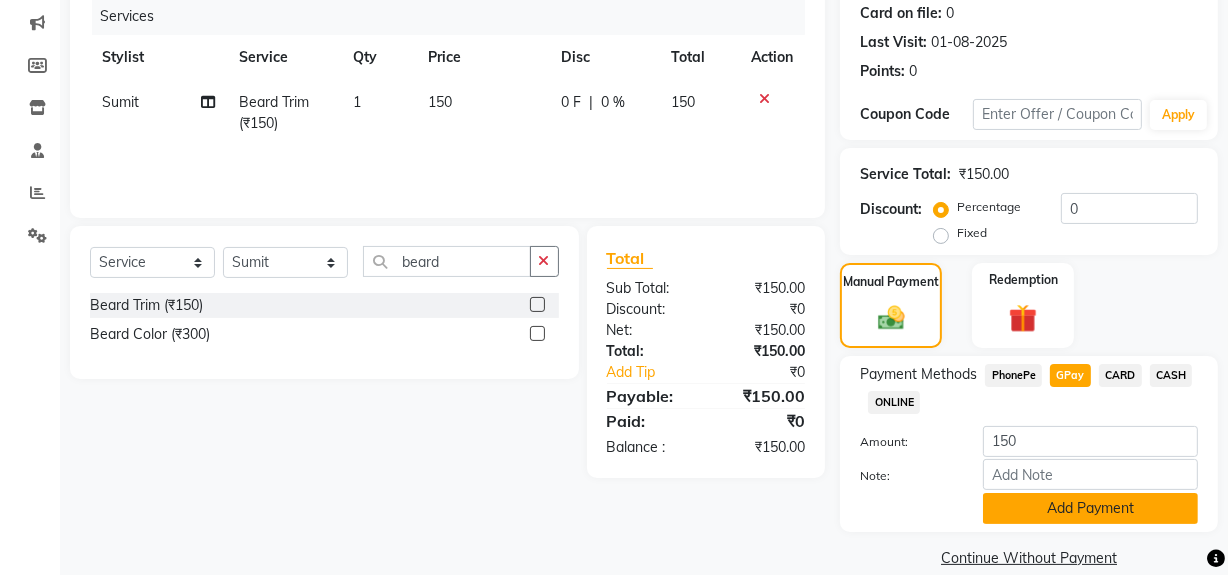 click on "Add Payment" 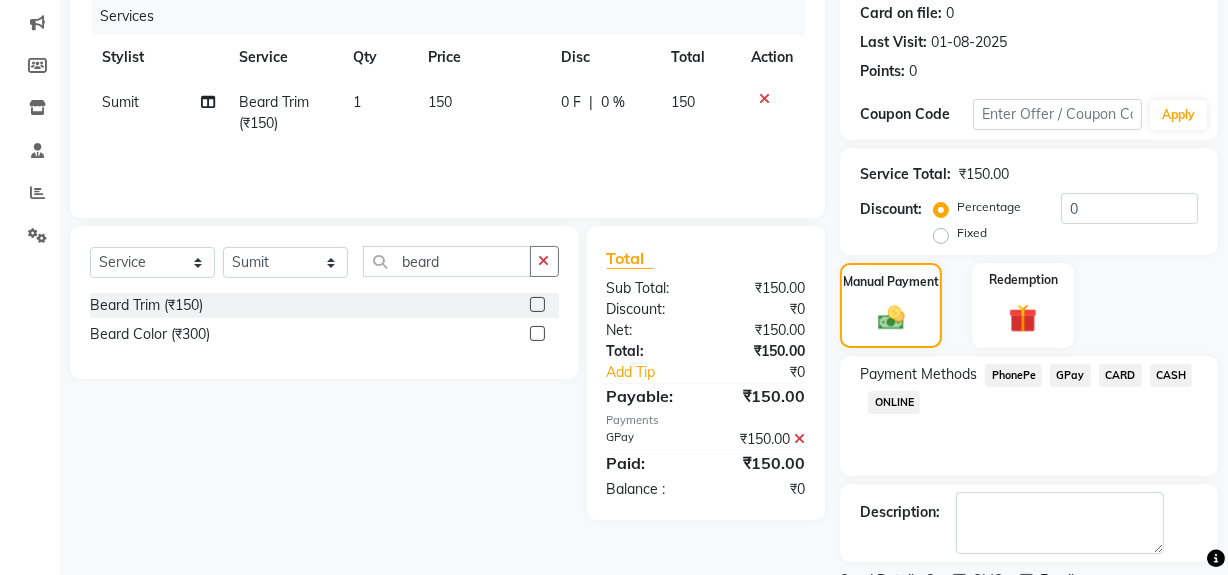 scroll, scrollTop: 333, scrollLeft: 0, axis: vertical 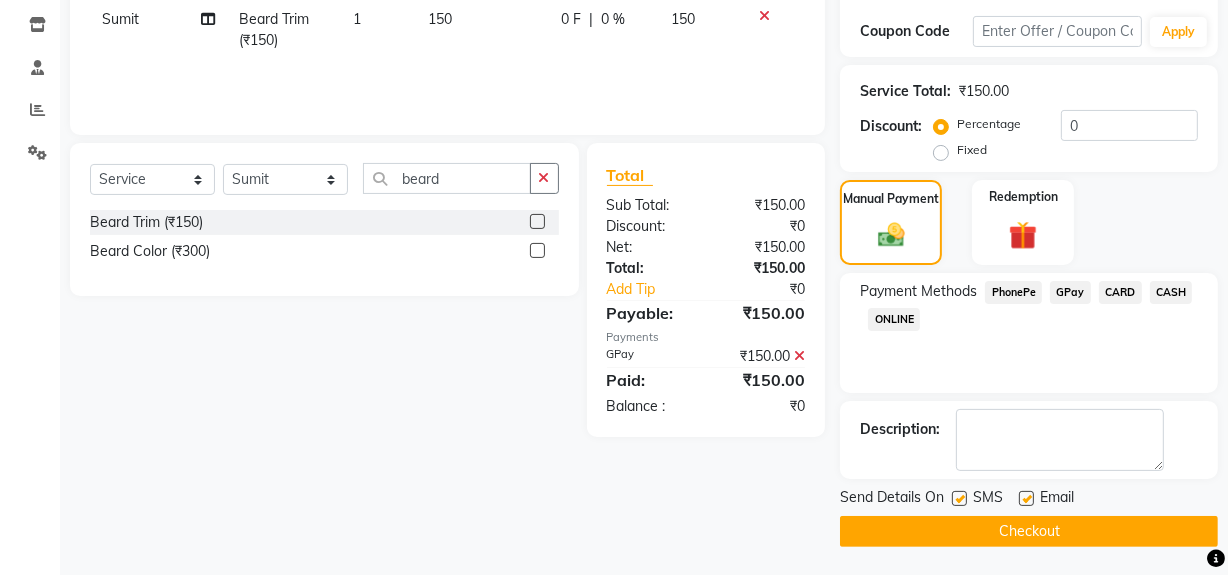 click 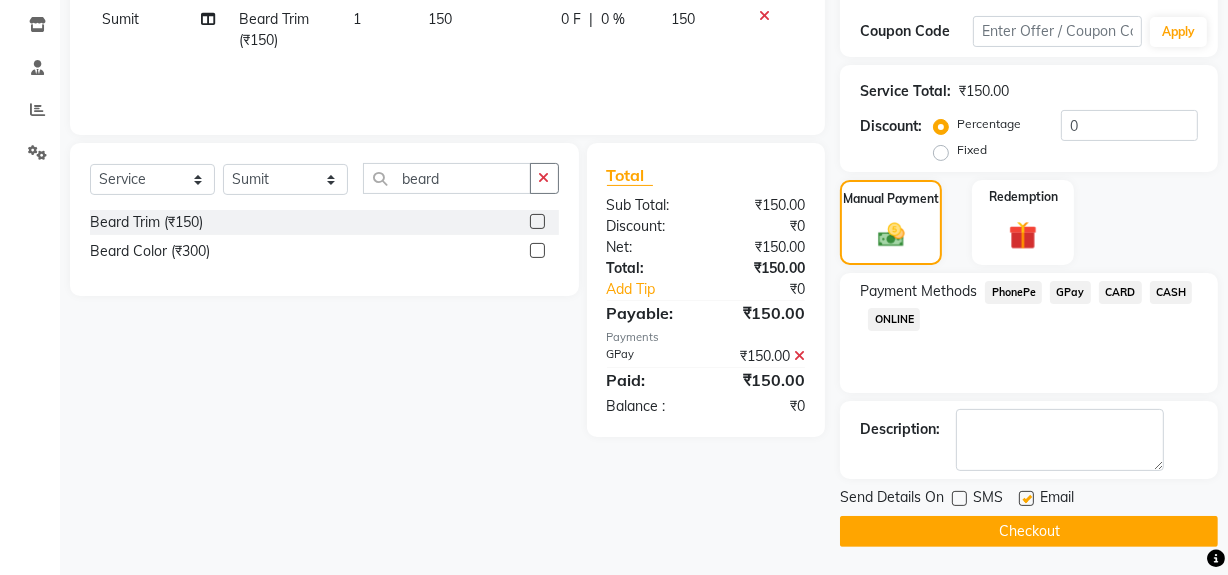 click 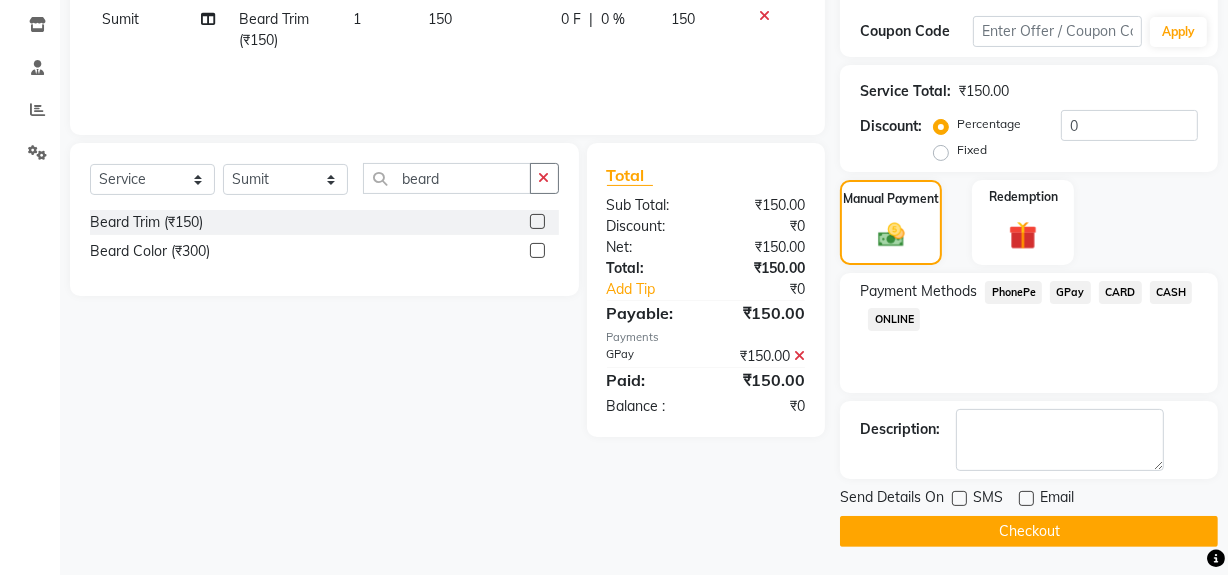 click on "Checkout" 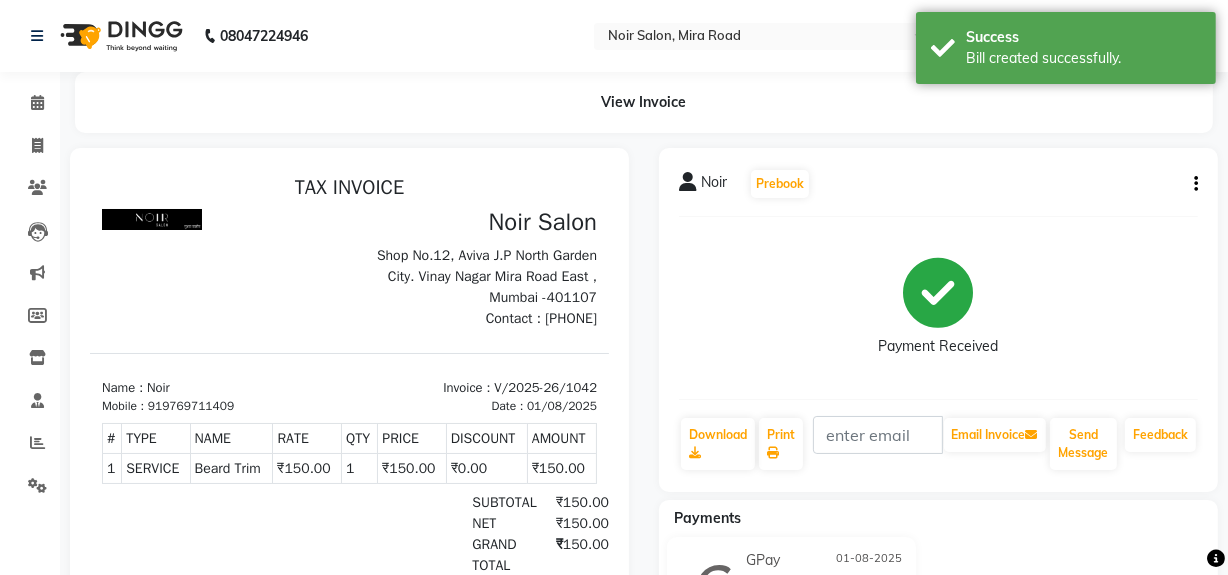 scroll, scrollTop: 0, scrollLeft: 0, axis: both 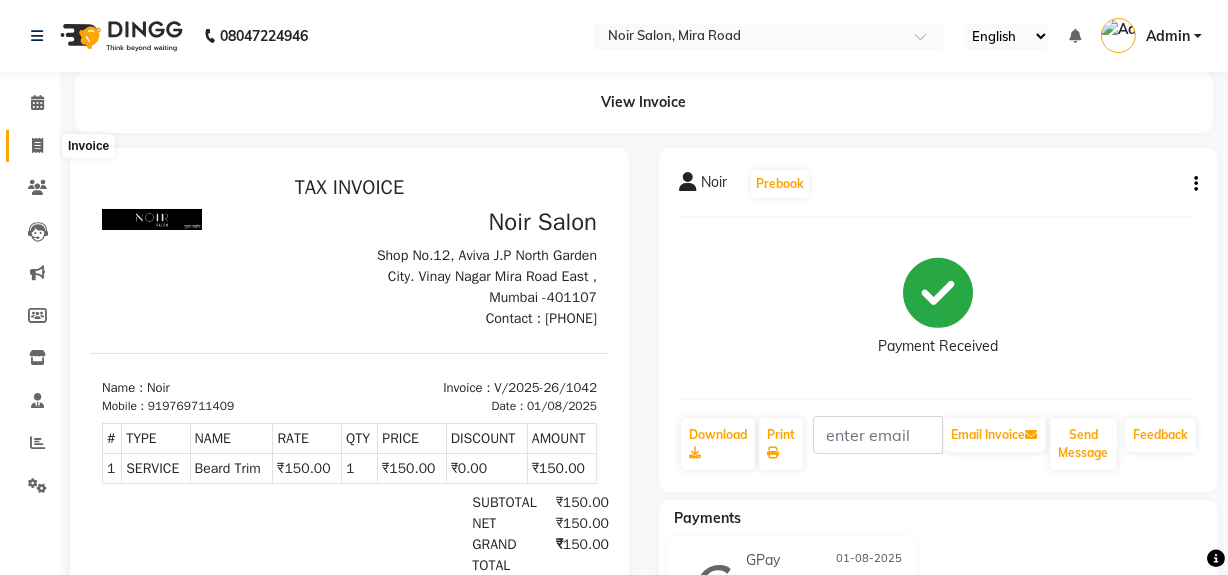 click 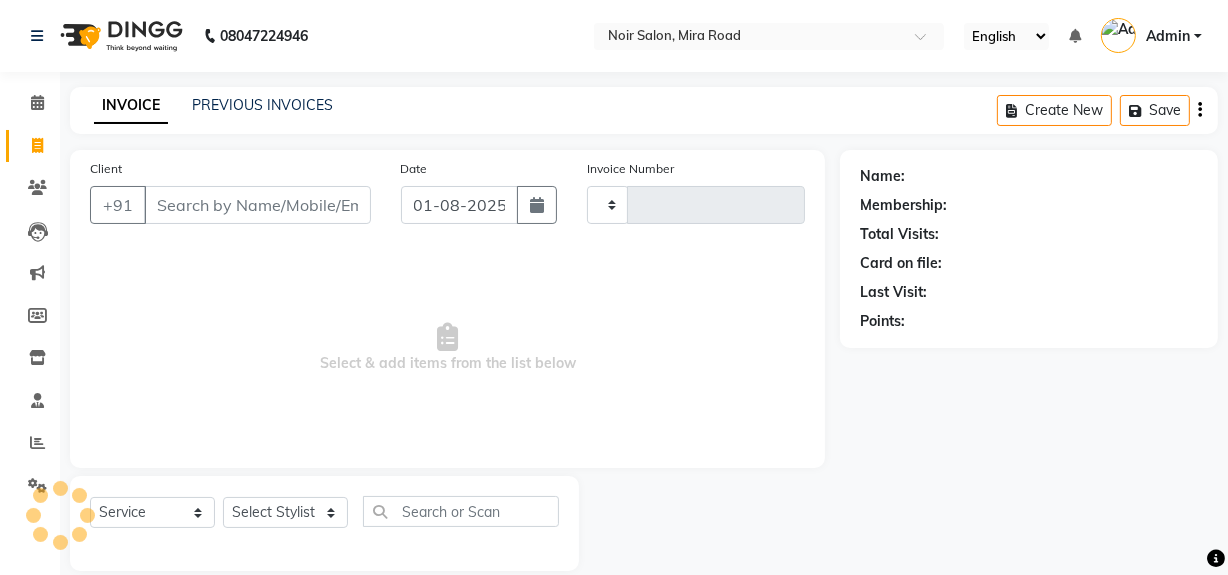 scroll, scrollTop: 26, scrollLeft: 0, axis: vertical 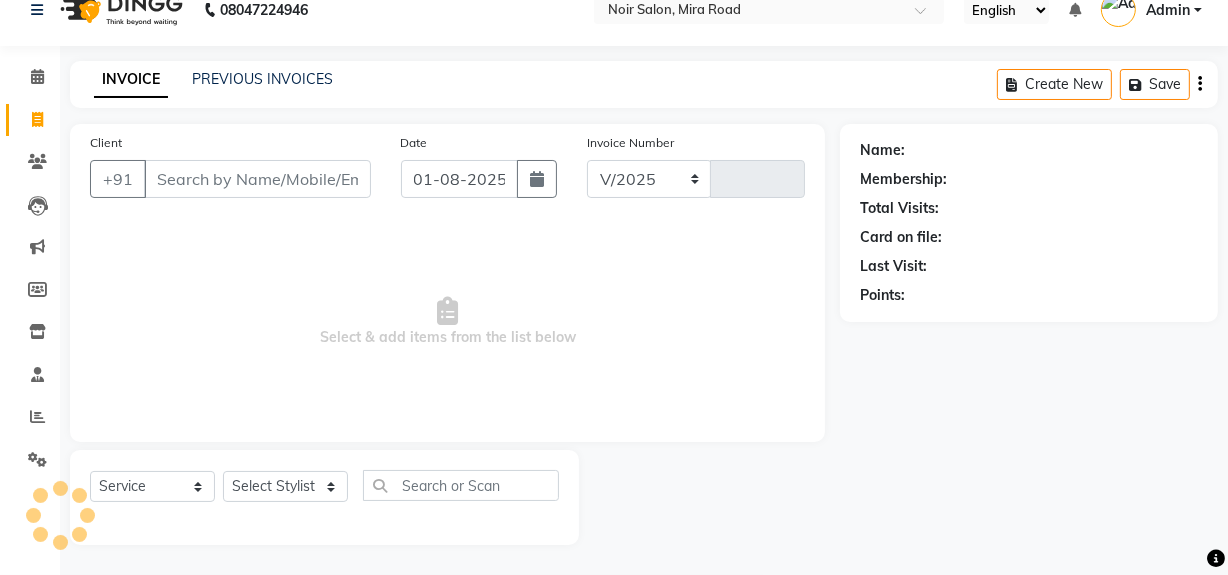 select on "5495" 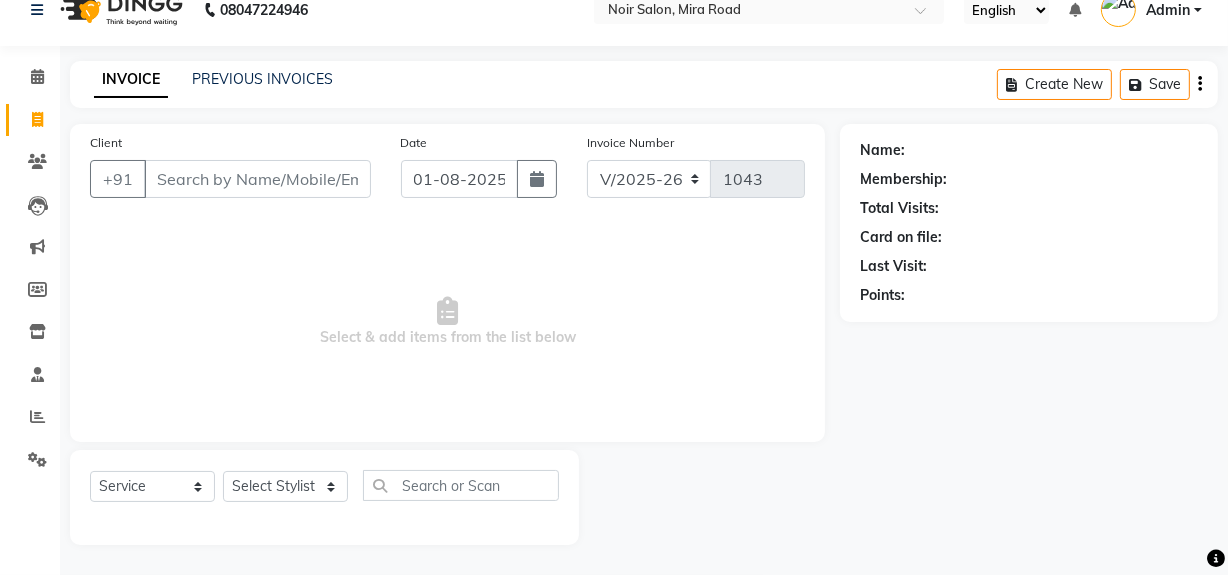 click on "Client" at bounding box center (257, 179) 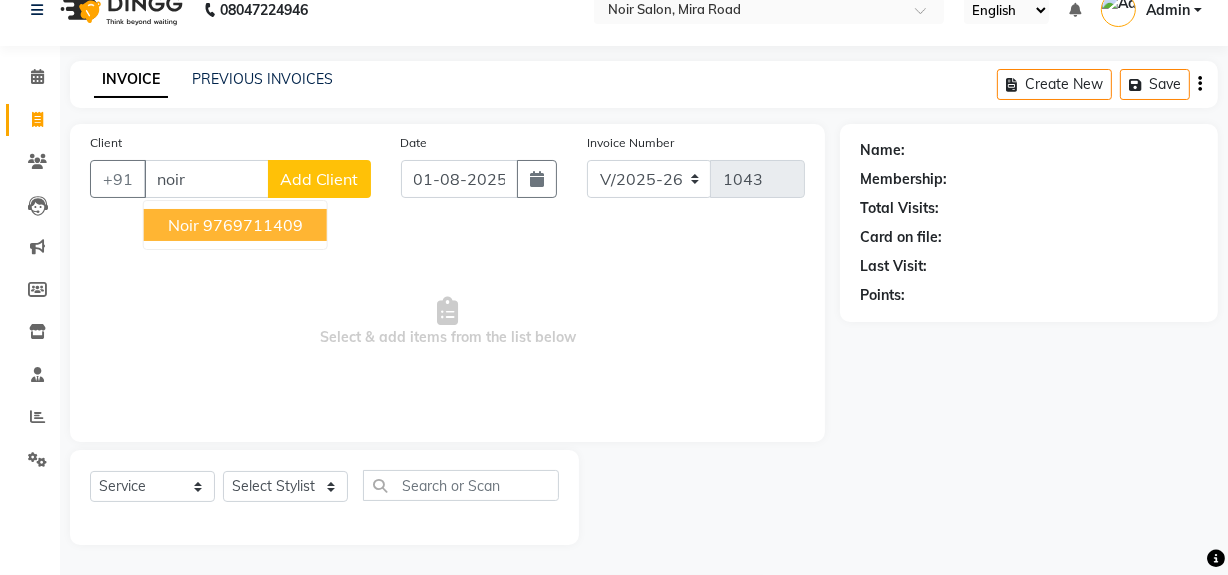 click on "Noir" at bounding box center (183, 225) 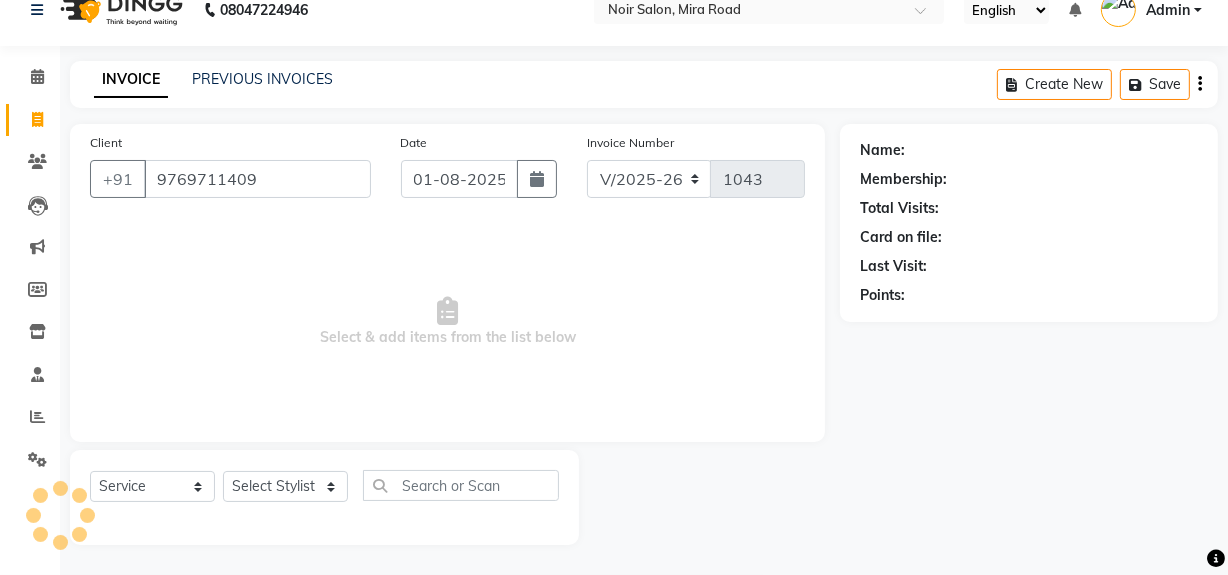 type on "9769711409" 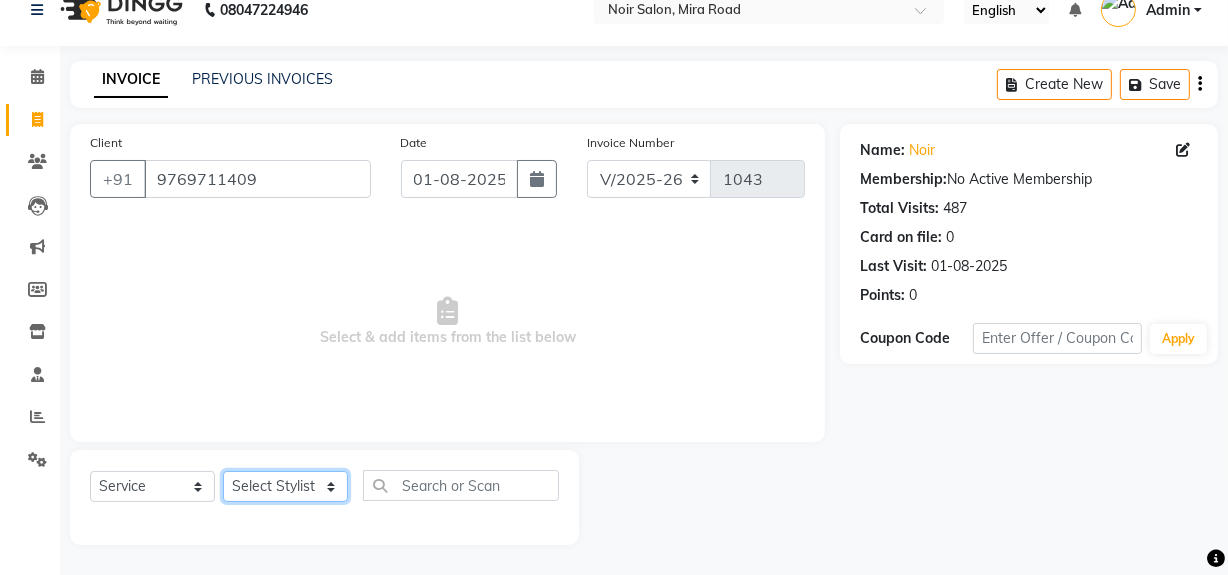 click on "Select Stylist khushbu Mohd Naushad Noir (Login) Shamshad Sonali  Sumit  Ujwala Patil  Zaid" 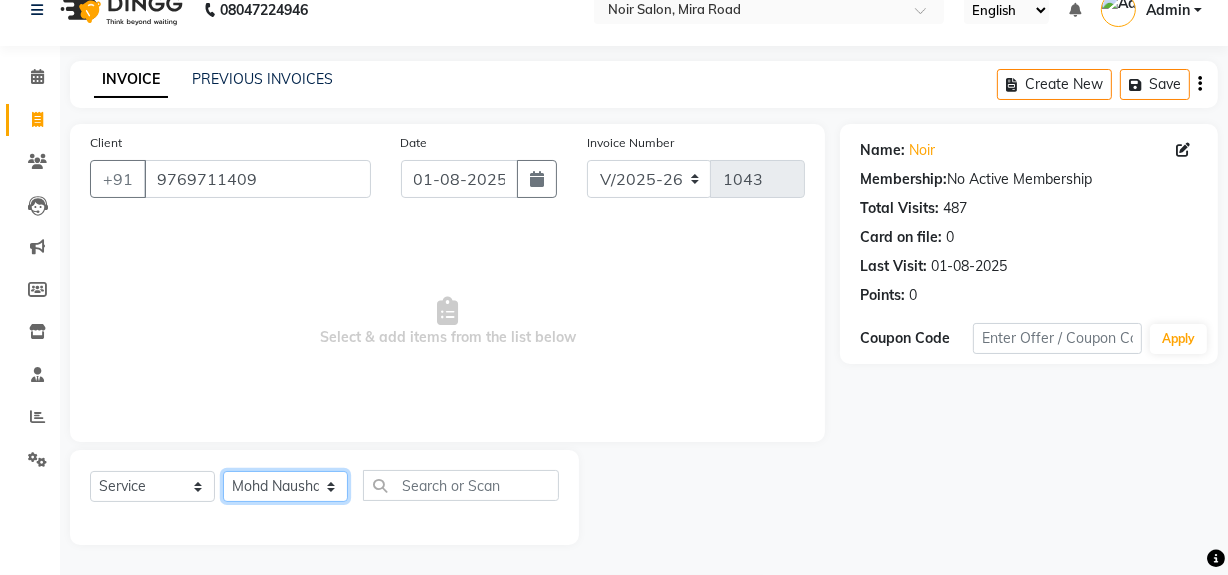 click on "Select Stylist khushbu Mohd Naushad Noir (Login) Shamshad Sonali  Sumit  Ujwala Patil  Zaid" 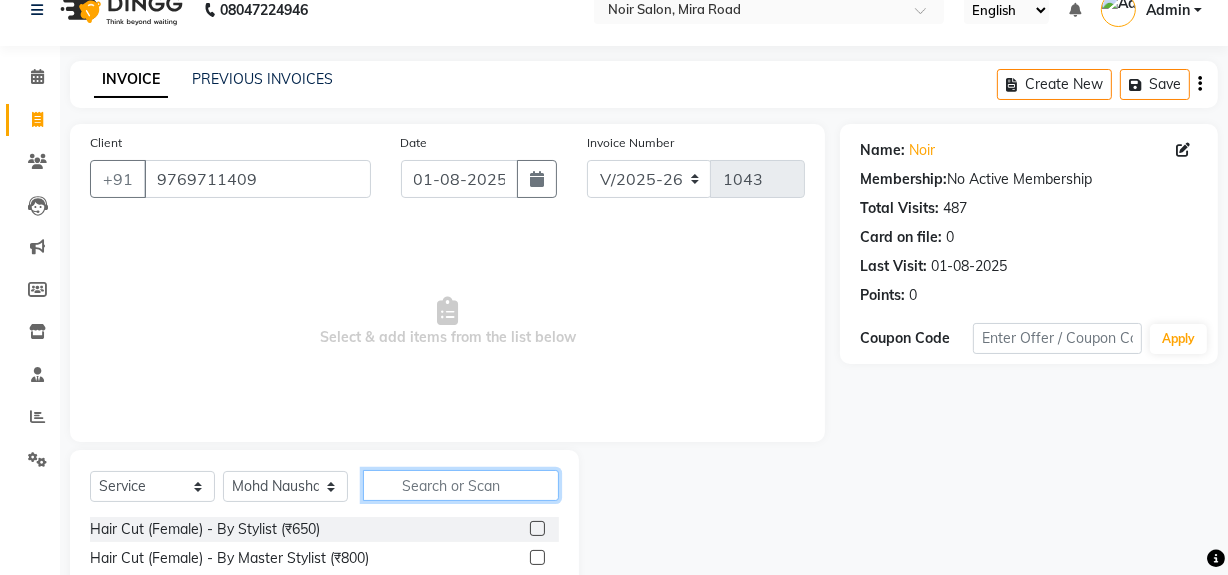 click 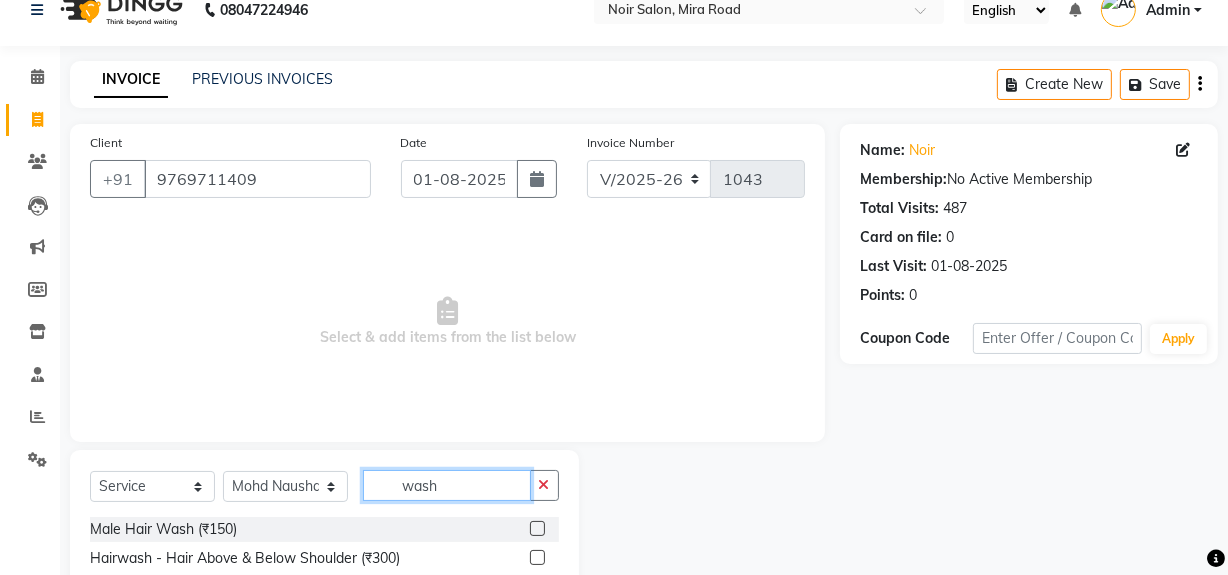 scroll, scrollTop: 20, scrollLeft: 0, axis: vertical 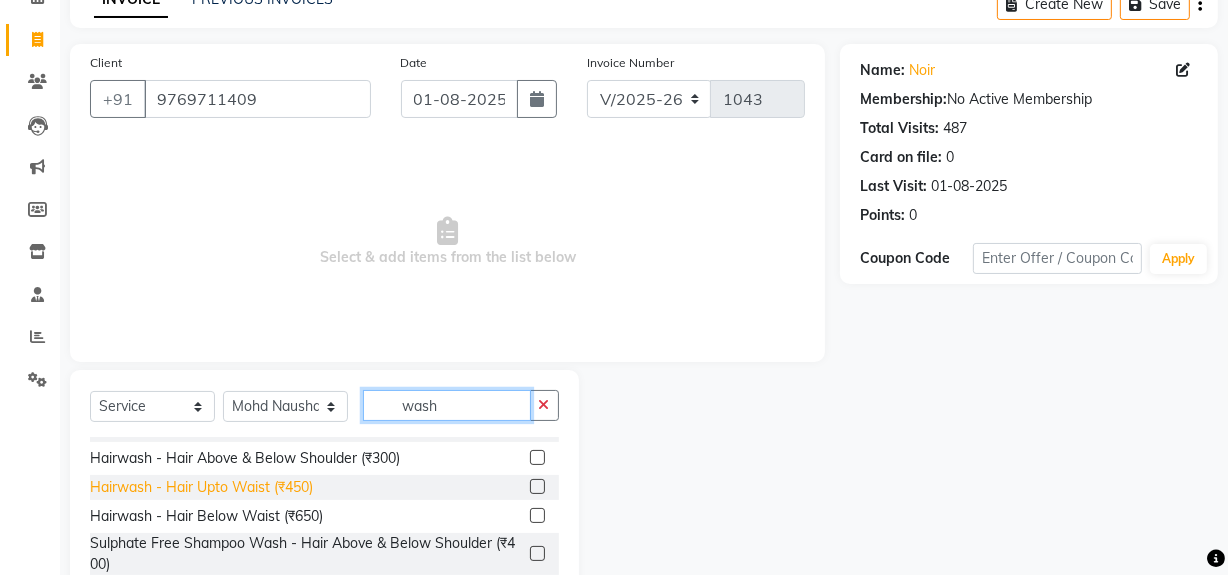 type on "wash" 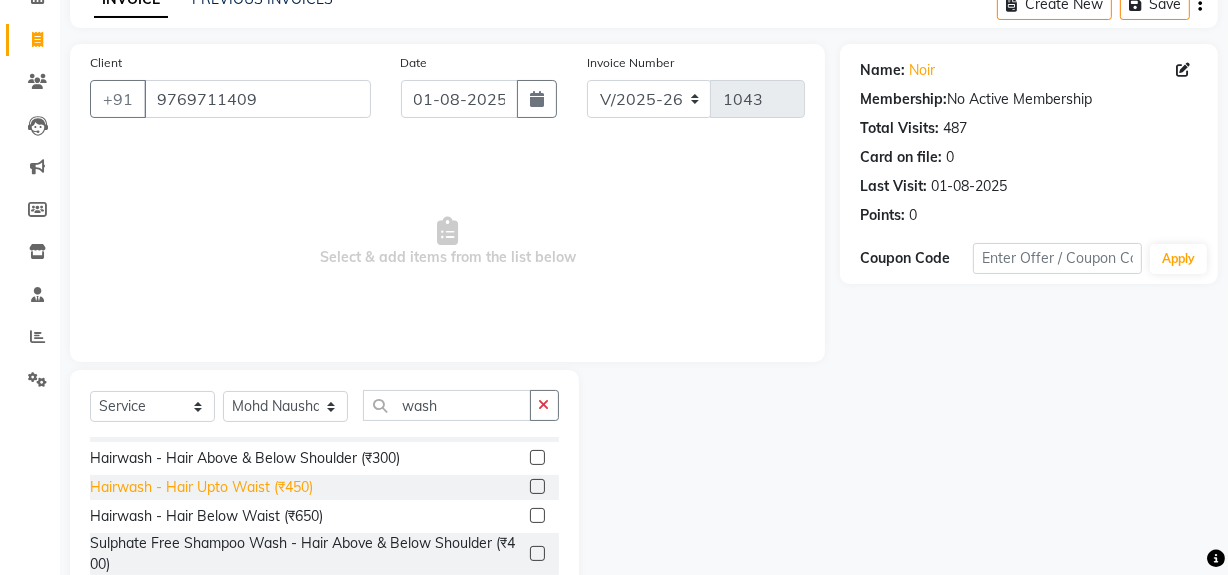 click on "Hairwash  - Hair Upto Waist (₹450)" 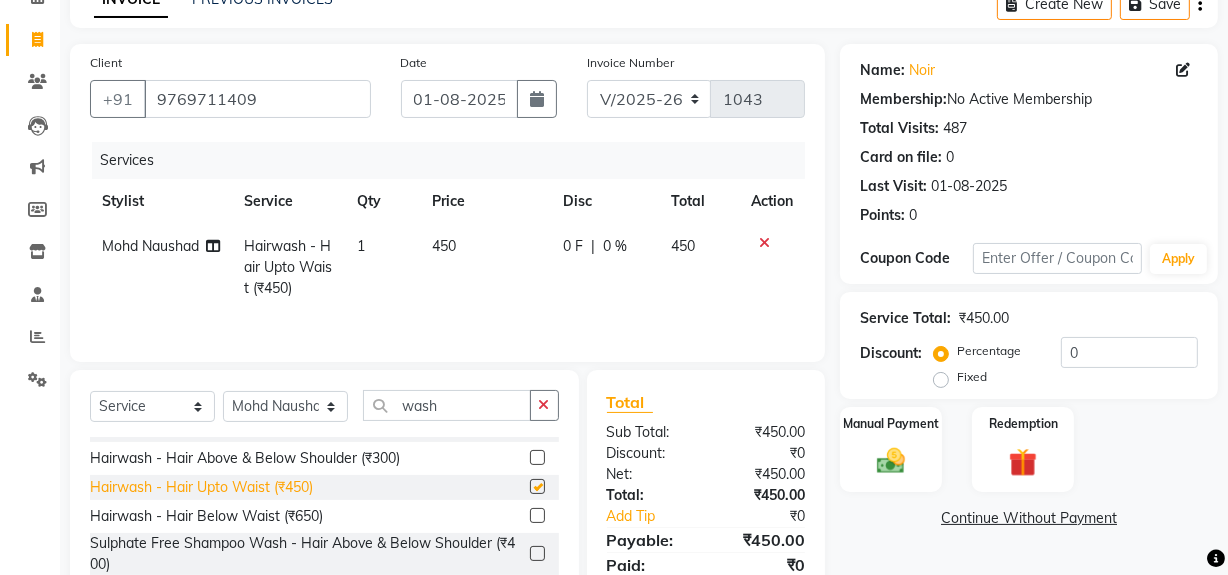 checkbox on "false" 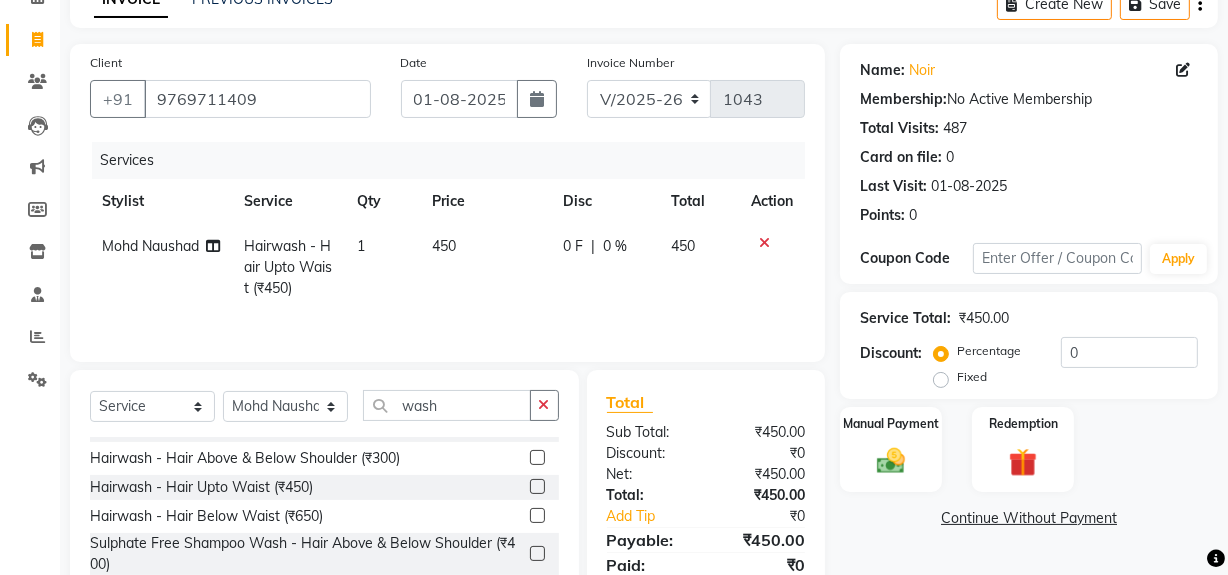 click on "450" 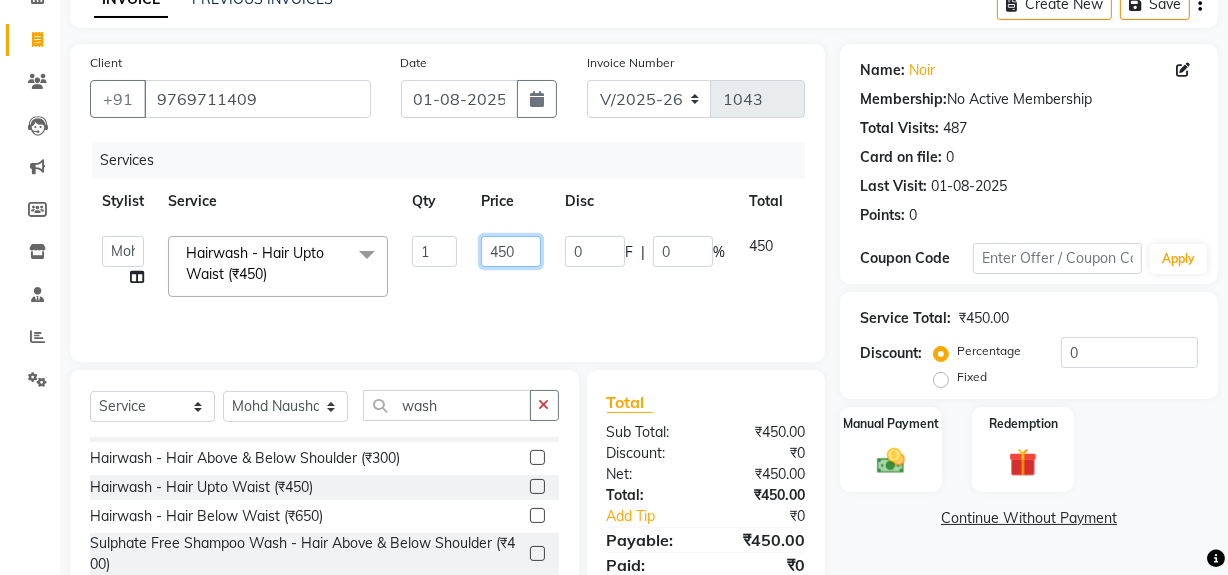 click on "450" 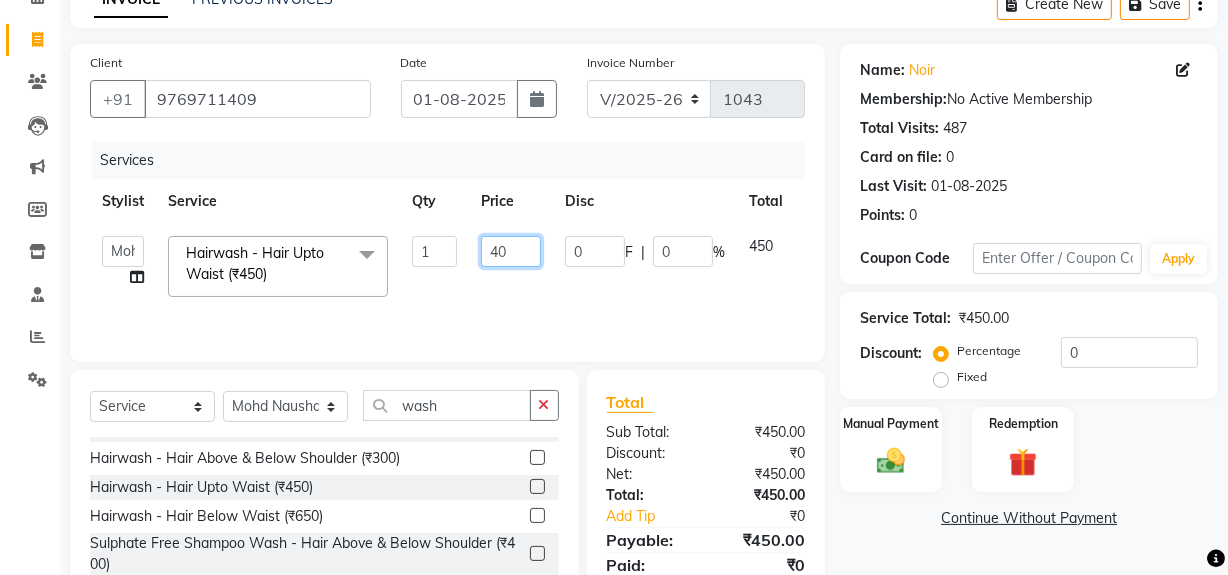 type on "400" 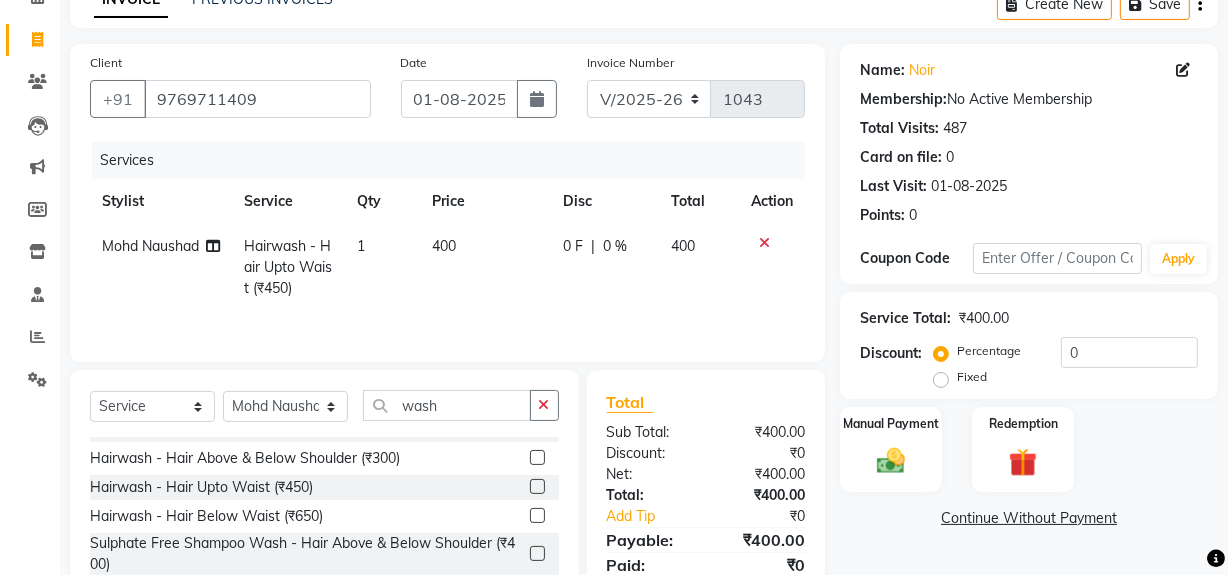 click on "400" 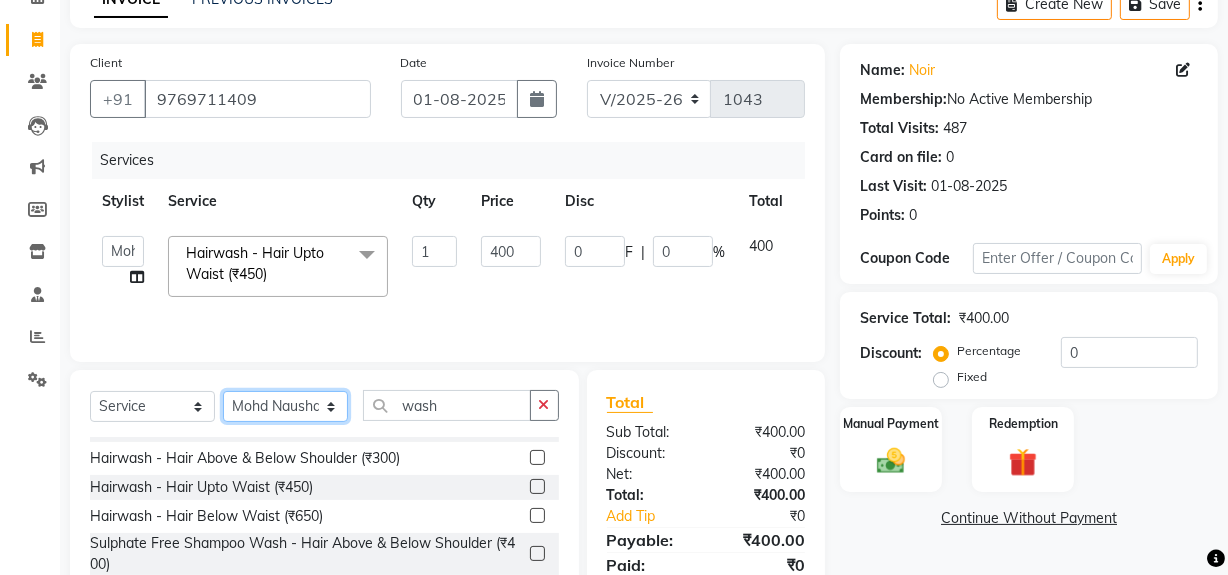click on "Select Stylist khushbu Mohd Naushad Noir (Login) Shamshad Sonali  Sumit  Ujwala Patil  Zaid" 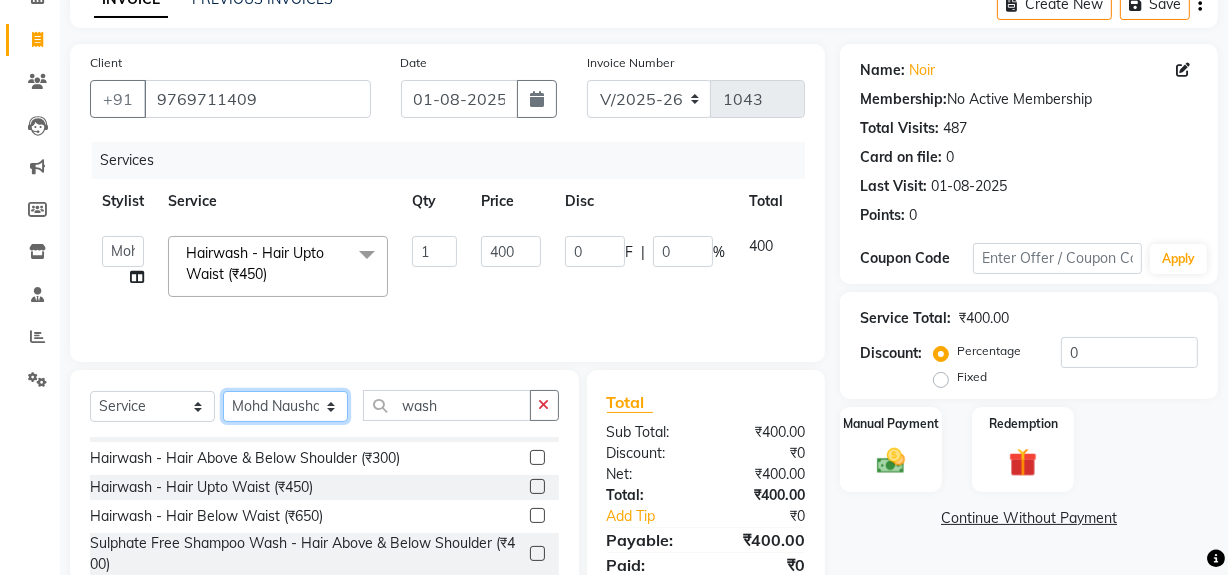 select on "71171" 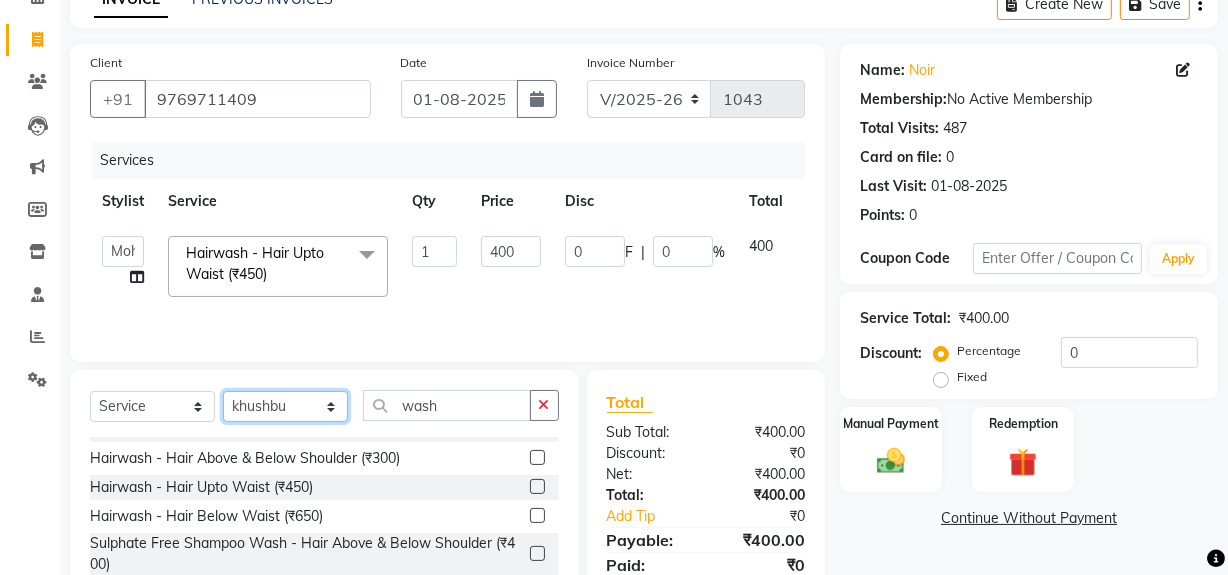 click on "Select Stylist khushbu Mohd Naushad Noir (Login) Shamshad Sonali  Sumit  Ujwala Patil  Zaid" 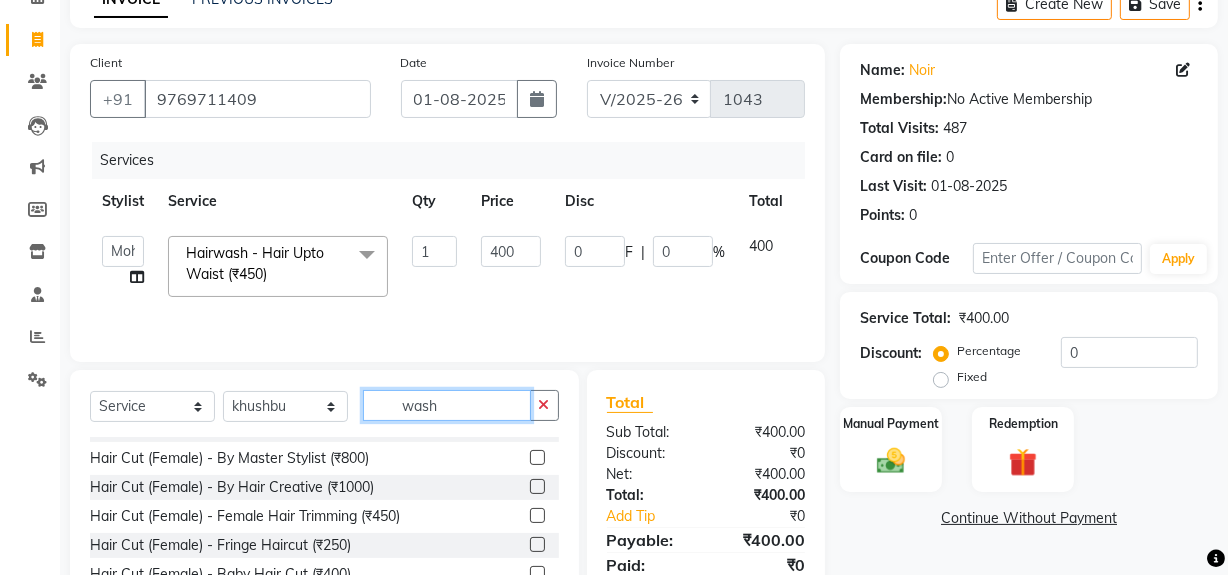 click on "wash" 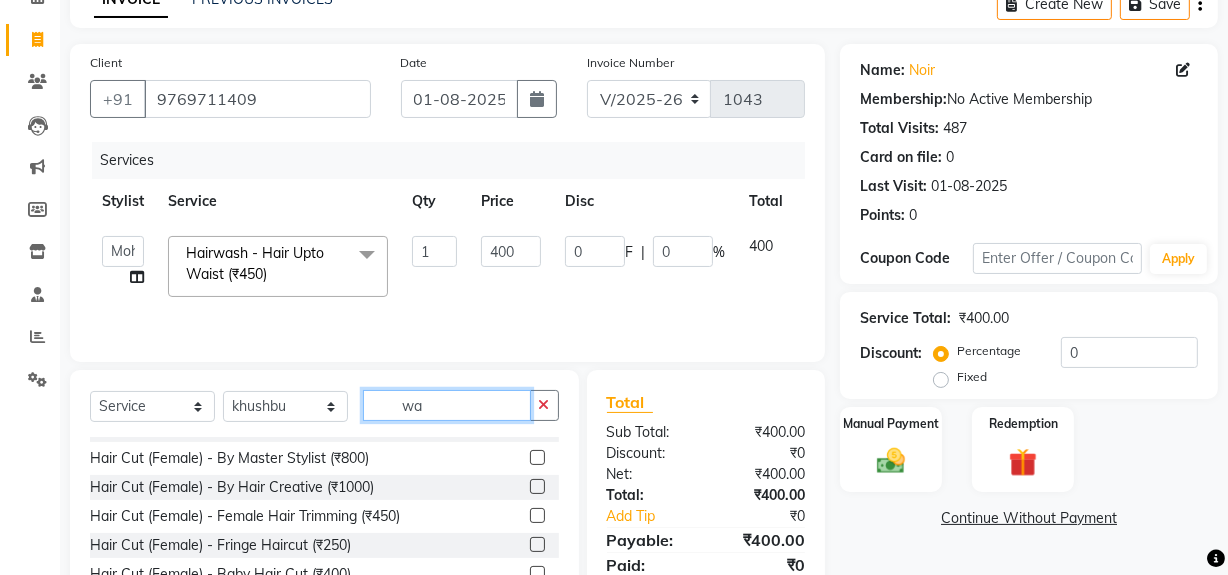 type on "w" 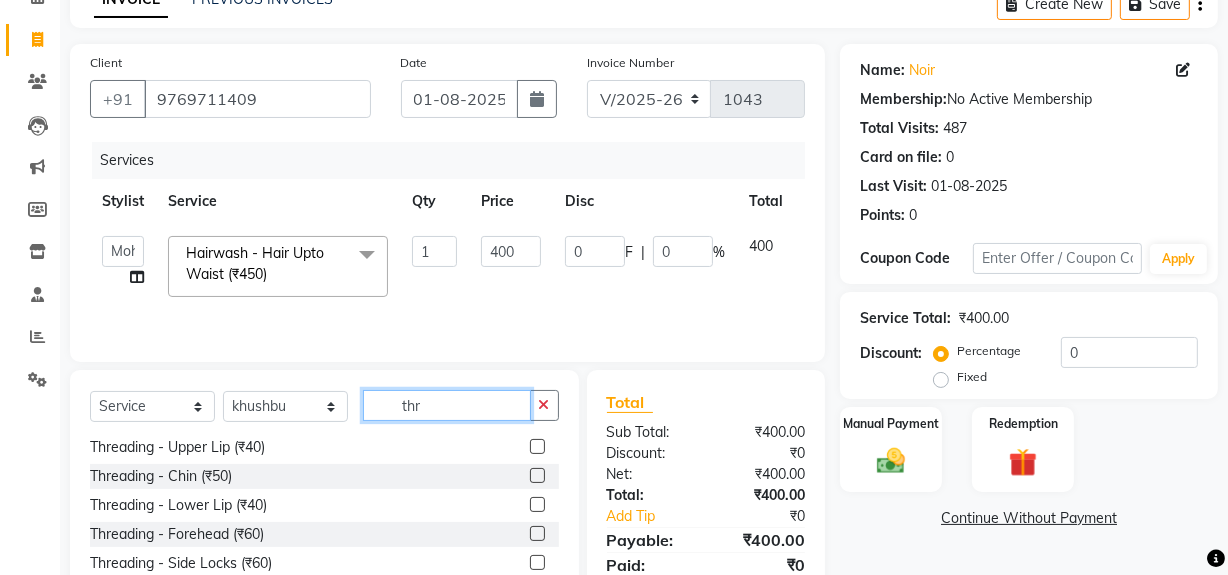 scroll, scrollTop: 0, scrollLeft: 0, axis: both 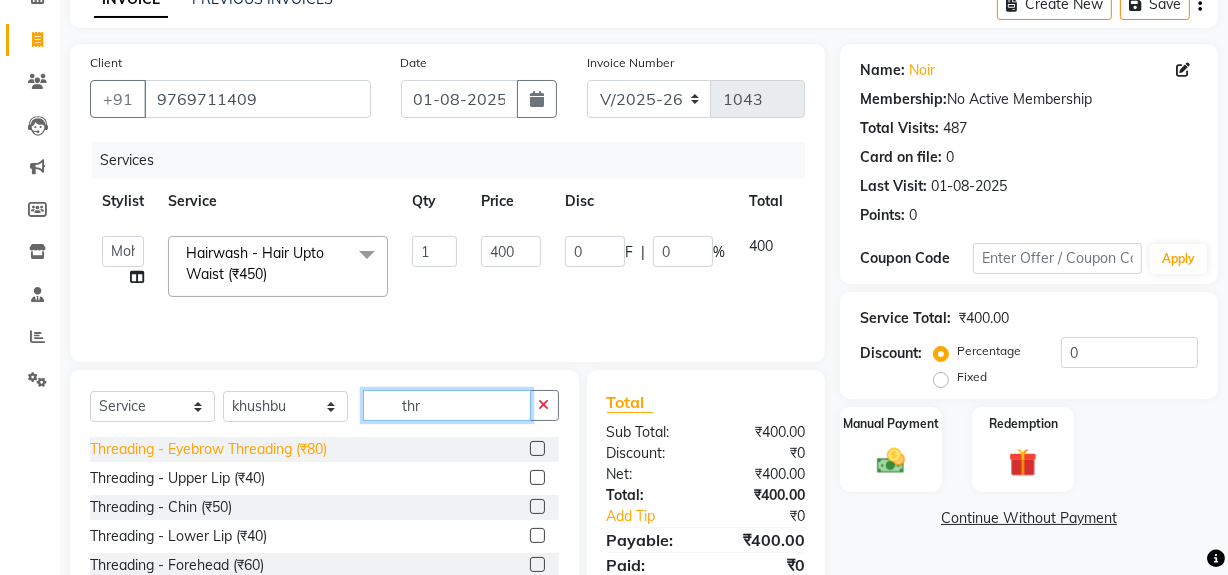 type on "thr" 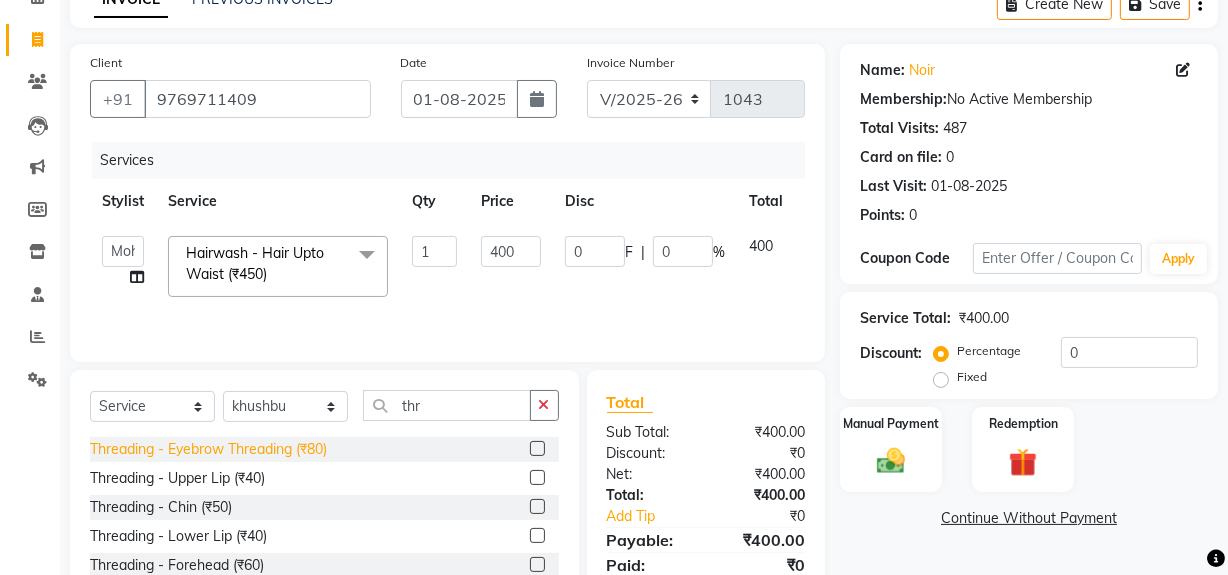 click on "Threading - Eyebrow Threading (₹80)" 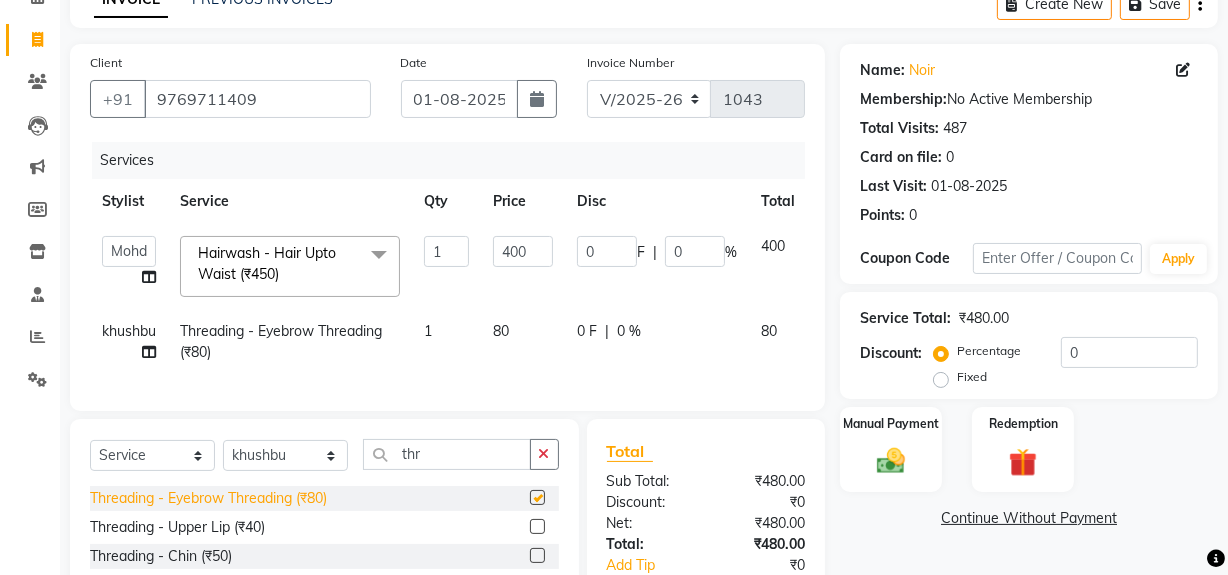 checkbox on "false" 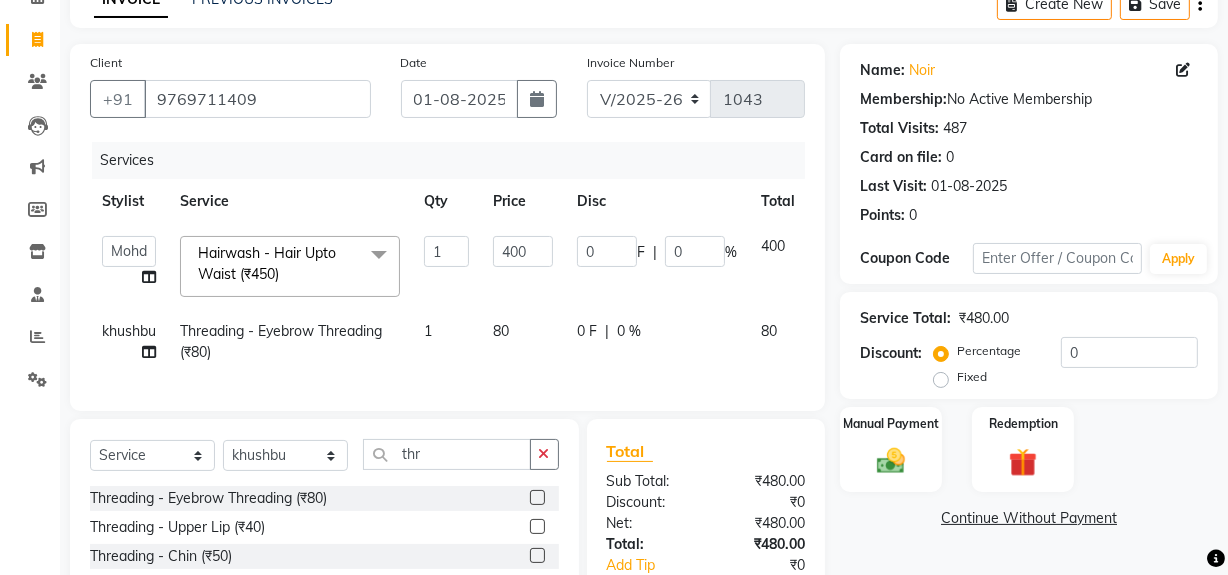 click on "80" 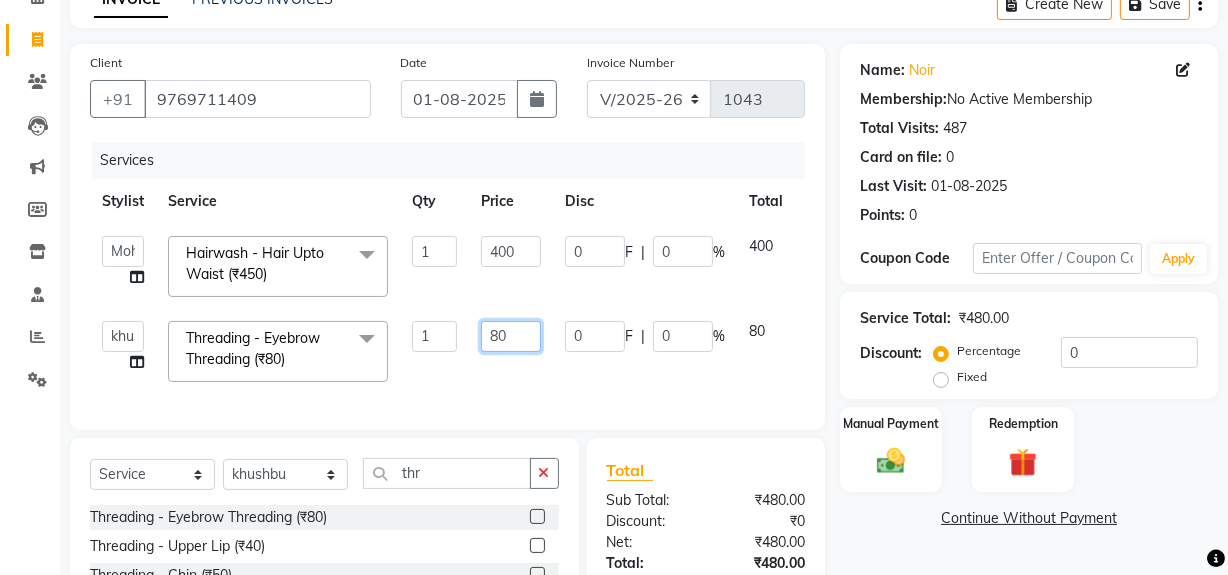 click on "80" 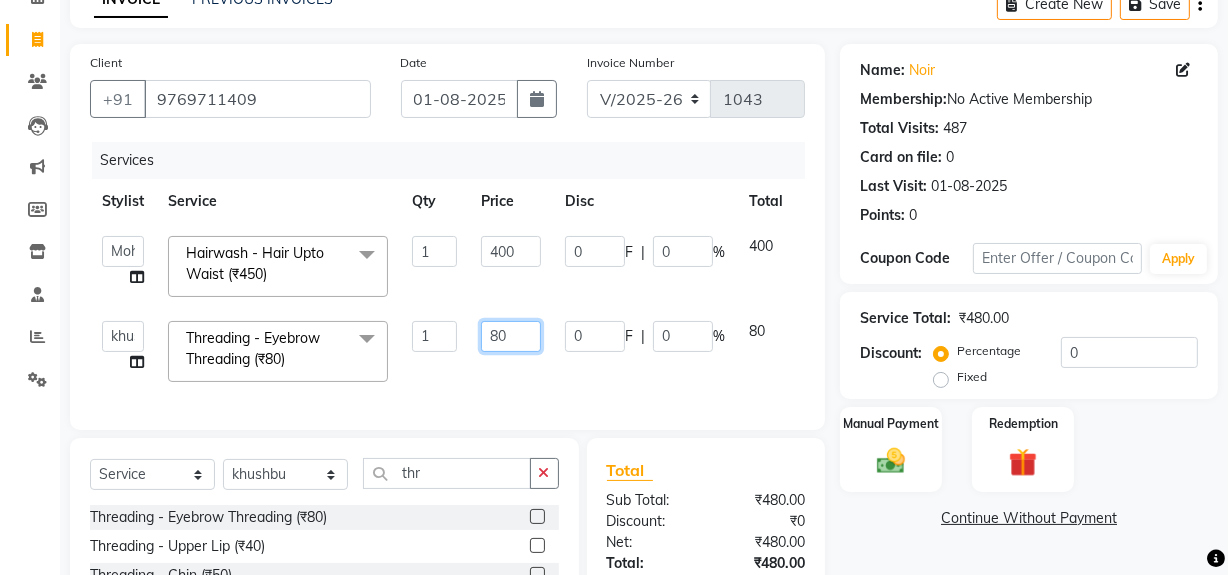 type on "8" 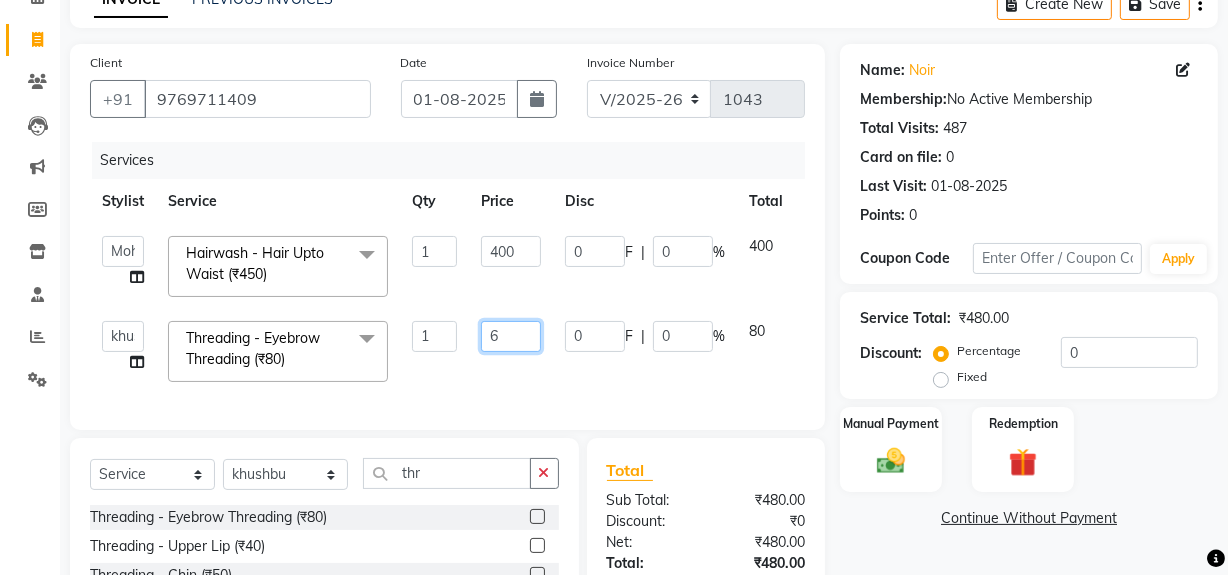 type on "60" 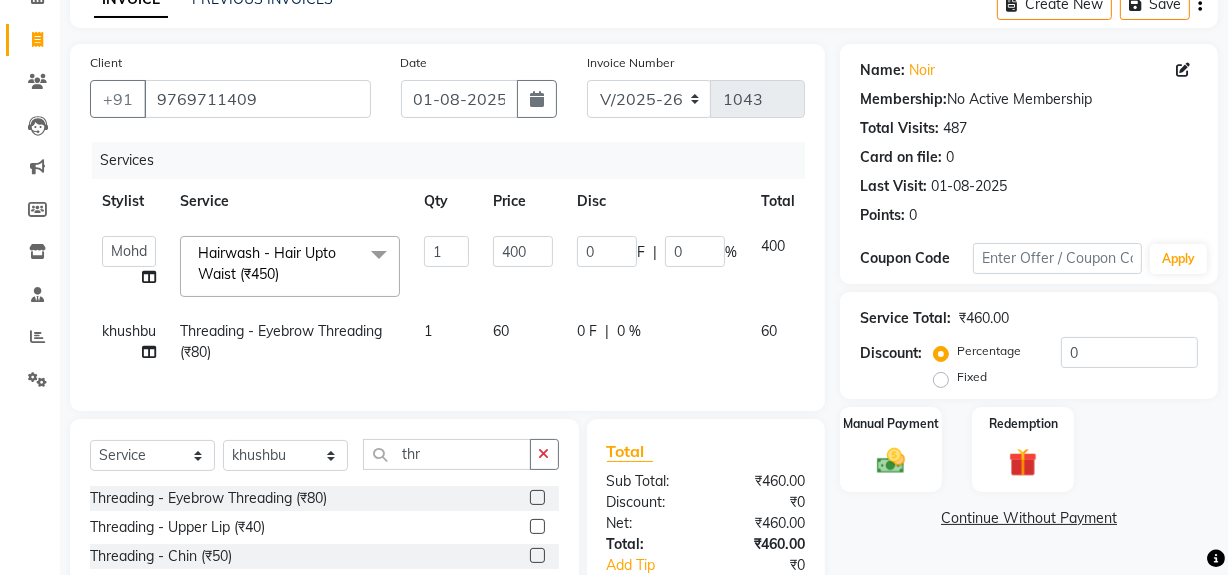 click on "Services Stylist Service Qty Price Disc Total Action  khushbu   Mohd Naushad   Noir (Login)   Shamshad   Sonali    Sumit    Ujwala Patil    Zaid   Hairwash  - Hair Upto Waist (₹450)  x Hair Cut (Female) - By Stylist (₹650) Hair Cut (Female) - By Master Stylist (₹800) Hair Cut (Female) - By Hair Creative (₹1000) Hair Cut (Female) - Female Hair Trimming (₹450) Hair Cut (Female) - Fringe Haircut (₹250) Hair Cut (Female) - Baby Hair Cut (₹400) Hair Cut (Male) - By Senior Stylist (₹400) Hair Cut (Male) - By Stylist (₹250) Male Hair Wash  (₹150) Hair Cut (Male) - Hair Tattoo (₹180) Beard Trim (₹150) Styling  (Male)  (₹150) Beard Color (₹300) Color - Moustache / Sidelocks (₹150) Shave (₹100) Boy Hair cut  (₹200) Hairwash  - Hair Above & Below Shoulder (₹300) Hairwash  - Hair Upto Waist (₹450) Hairwash  - Hair Below Waist (₹650) Sulphate Free Shampoo Wash - Hair Above & Below Shoulder (₹400) Sulphate Free Shampoo Wash - Hair Upto Waist (₹650) Male- Head Massage (₹300) 1" 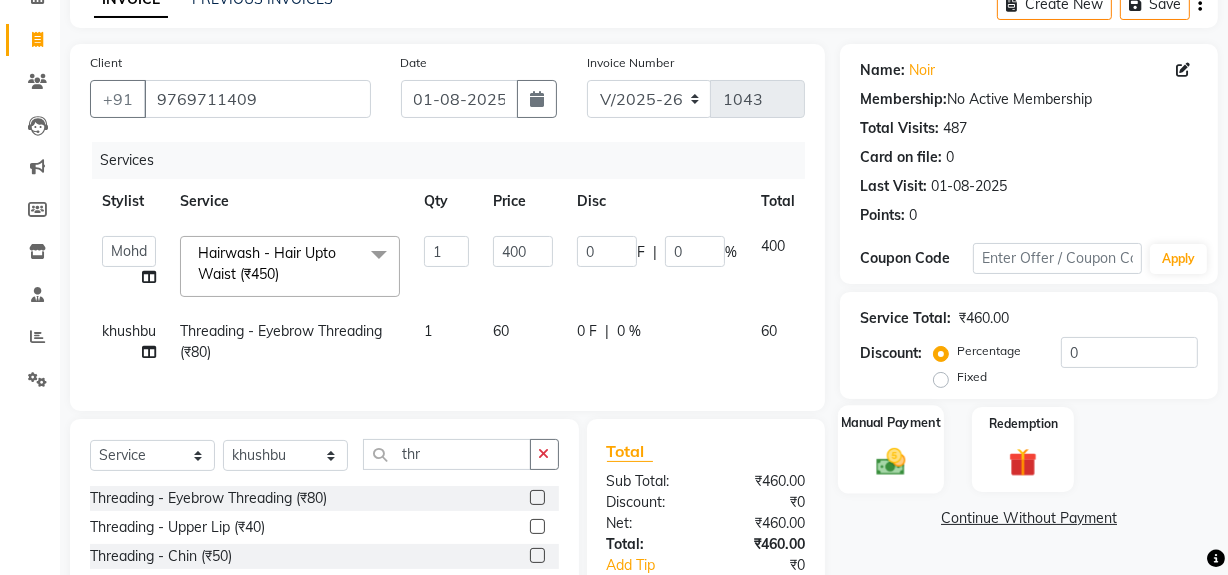 click 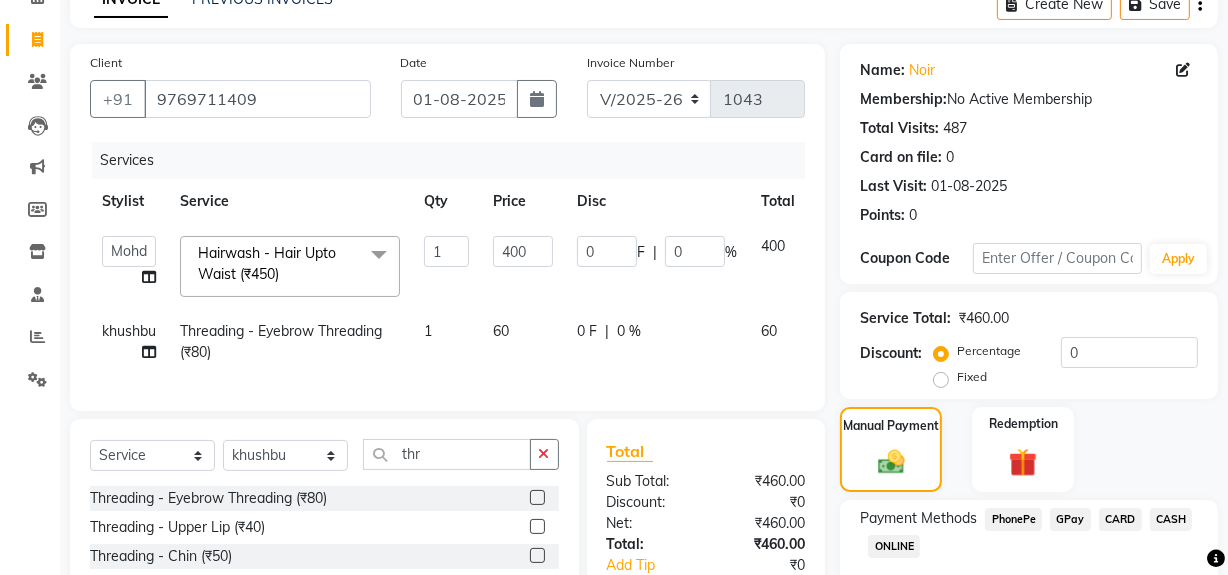 click on "GPay" 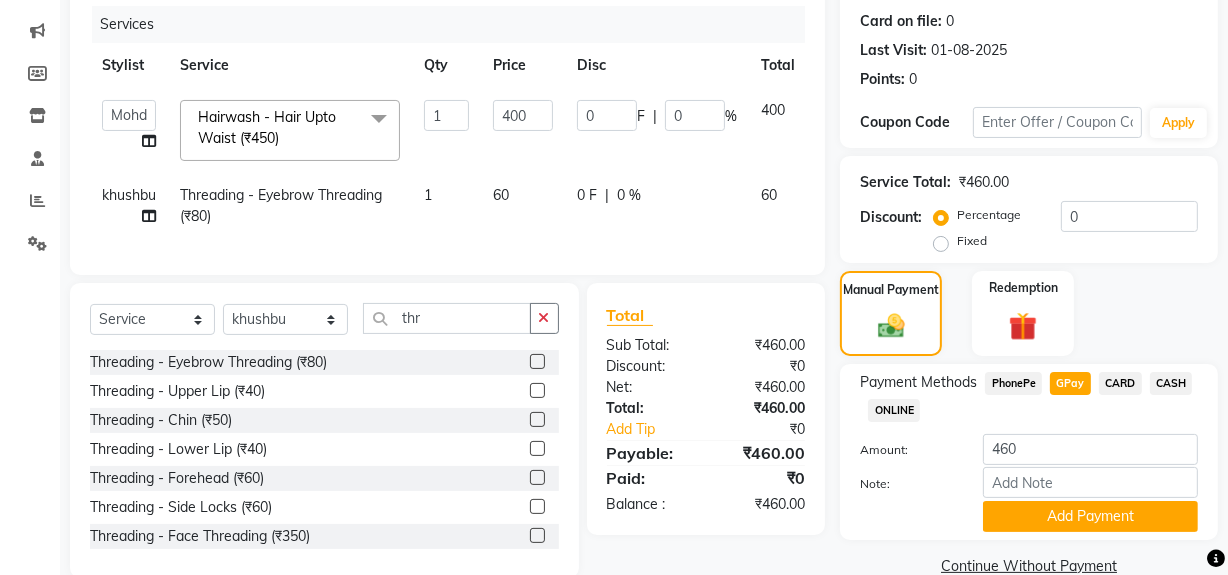 scroll, scrollTop: 243, scrollLeft: 0, axis: vertical 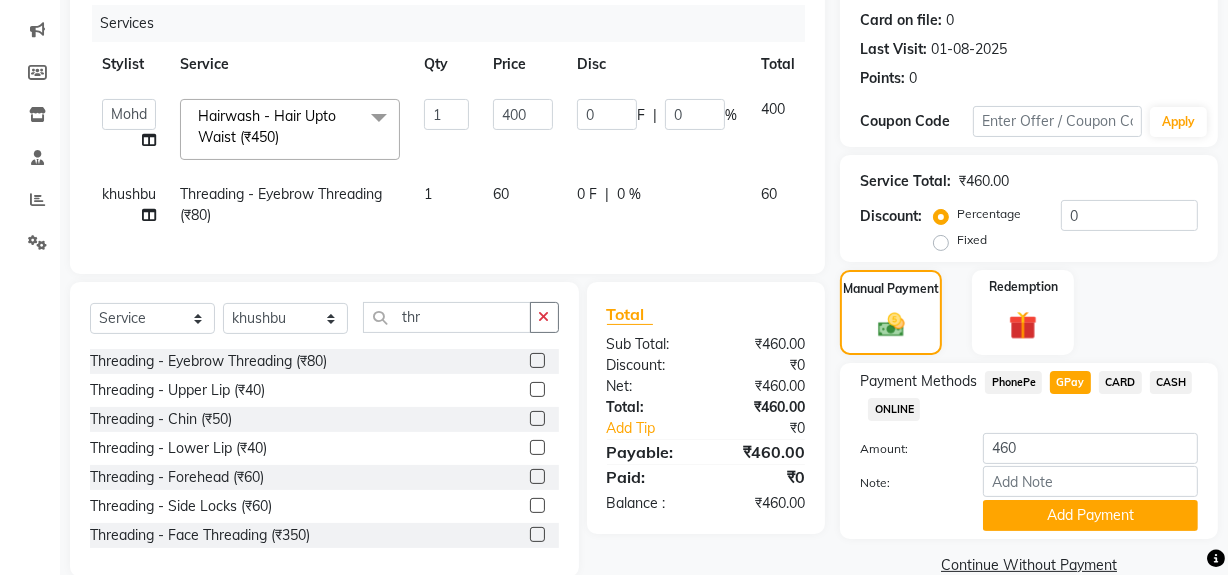 click on "Add Payment" 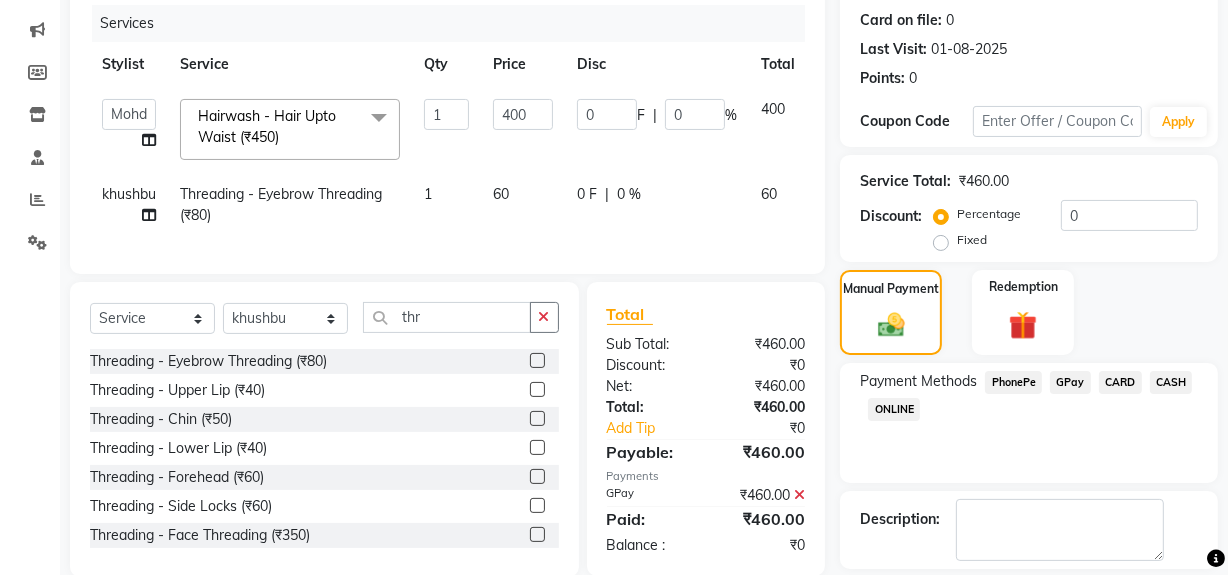 scroll, scrollTop: 333, scrollLeft: 0, axis: vertical 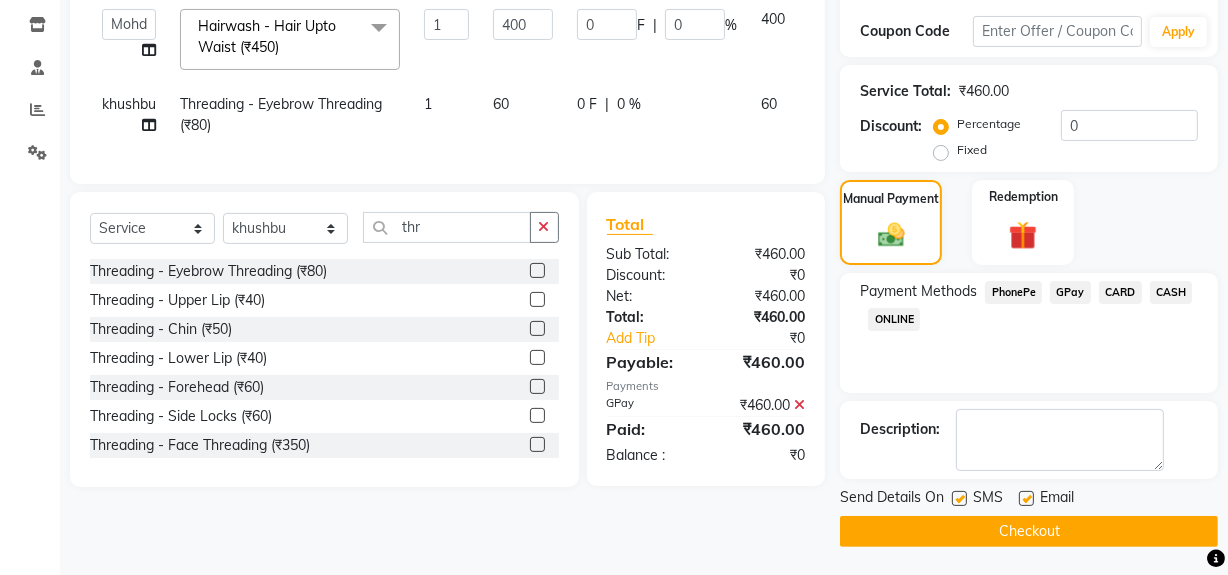 click 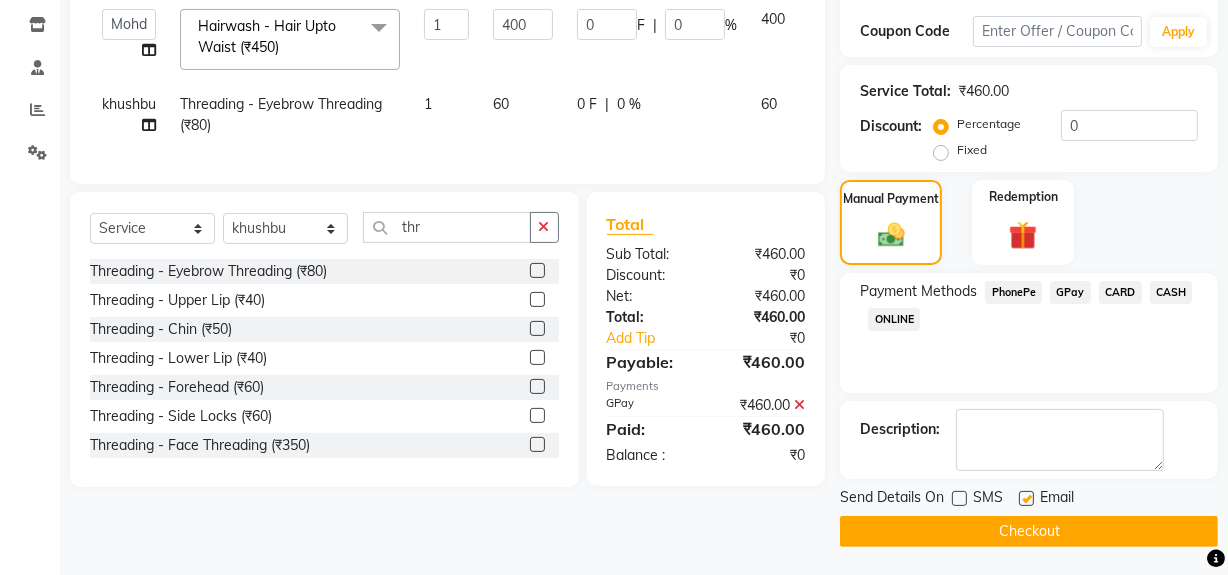 click 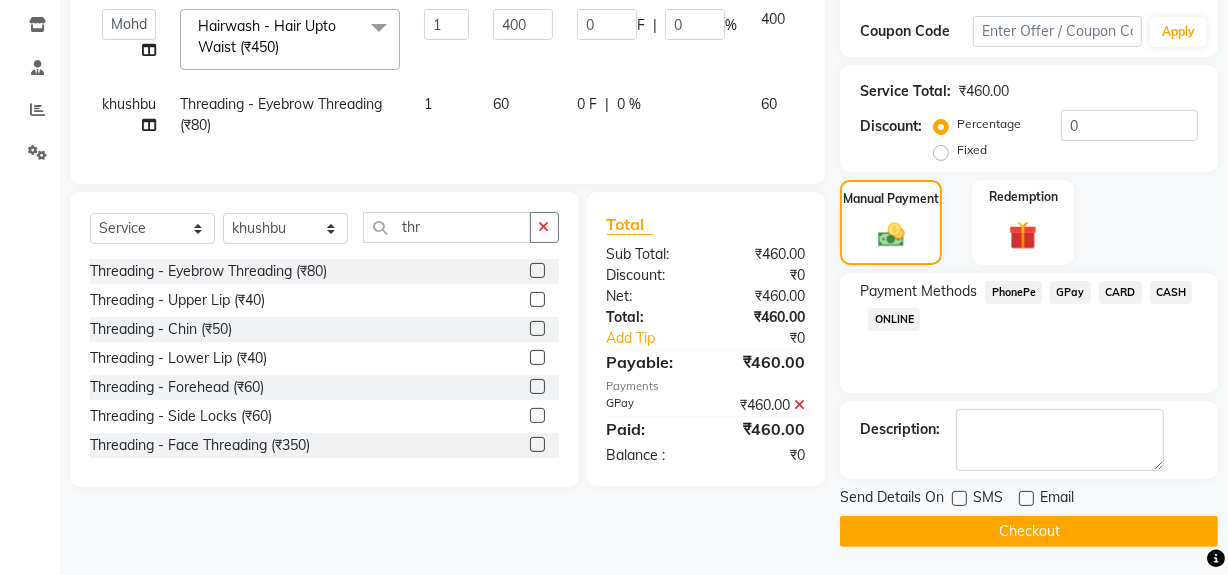 click on "Checkout" 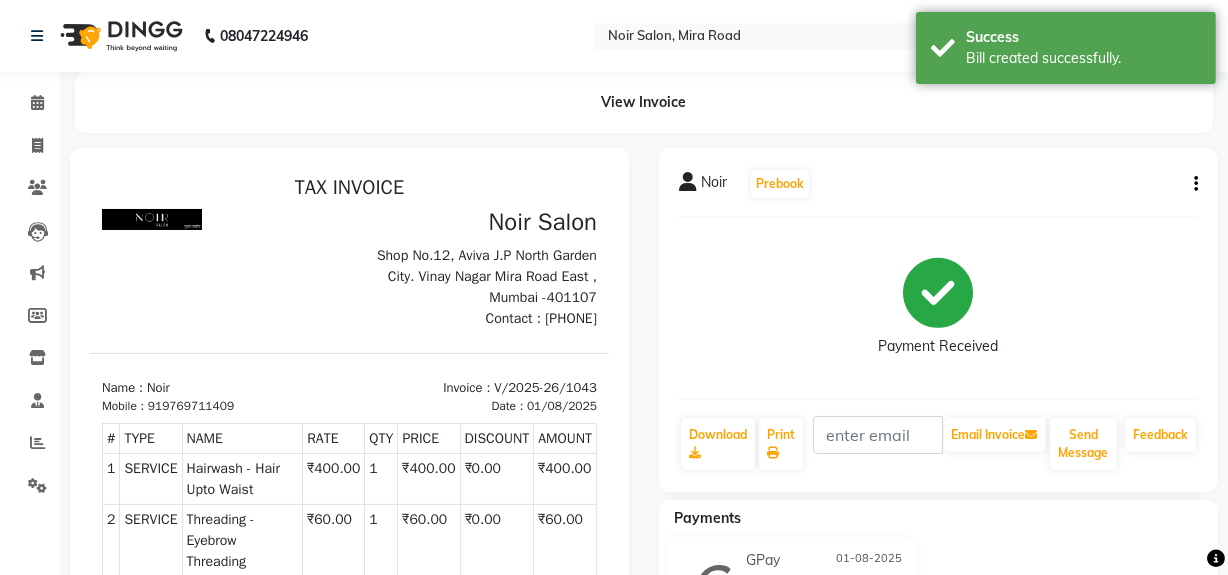 scroll, scrollTop: 0, scrollLeft: 0, axis: both 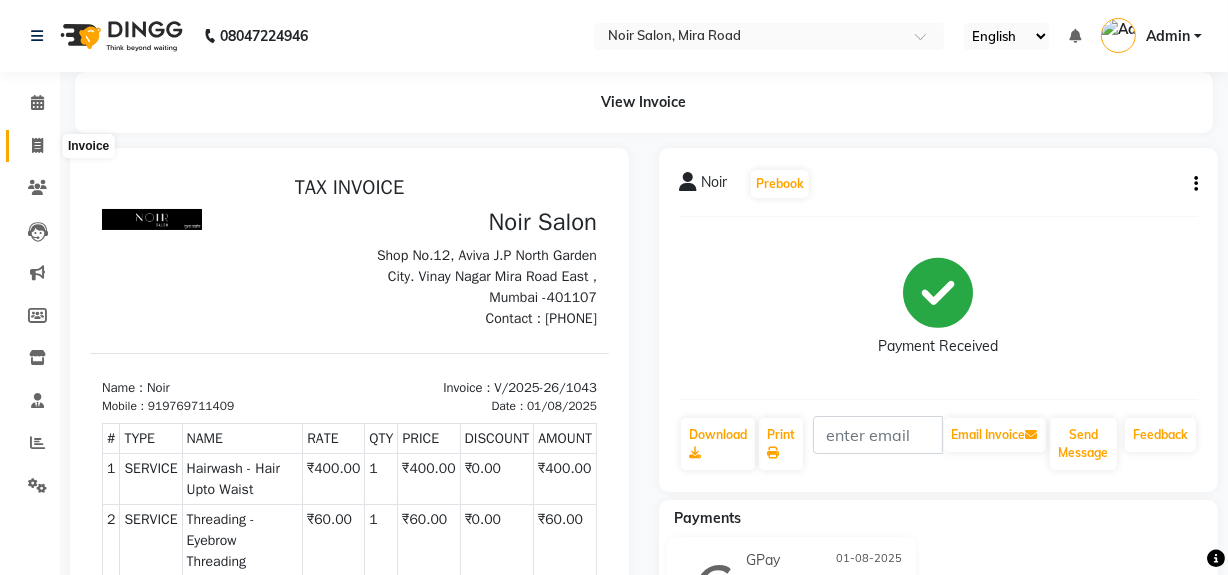 click 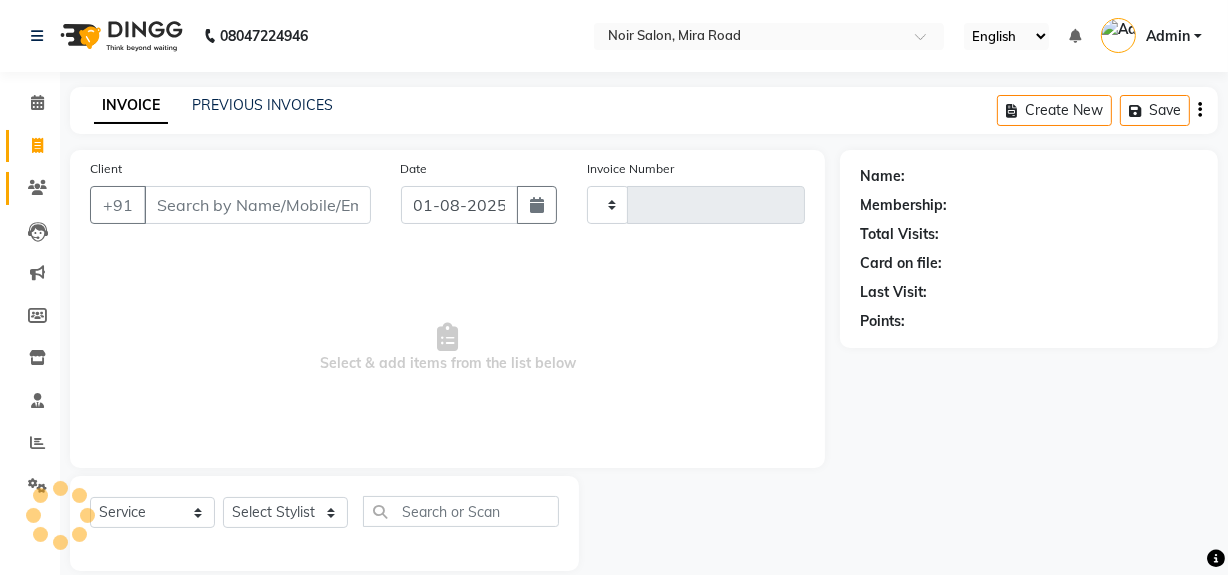 scroll, scrollTop: 26, scrollLeft: 0, axis: vertical 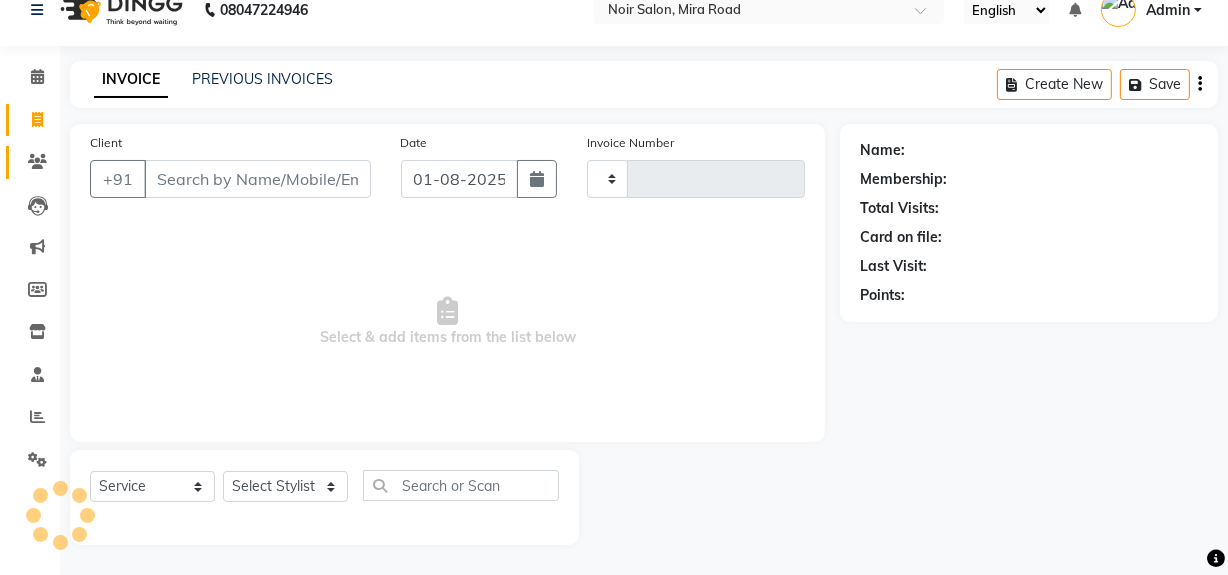 type on "1044" 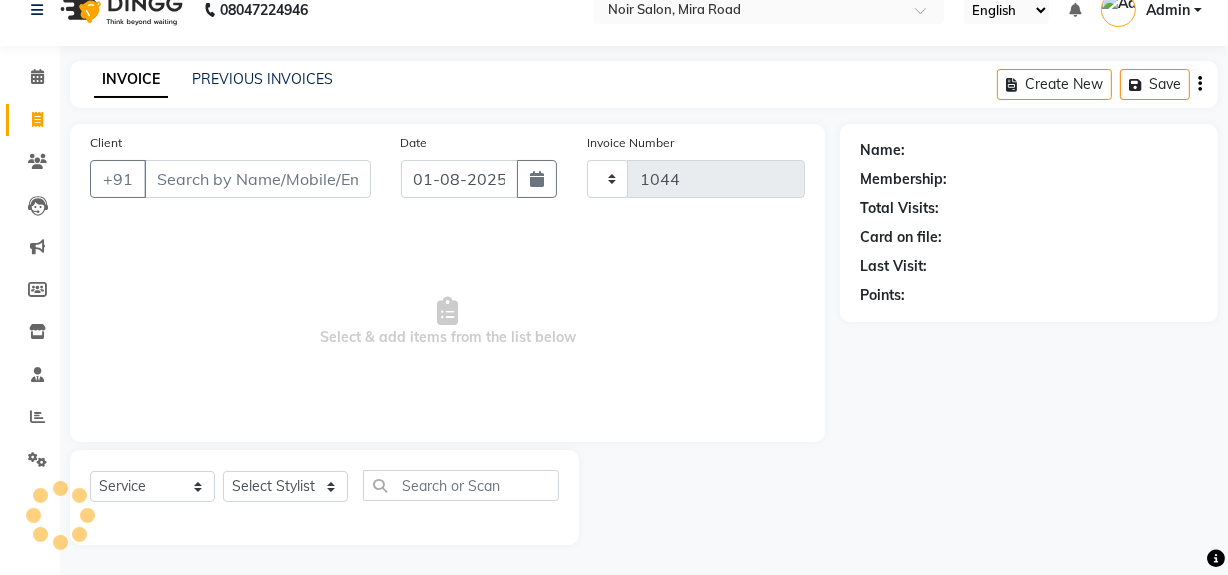 select on "5495" 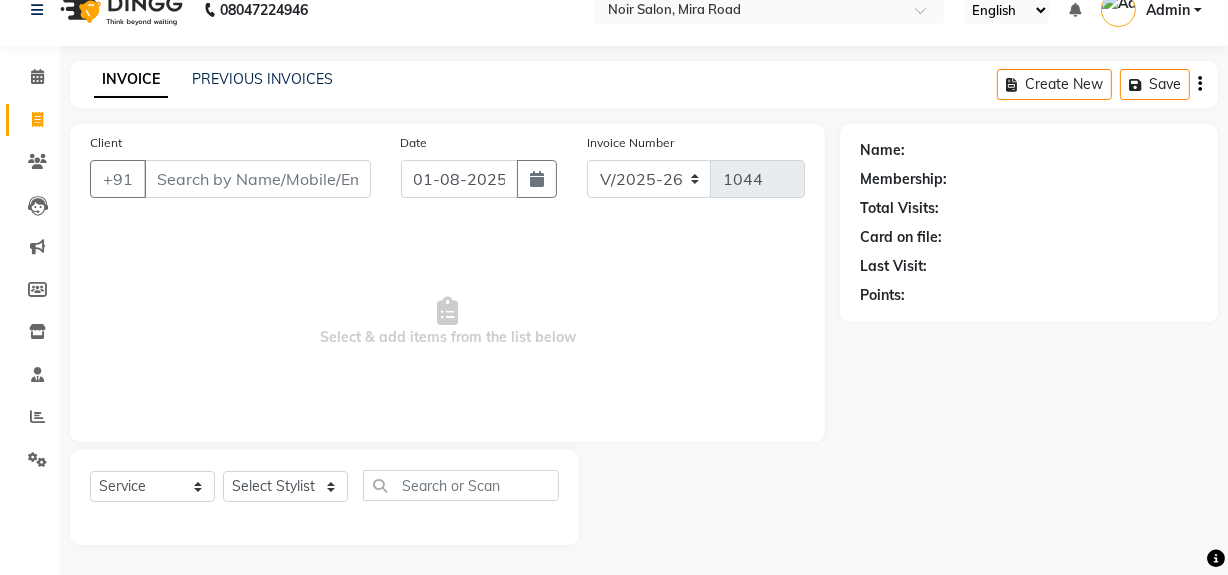 click on "Client" at bounding box center [257, 179] 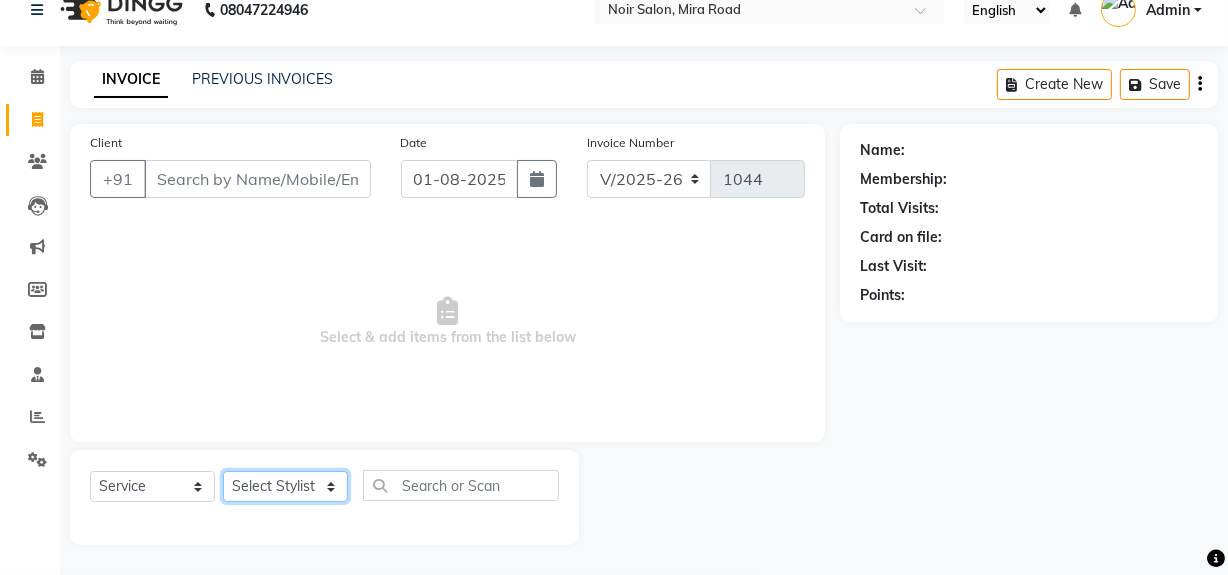 click on "Select Stylist khushbu Mohd Naushad Noir (Login) Shamshad Sonali  Sumit  Ujwala Patil  Zaid" 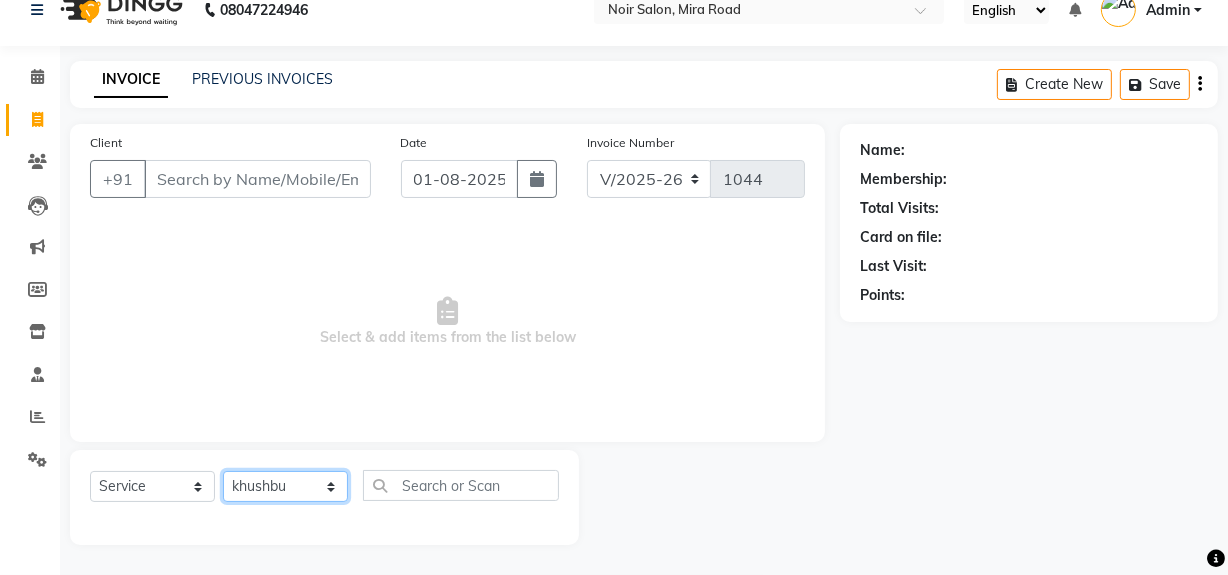 click on "Select Stylist khushbu Mohd Naushad Noir (Login) Shamshad Sonali  Sumit  Ujwala Patil  Zaid" 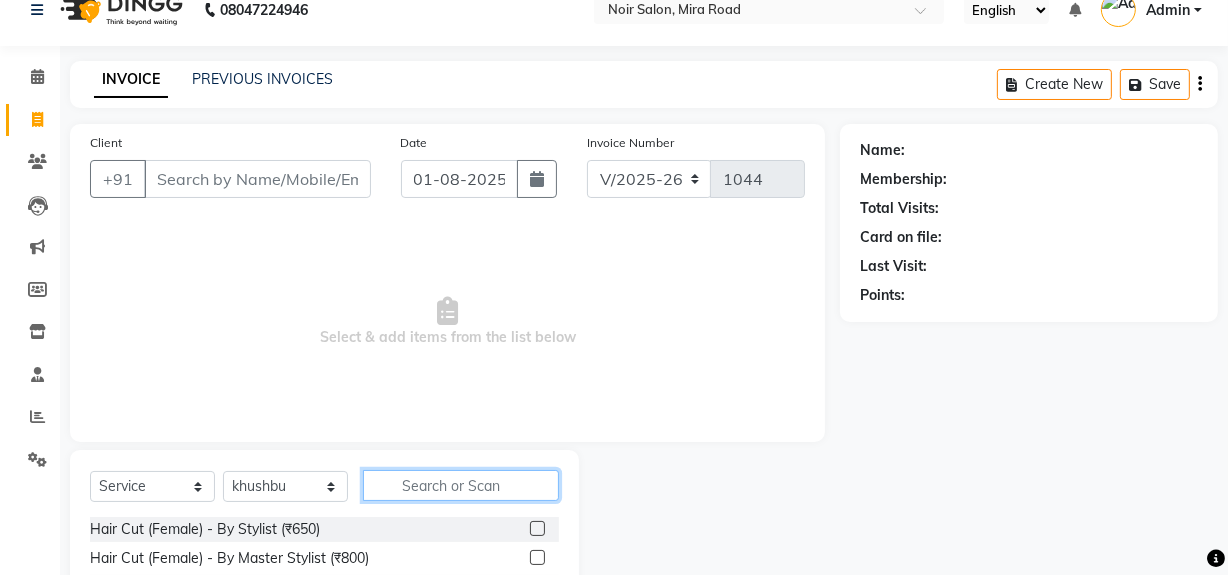 click 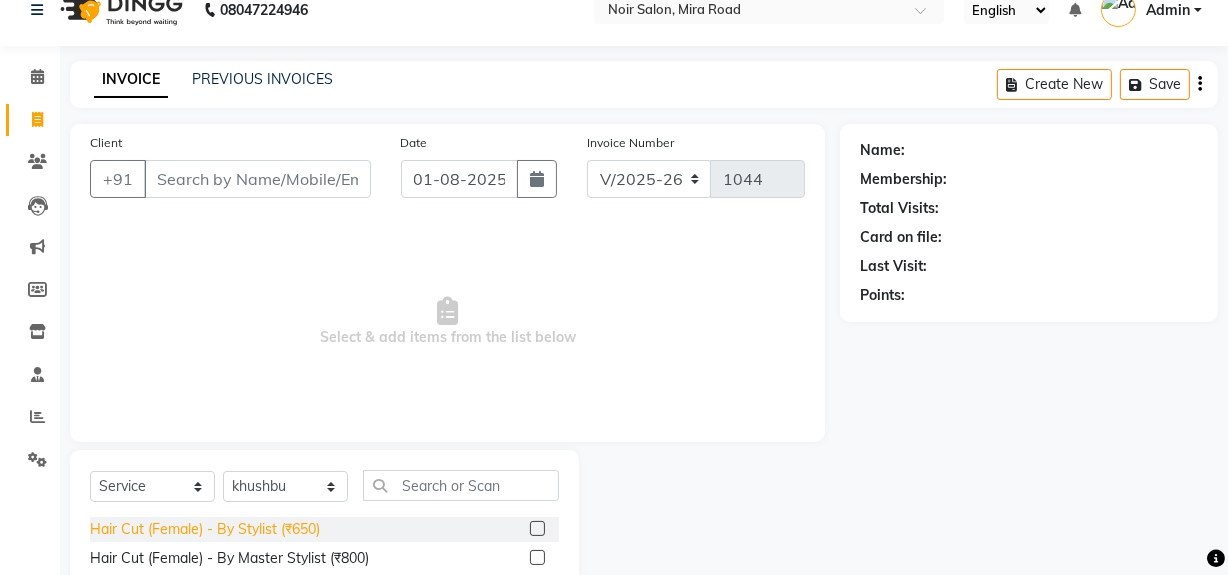 click on "Hair Cut (Female) - By Stylist (₹650)" 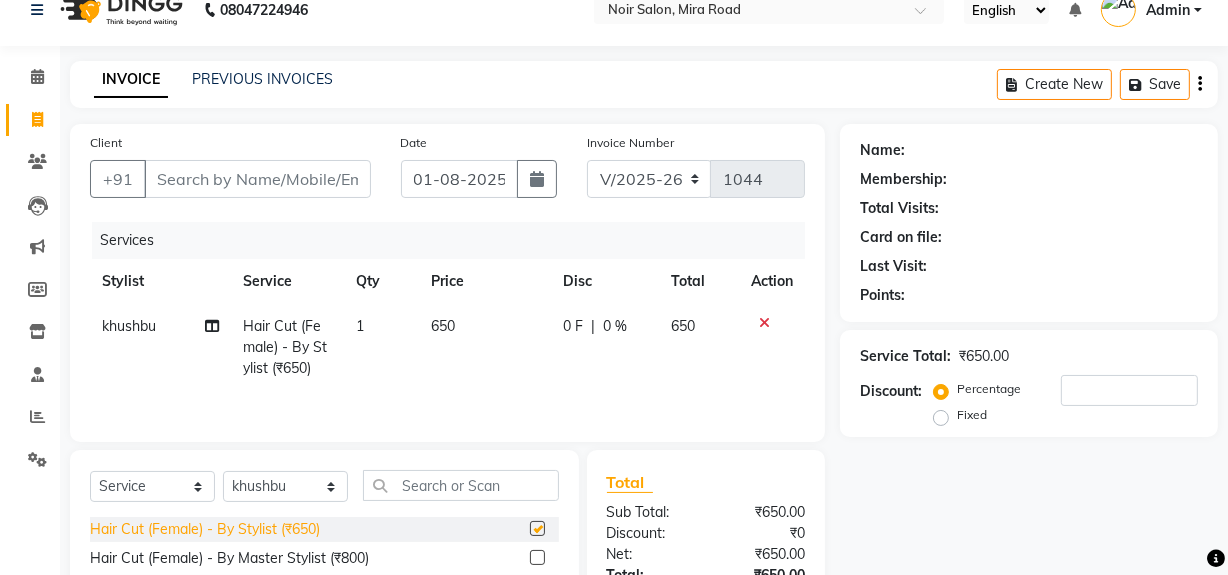 checkbox on "false" 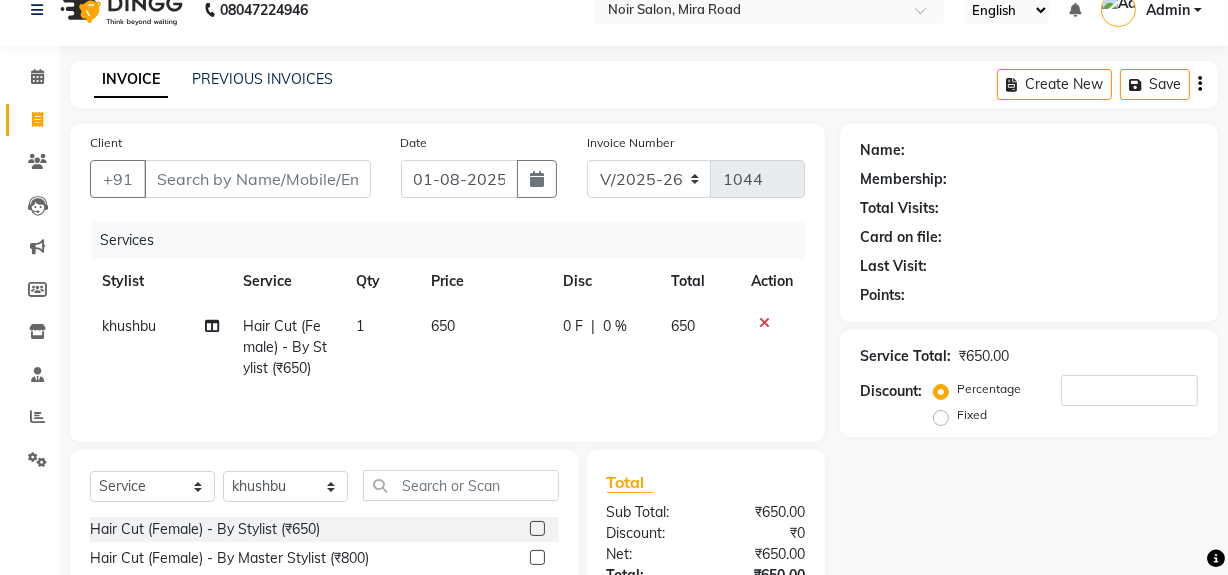 click on "650" 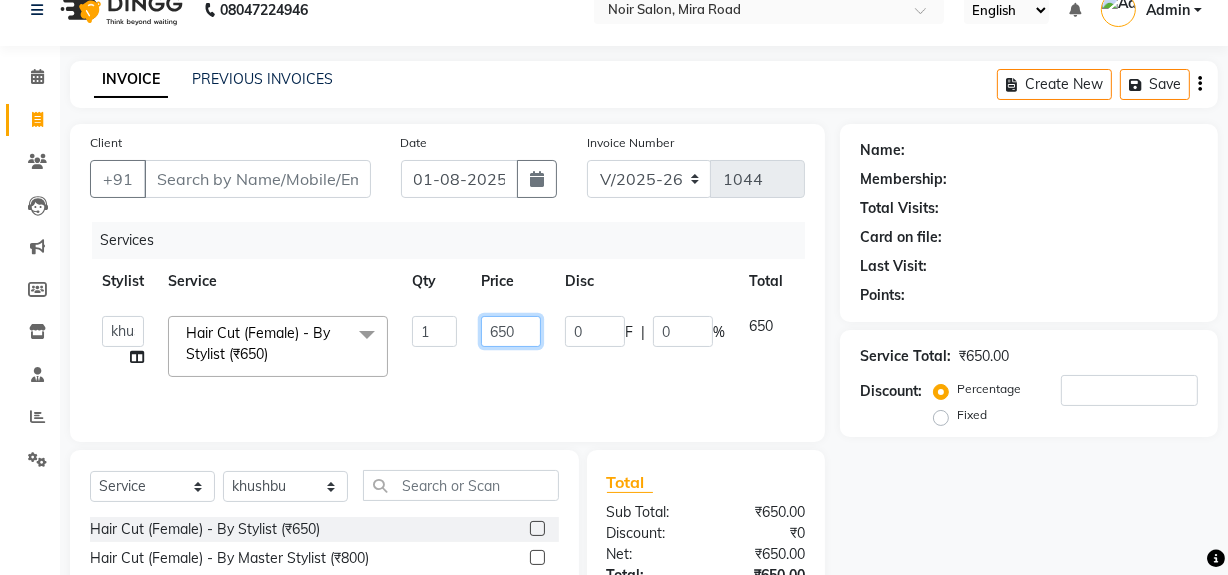 click on "650" 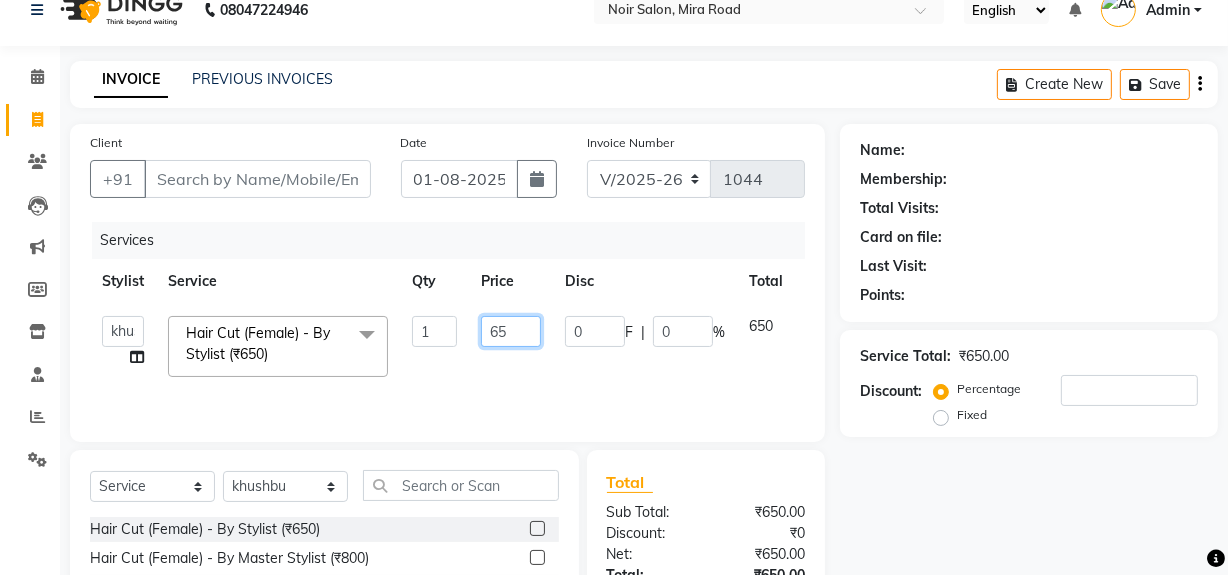 type on "6" 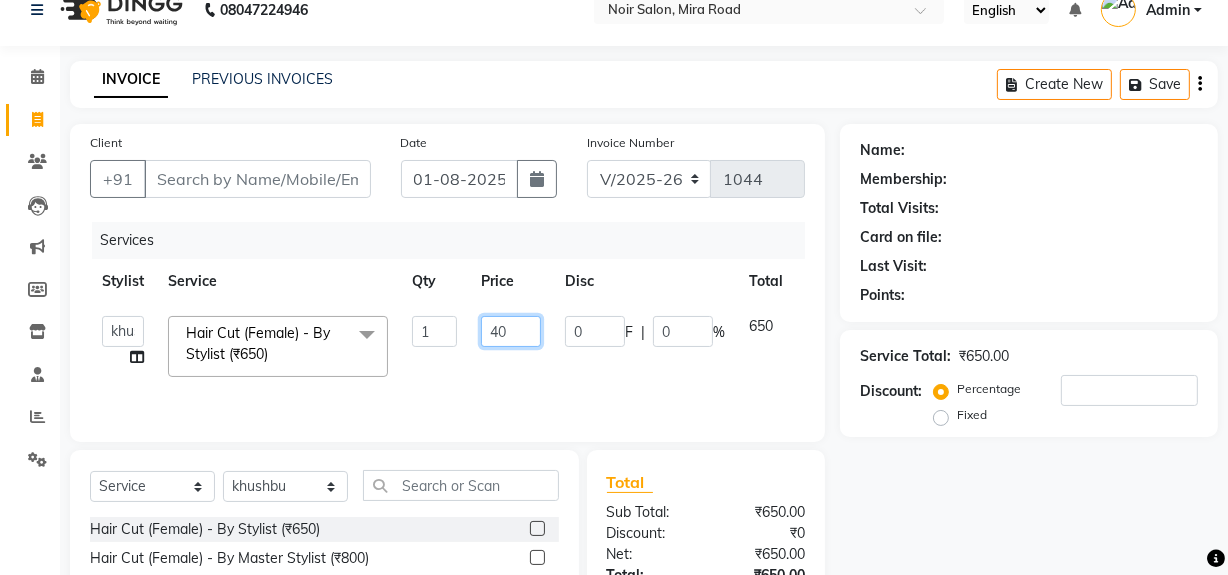type on "400" 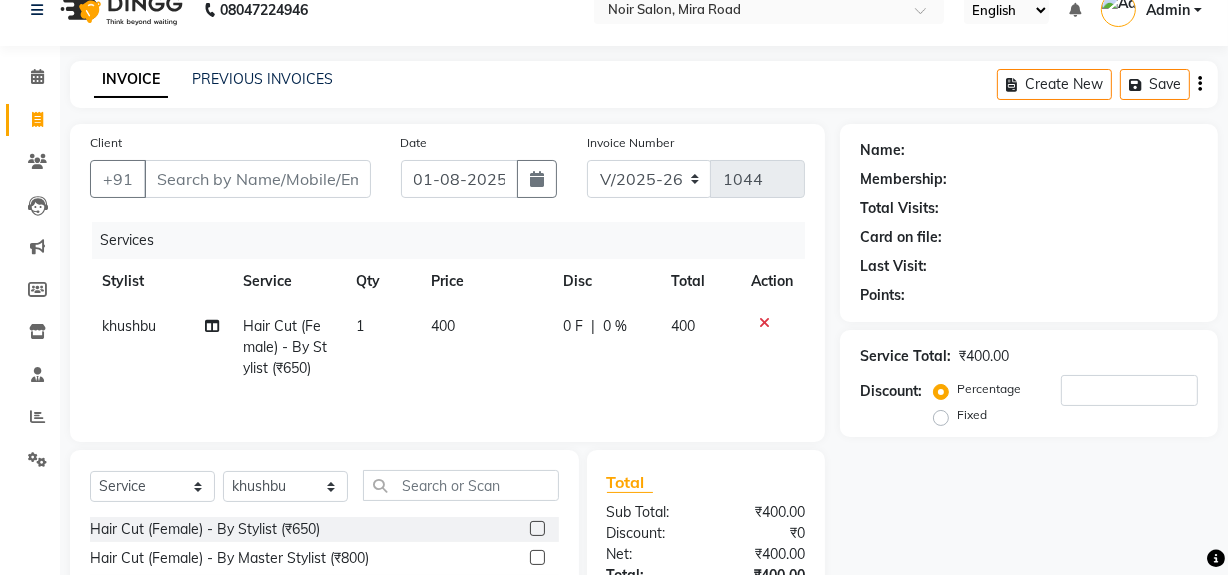 click on "400" 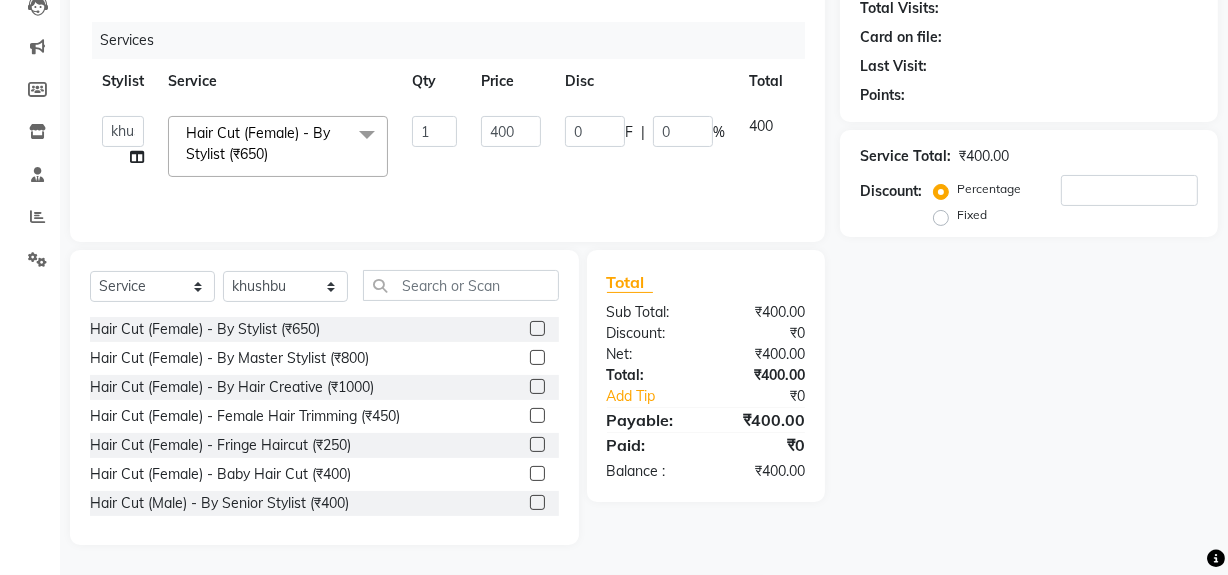 scroll, scrollTop: 0, scrollLeft: 0, axis: both 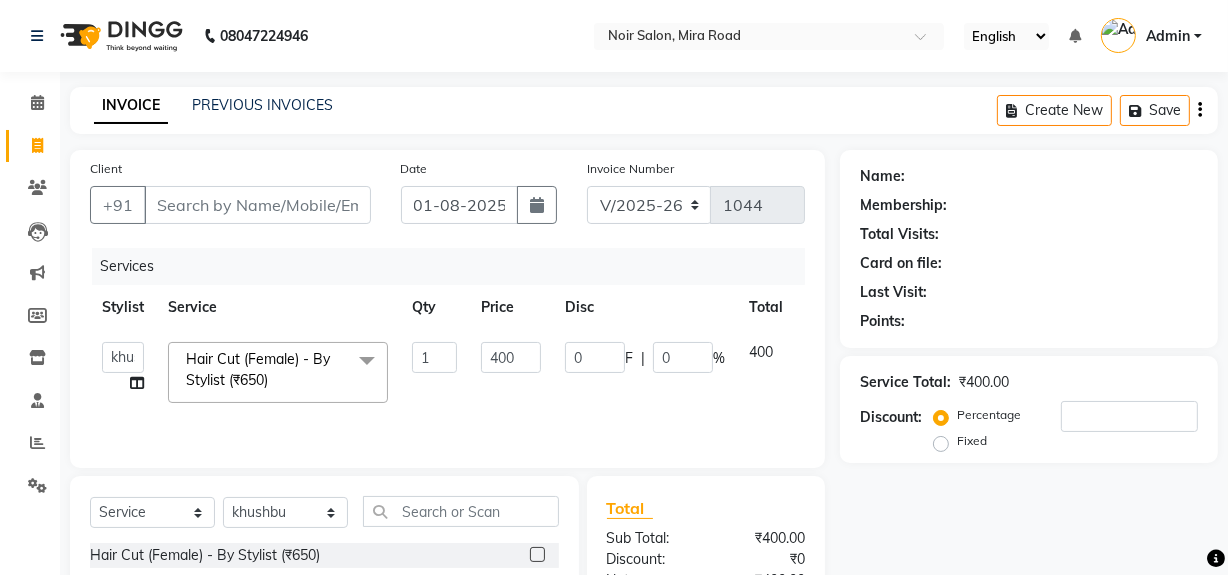 click 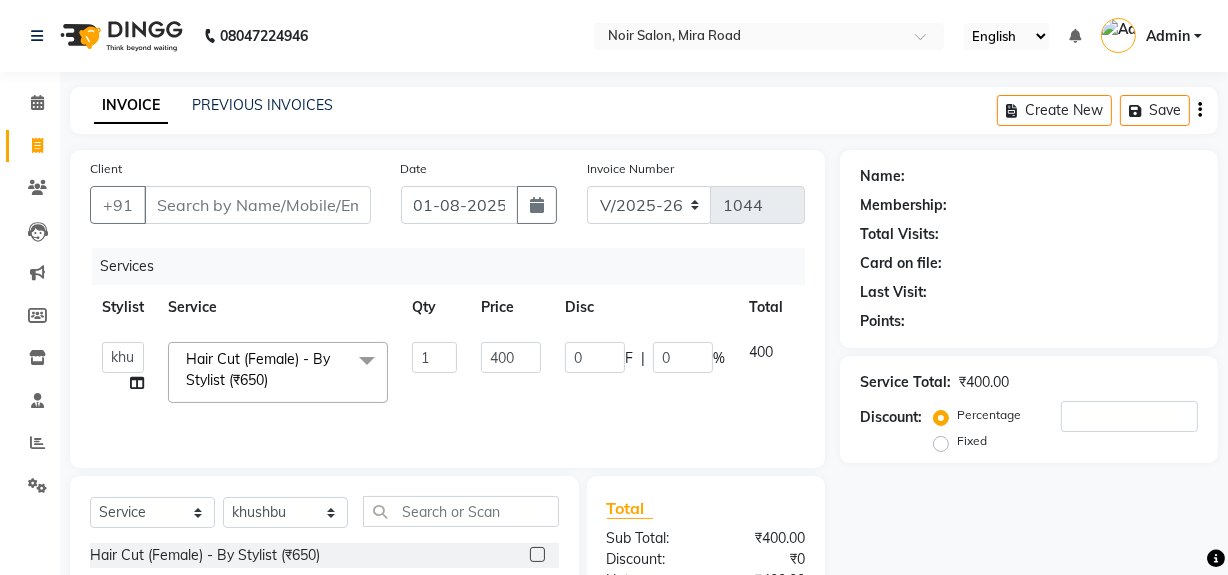 select on "5495" 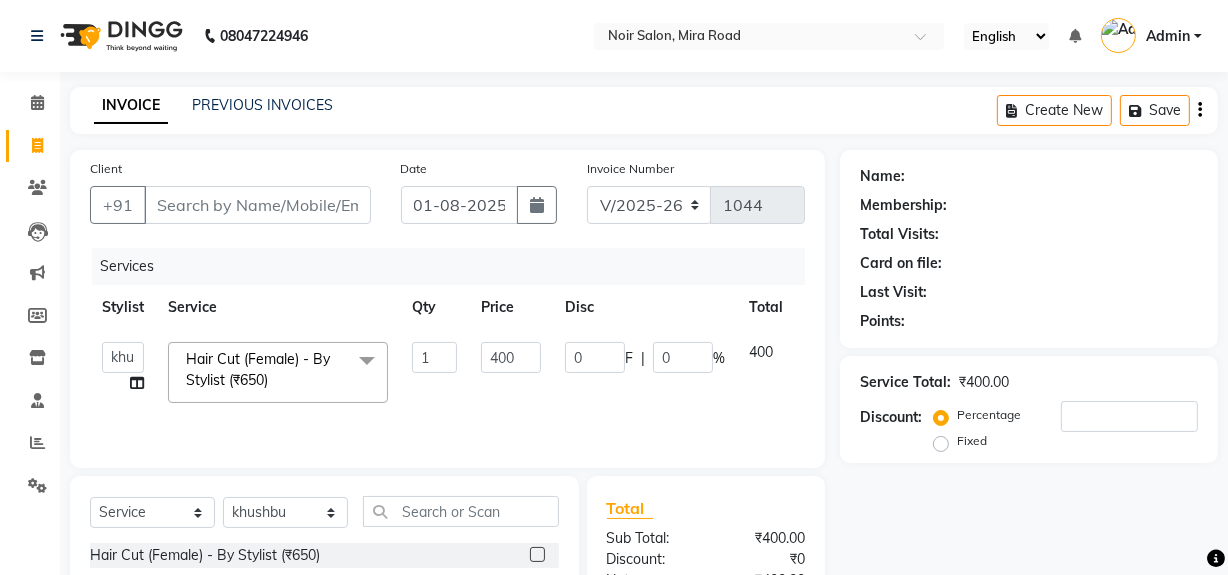 select on "service" 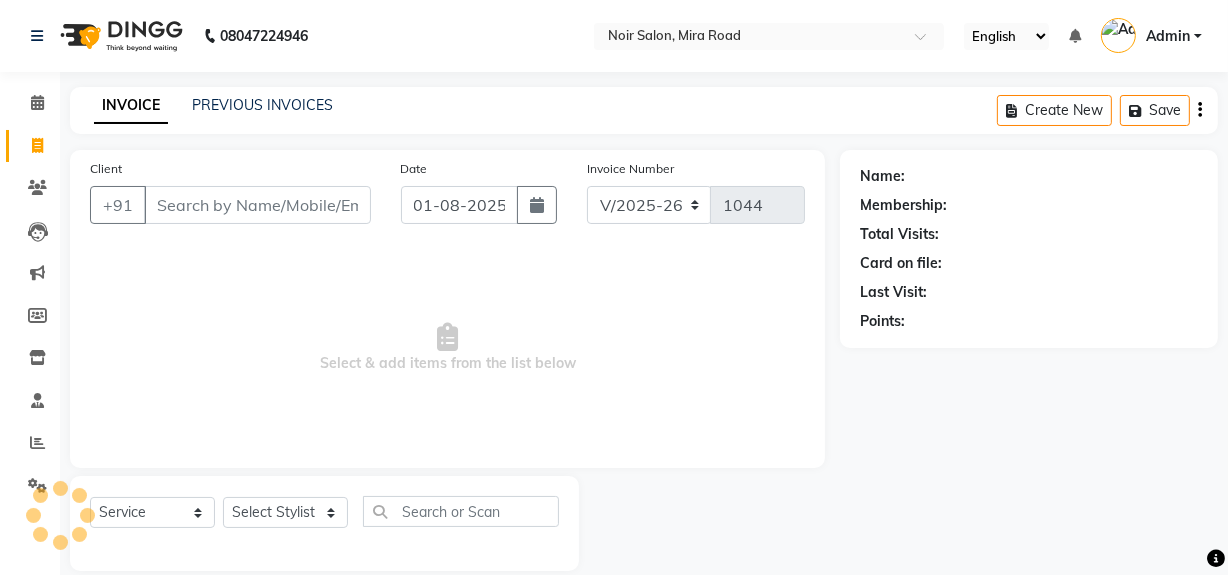 scroll, scrollTop: 26, scrollLeft: 0, axis: vertical 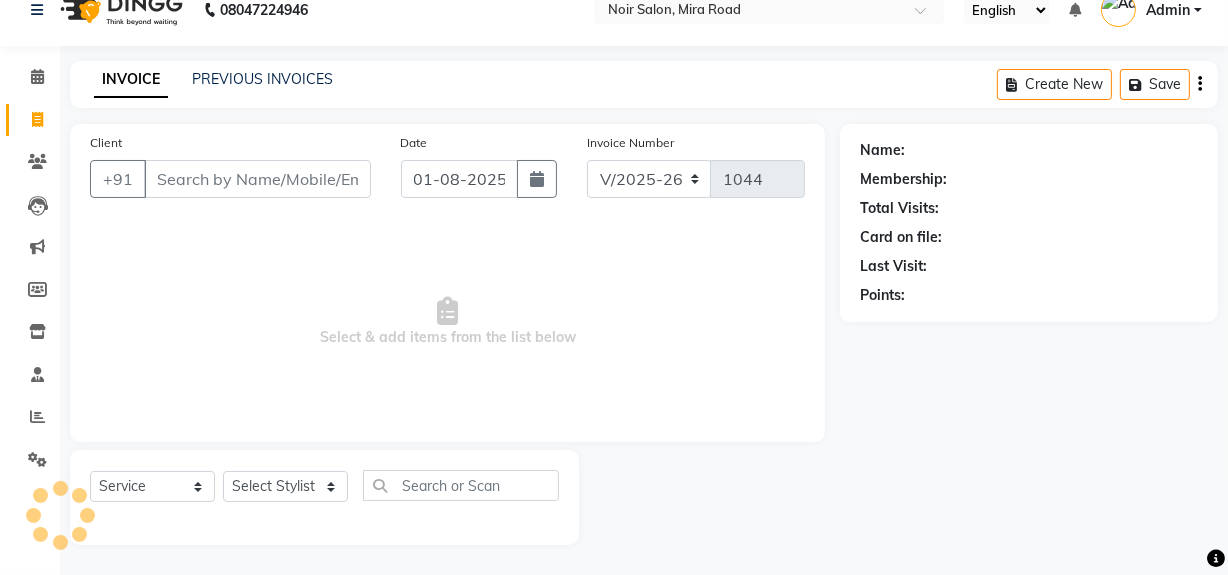 click on "Client" at bounding box center [257, 179] 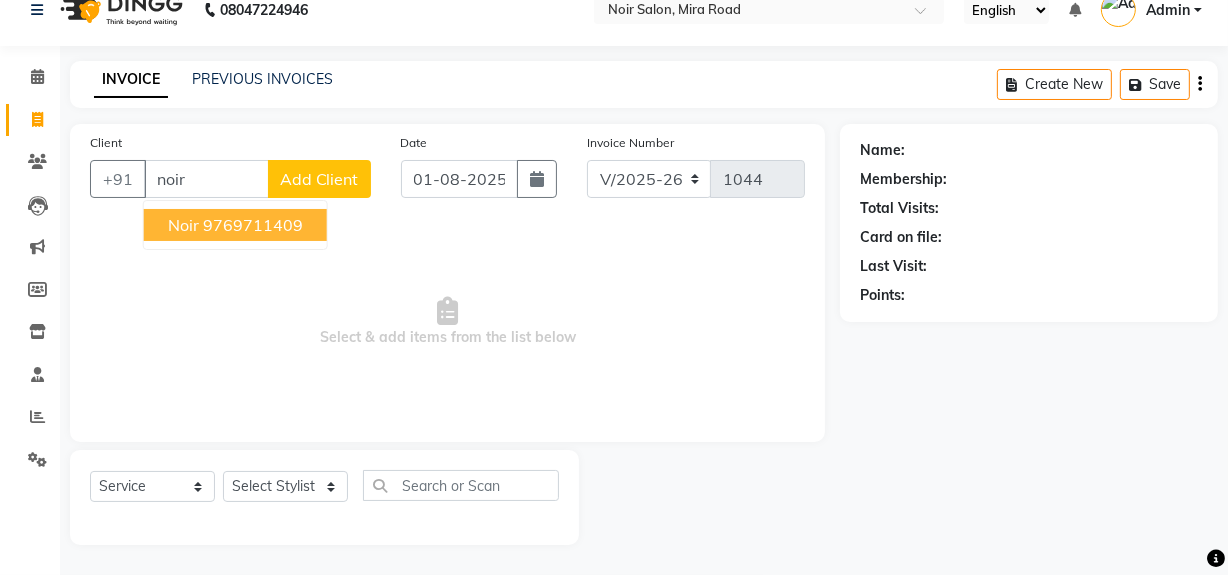 click on "9769711409" at bounding box center [253, 225] 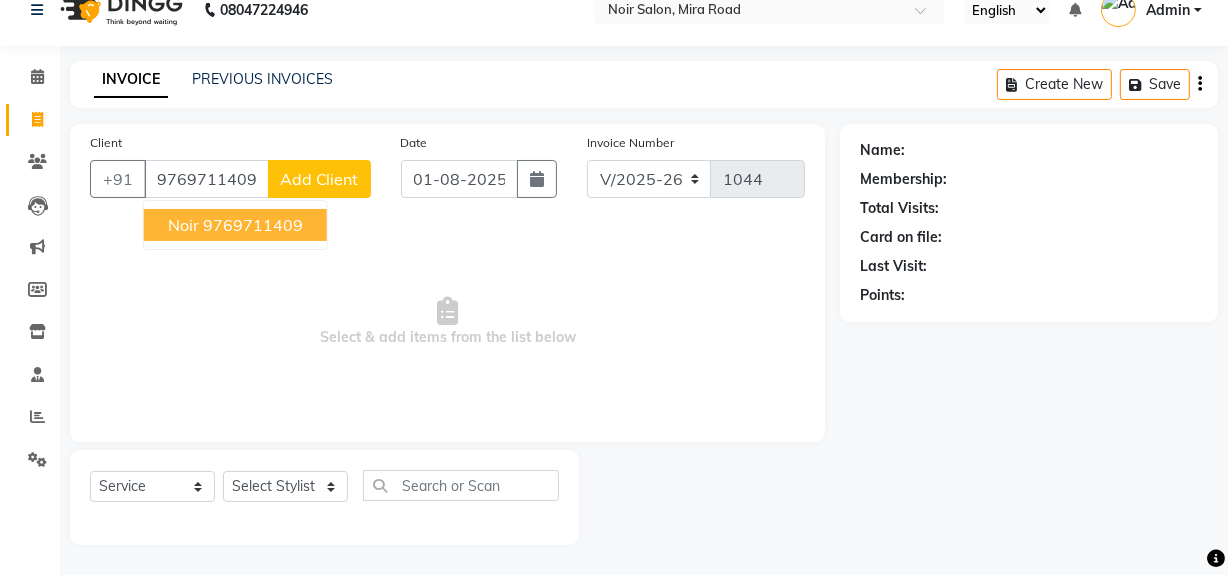 type on "9769711409" 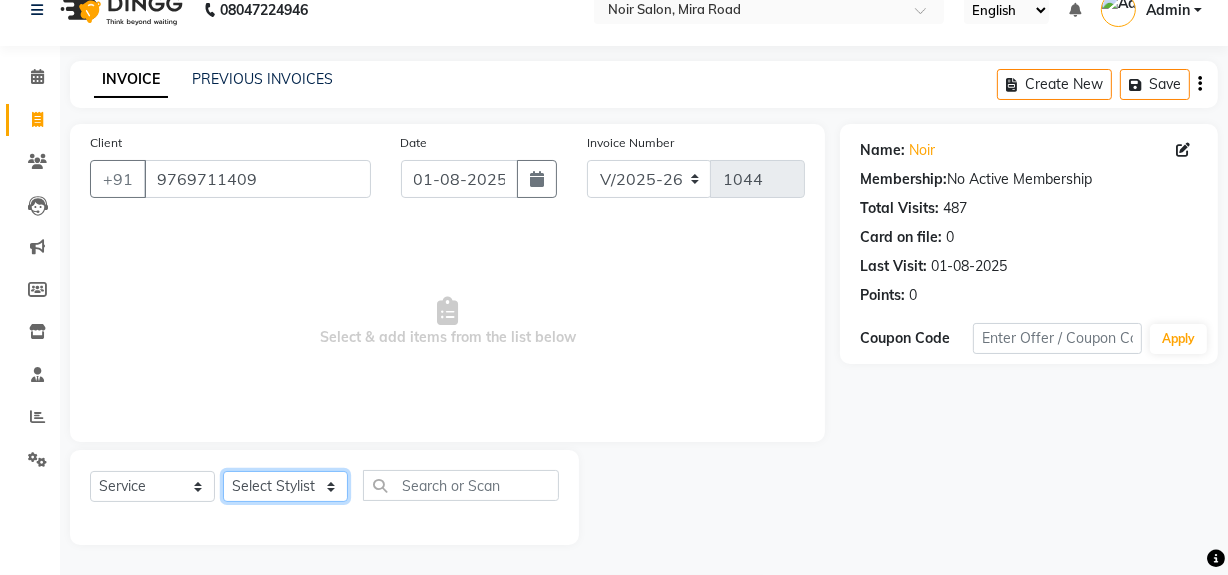 click on "Select Stylist khushbu Mohd Naushad Noir (Login) Shamshad Sonali  Sumit  Ujwala Patil  Zaid" 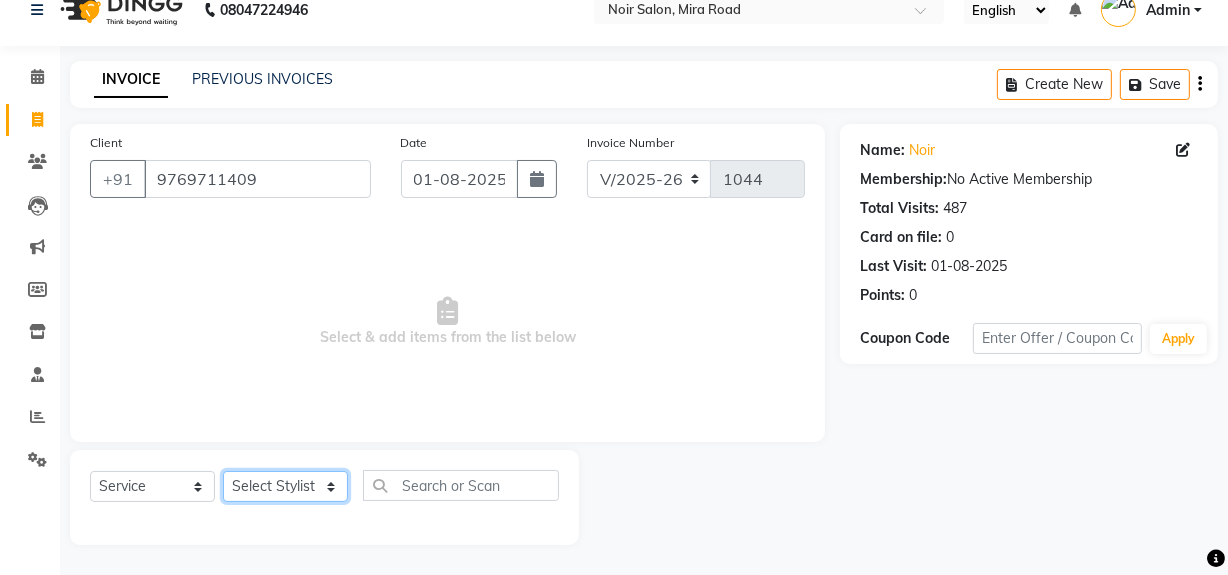 select on "71171" 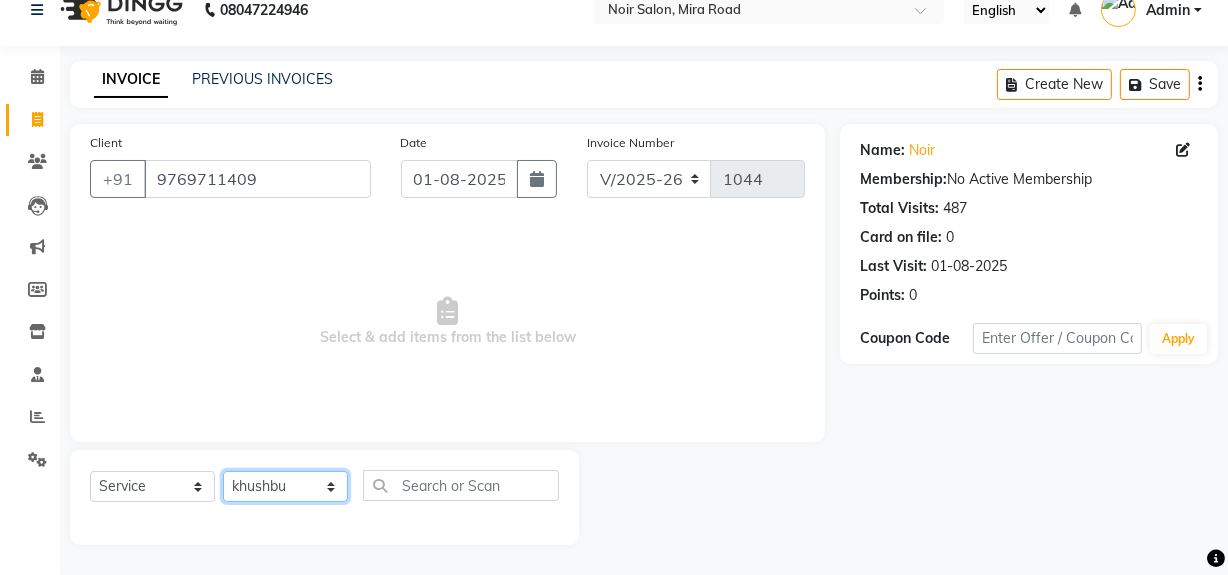 click on "Select Stylist khushbu Mohd Naushad Noir (Login) Shamshad Sonali  Sumit  Ujwala Patil  Zaid" 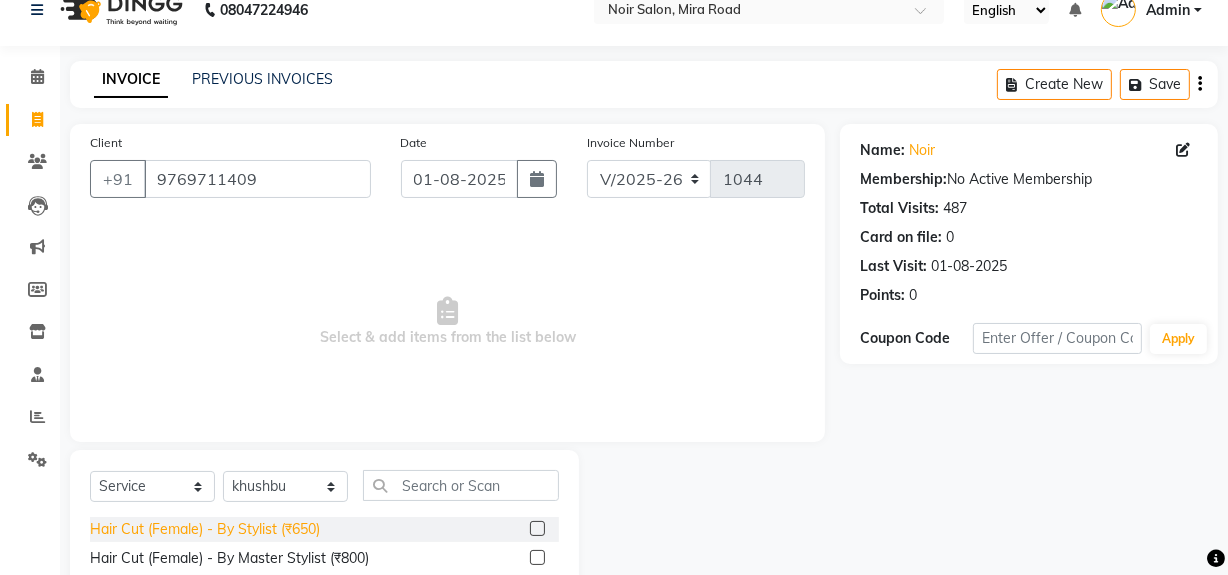 click on "Hair Cut (Female) - By Stylist (₹650)" 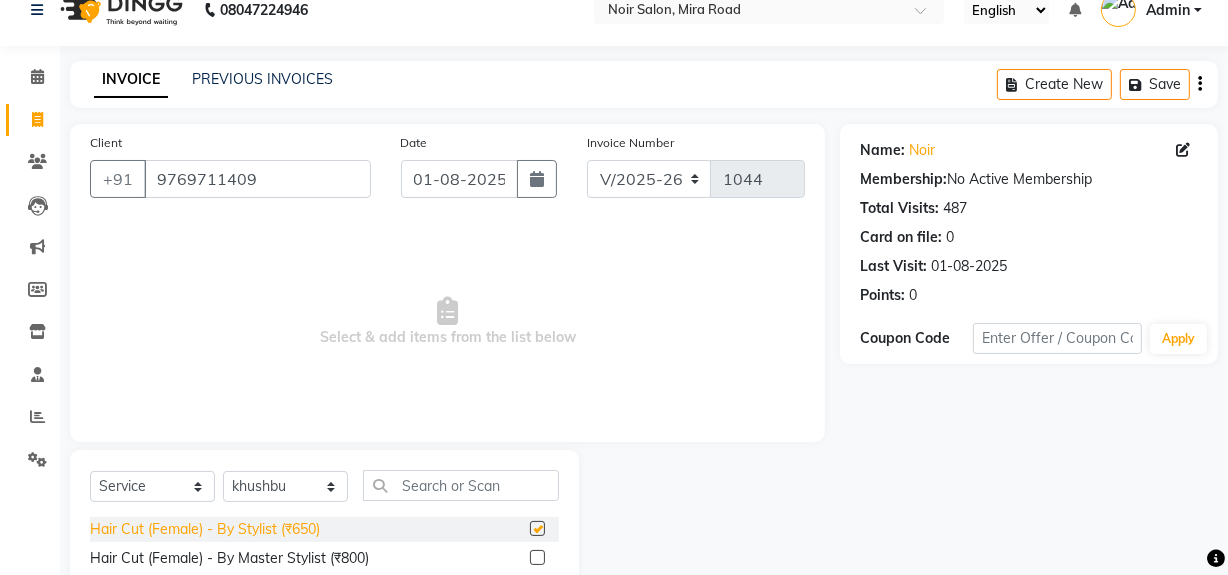 checkbox on "false" 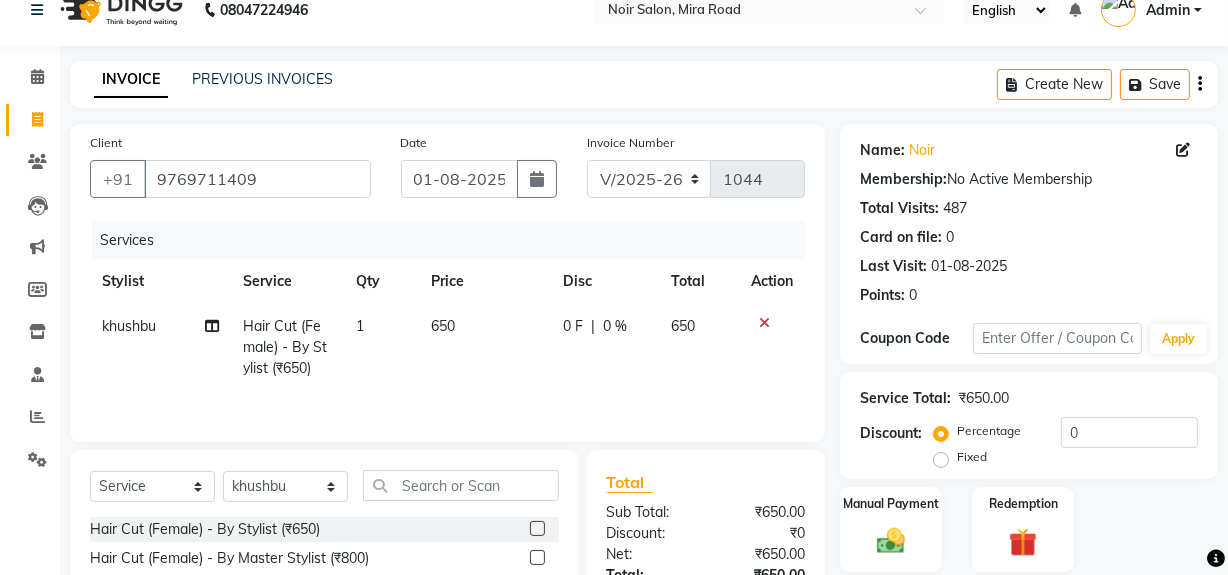 click on "650" 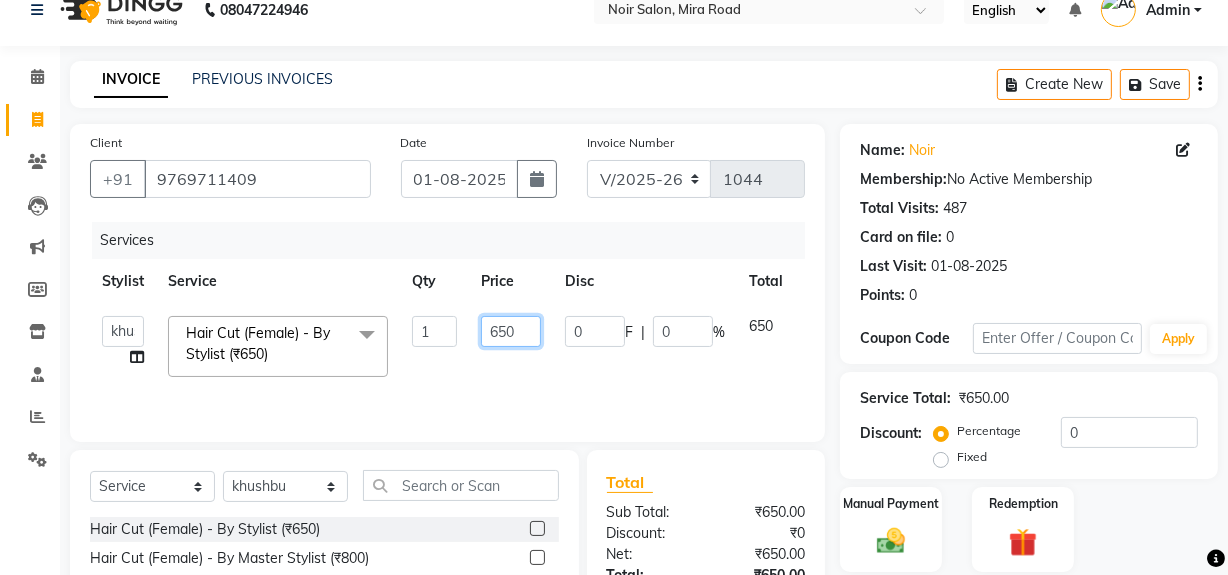 click on "650" 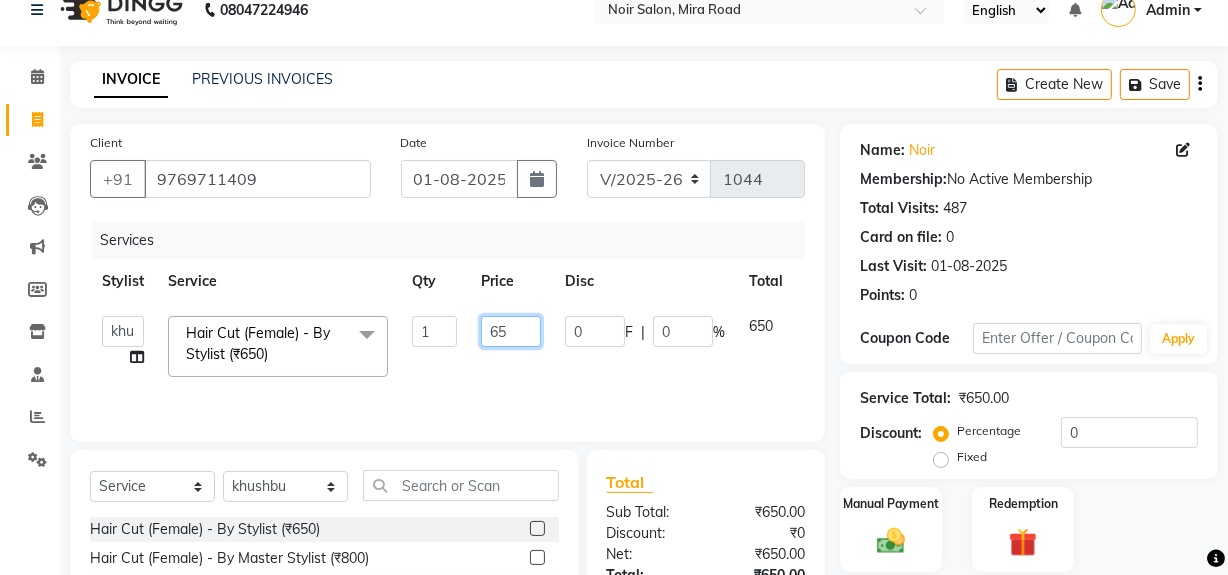 type on "6" 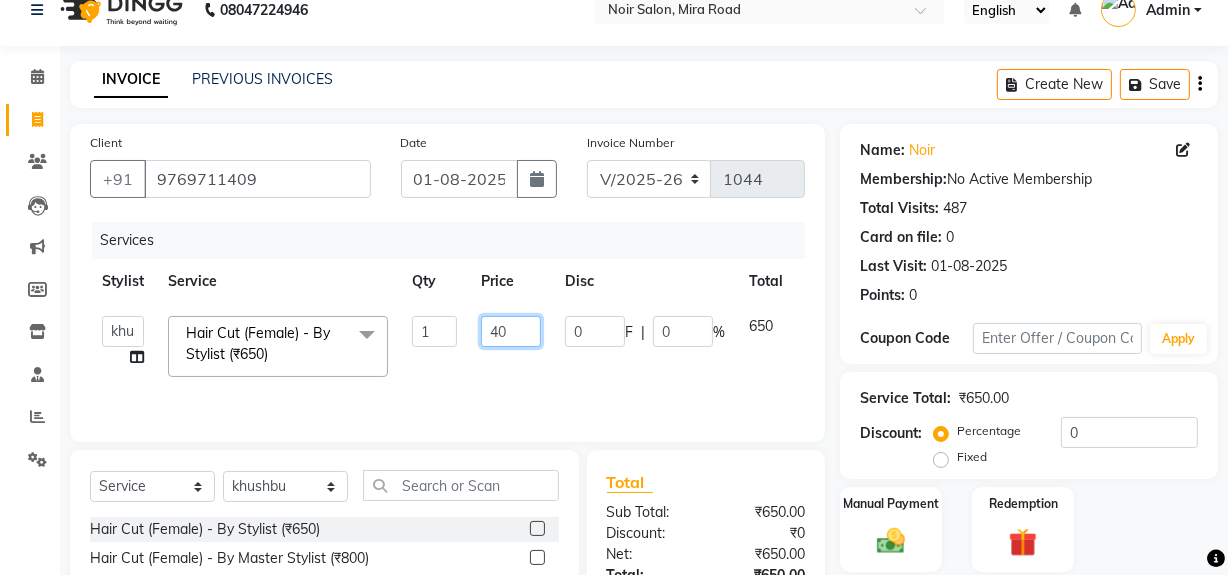 type on "400" 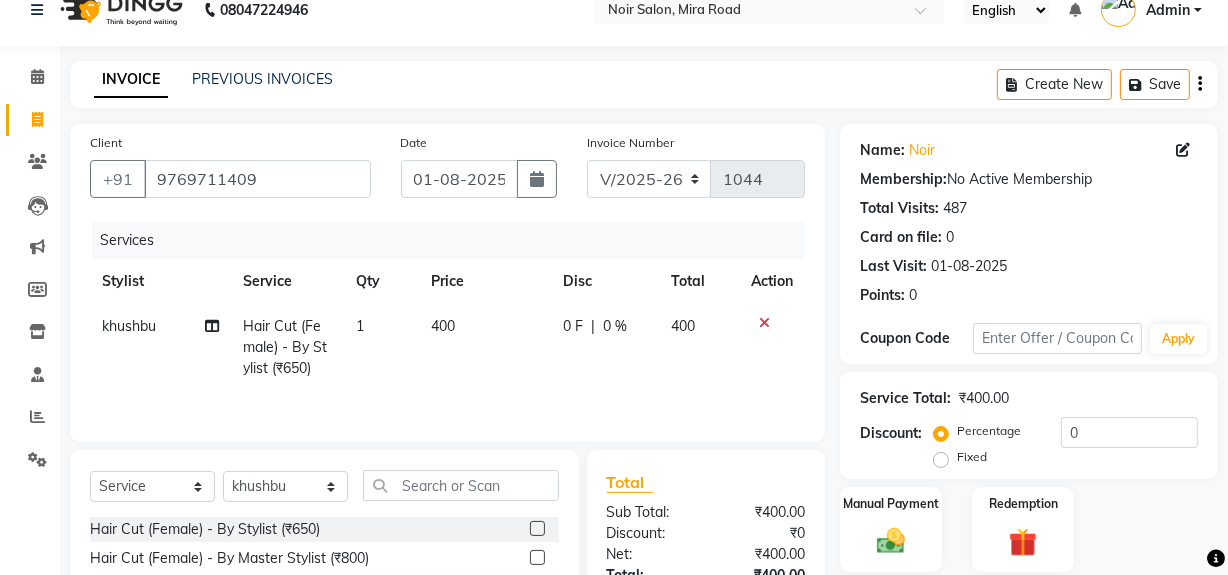 click on "400" 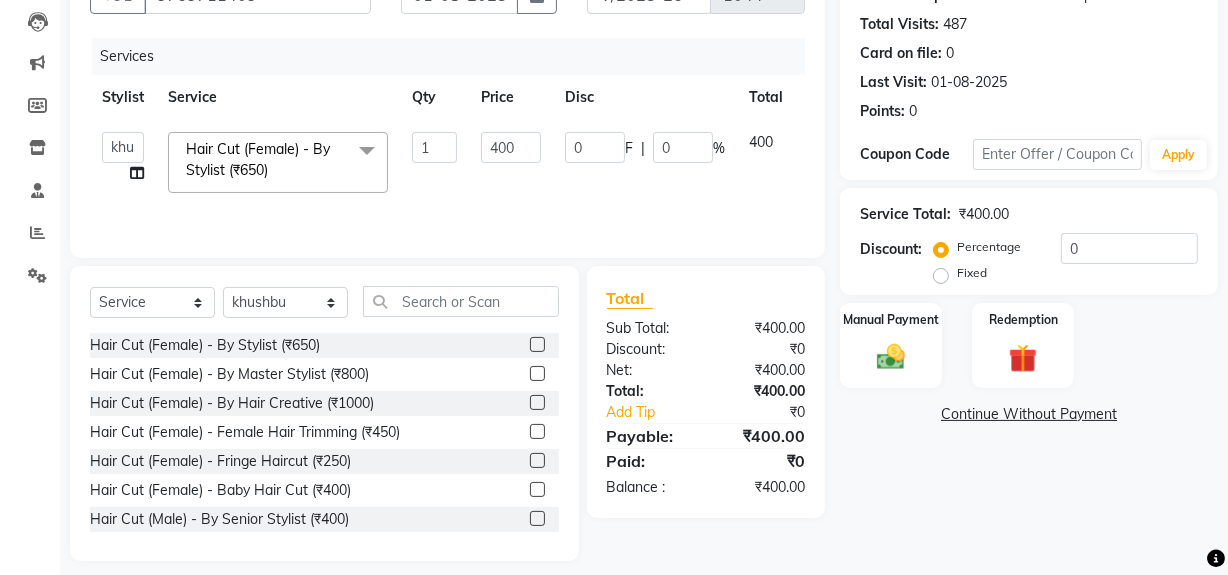 scroll, scrollTop: 226, scrollLeft: 0, axis: vertical 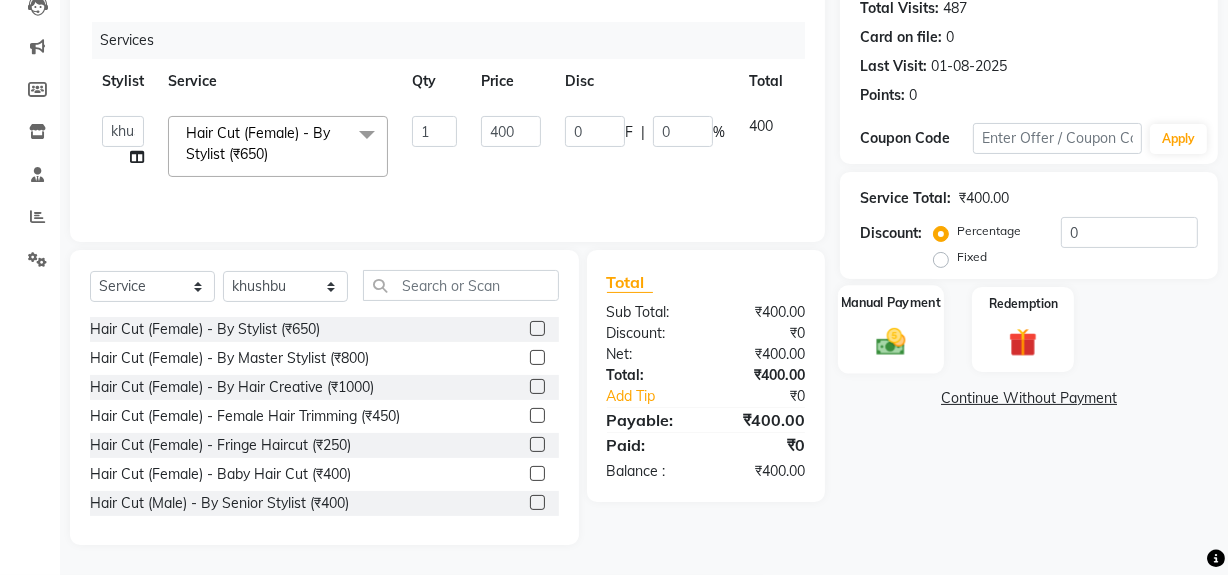 click 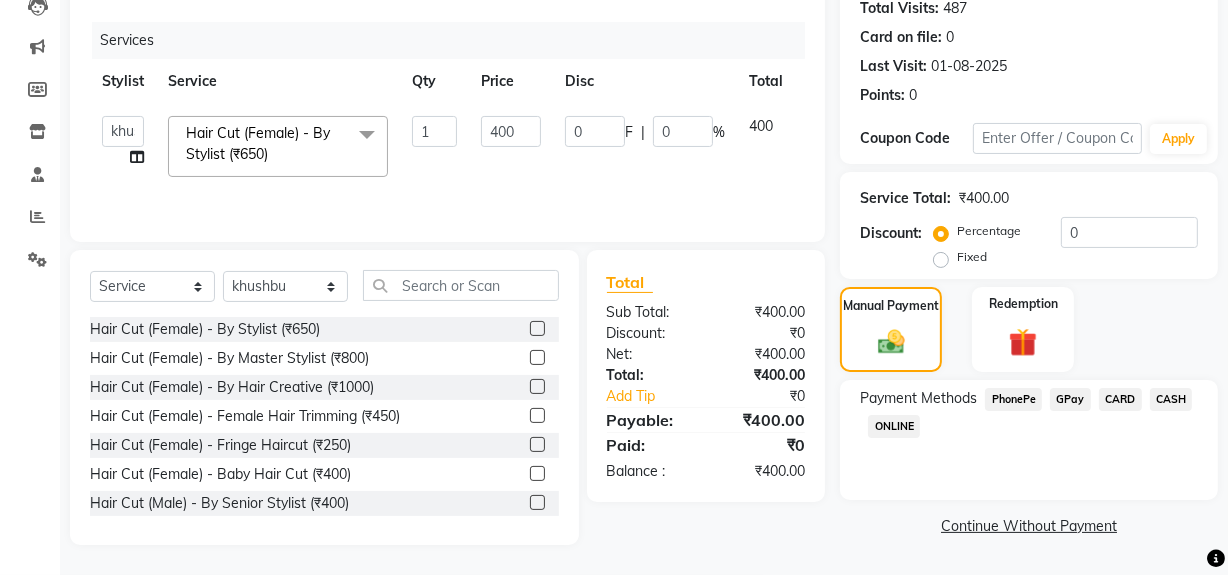 click on "GPay" 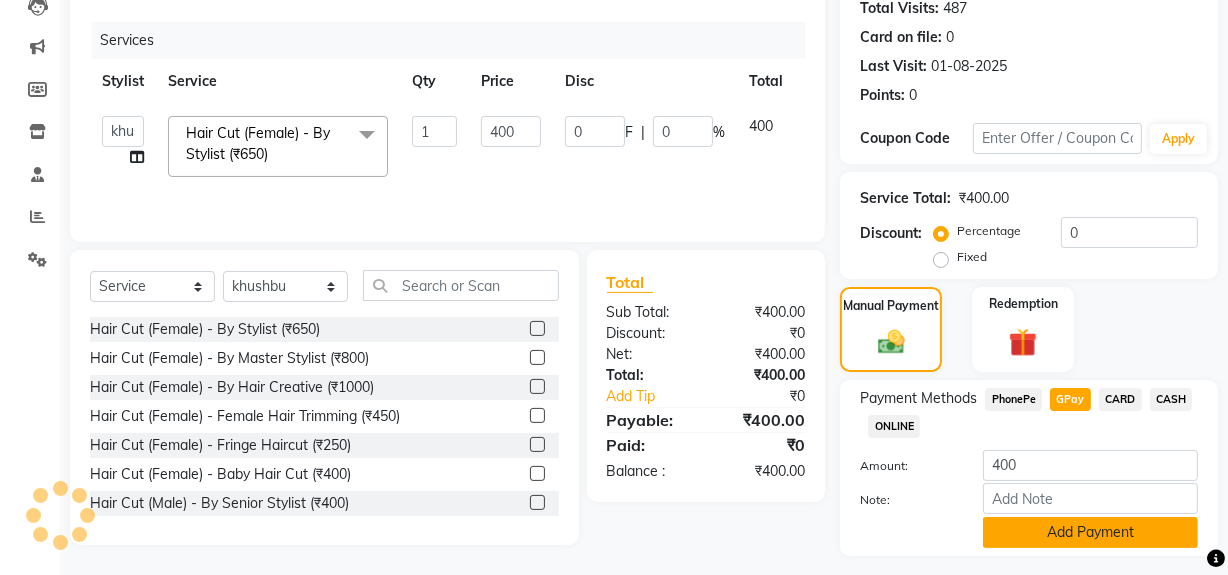click on "Add Payment" 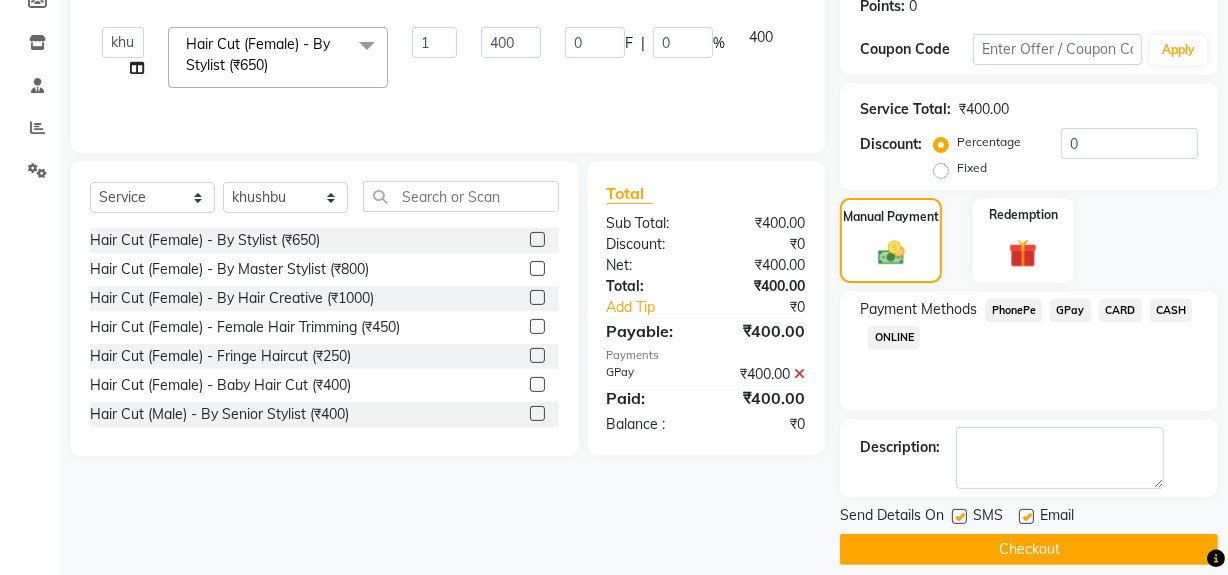 scroll, scrollTop: 316, scrollLeft: 0, axis: vertical 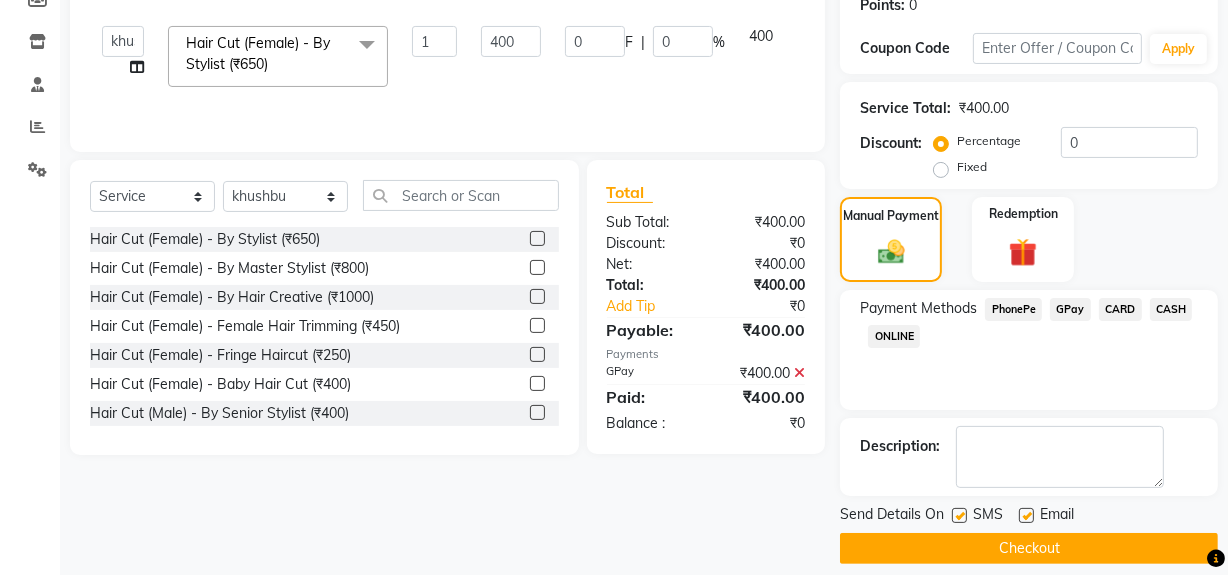 click 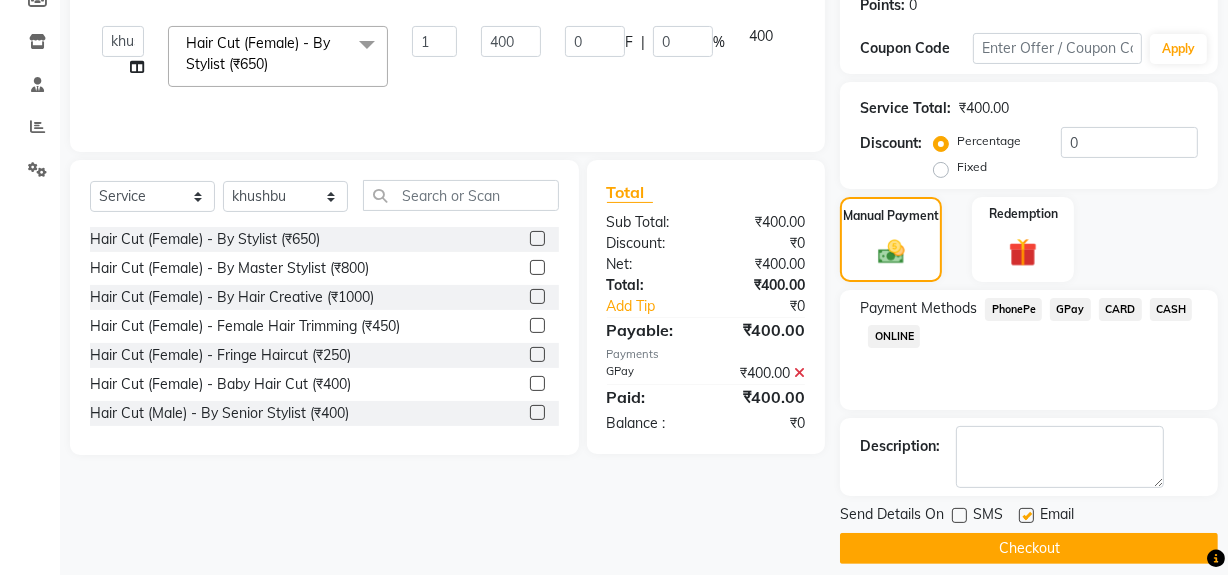 click 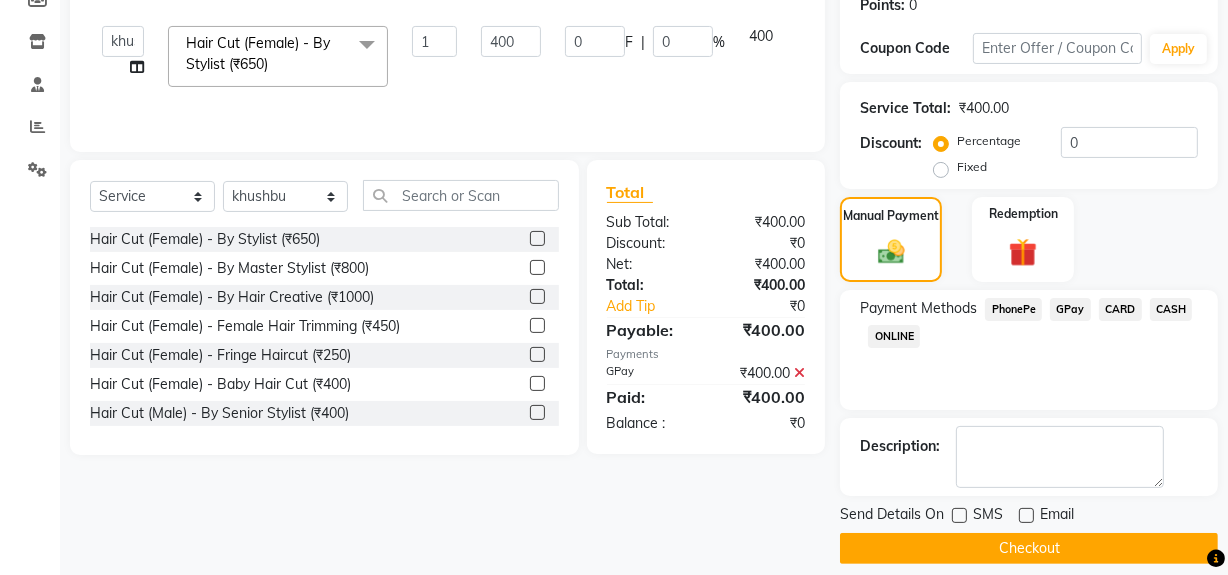click on "Checkout" 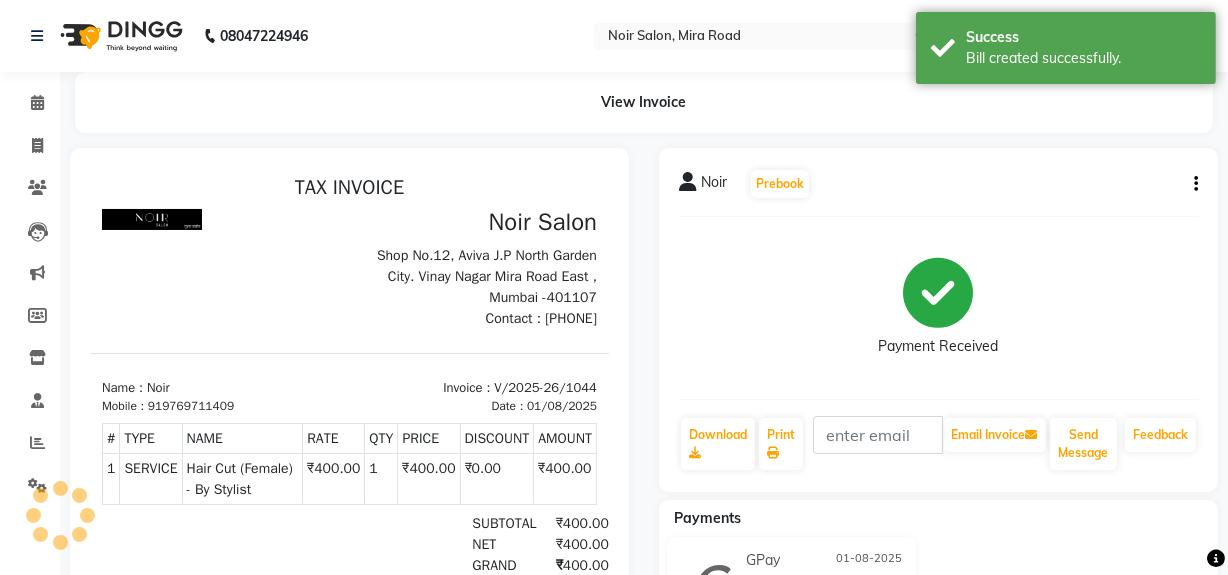 scroll, scrollTop: 0, scrollLeft: 0, axis: both 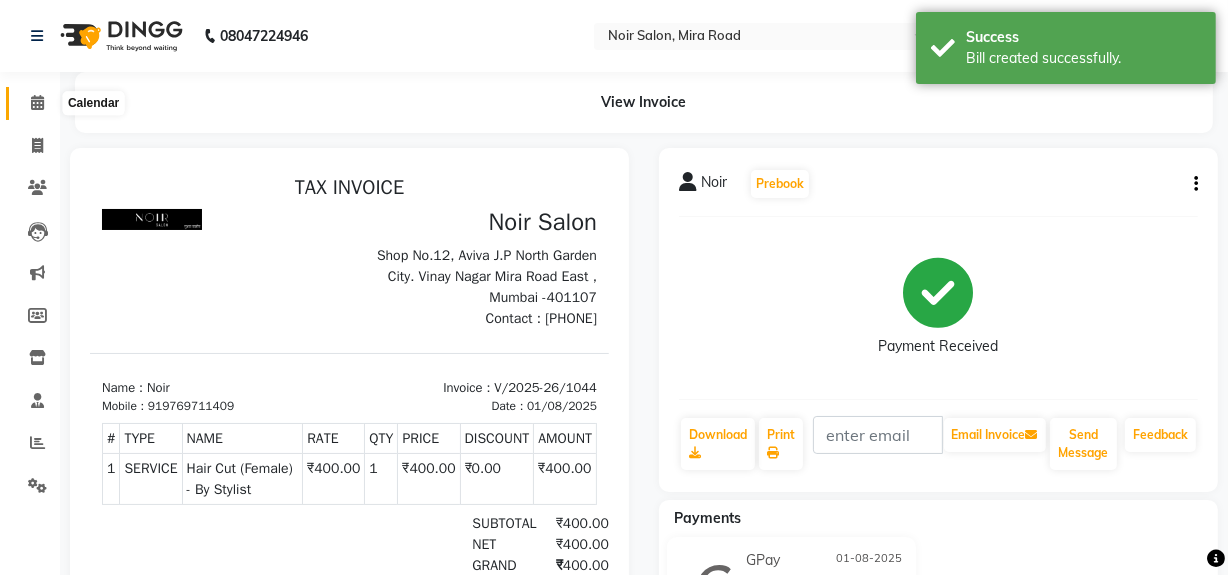 click 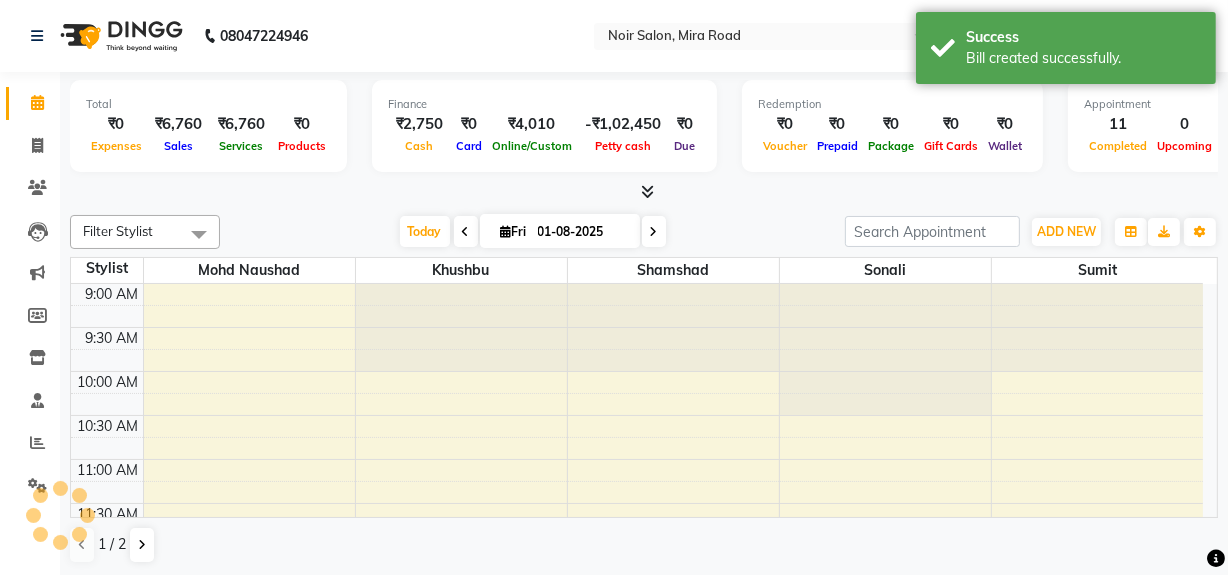 scroll, scrollTop: 955, scrollLeft: 0, axis: vertical 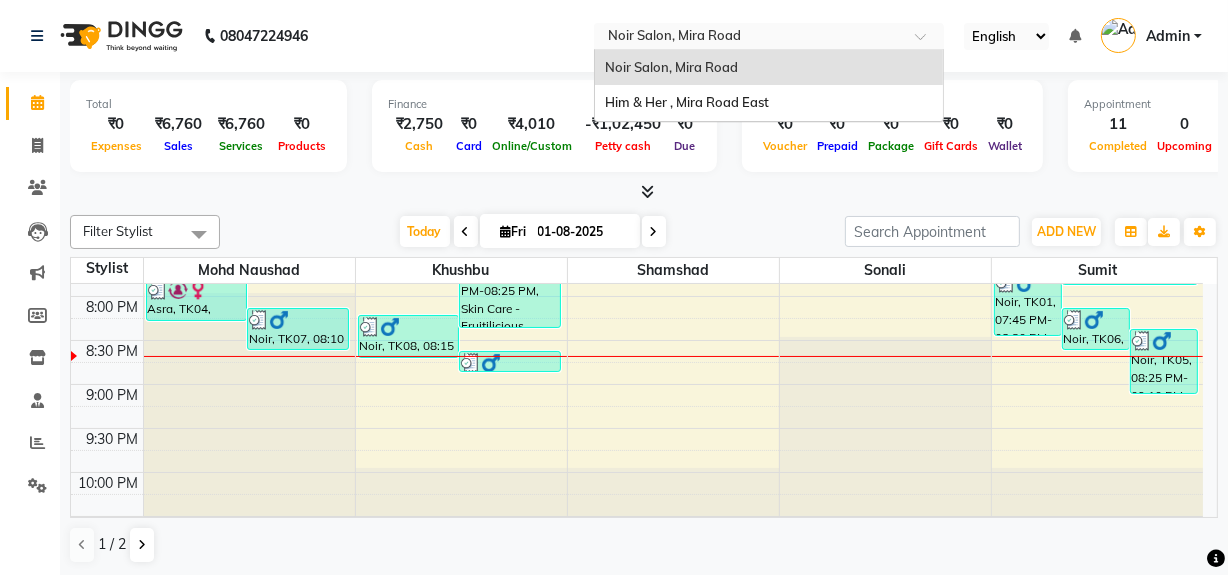 click at bounding box center (749, 38) 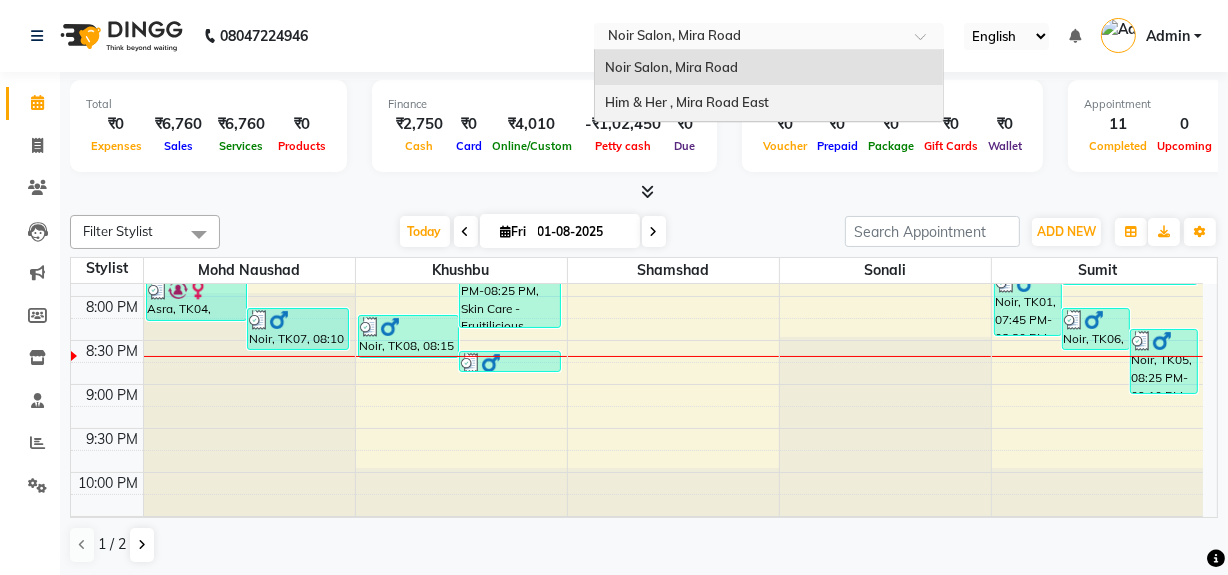 click on "Him & Her , Mira Road East" at bounding box center (687, 102) 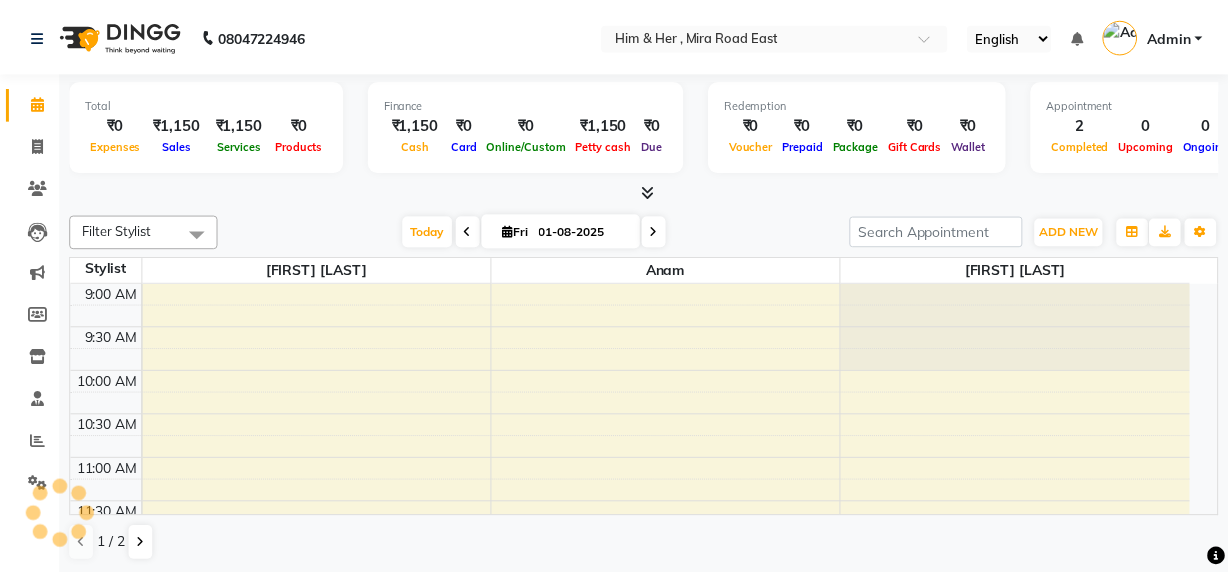 scroll, scrollTop: 0, scrollLeft: 0, axis: both 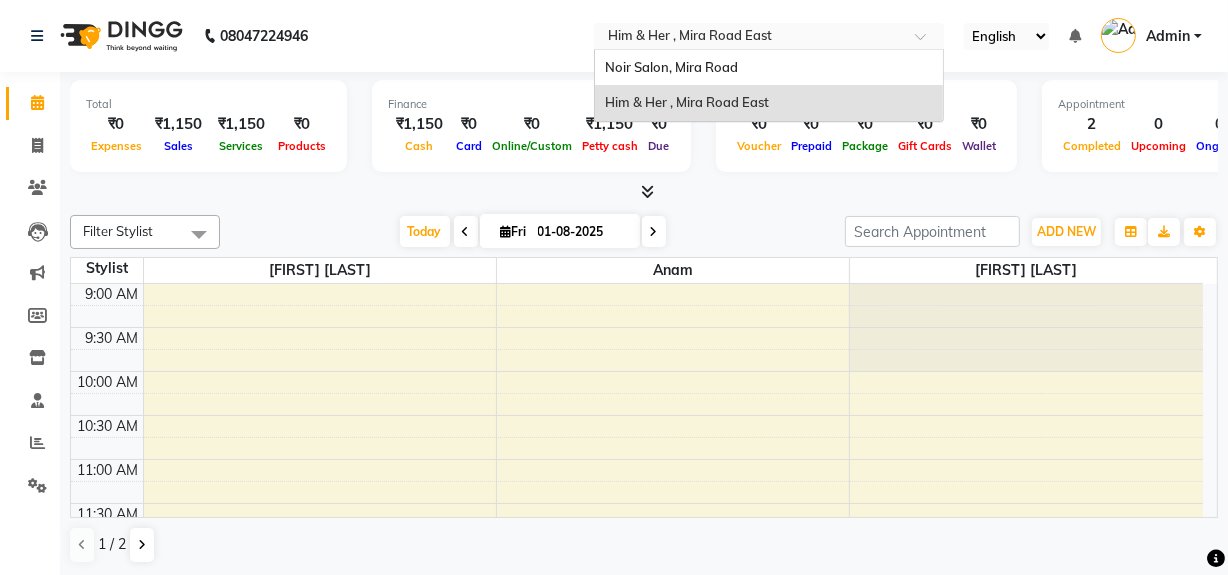 click at bounding box center [749, 38] 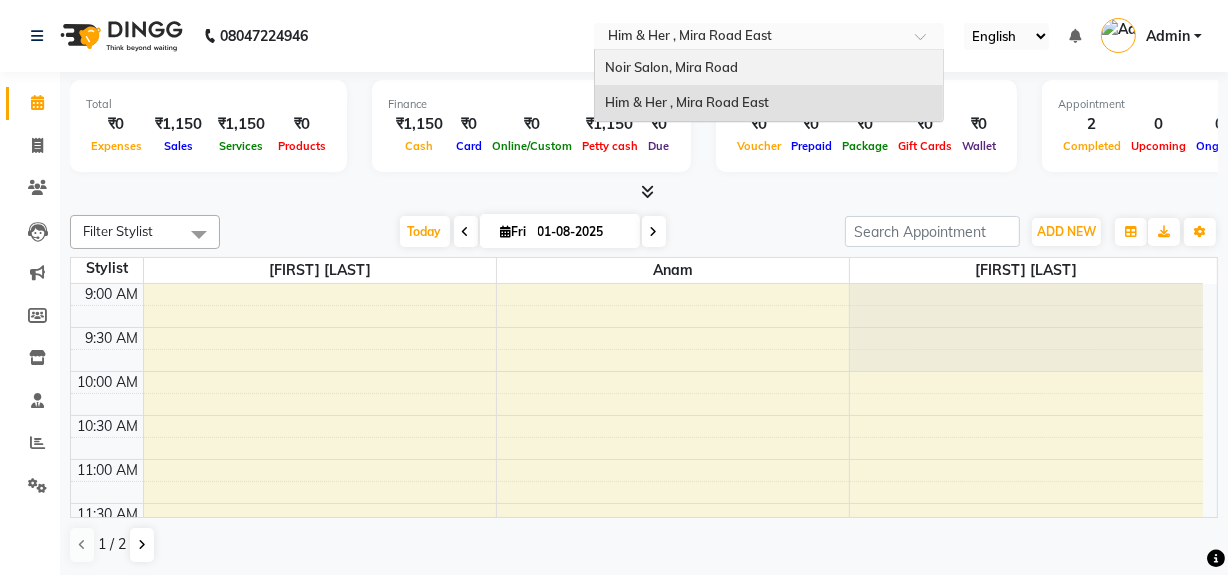 click on "Noir Salon, Mira Road" at bounding box center [671, 67] 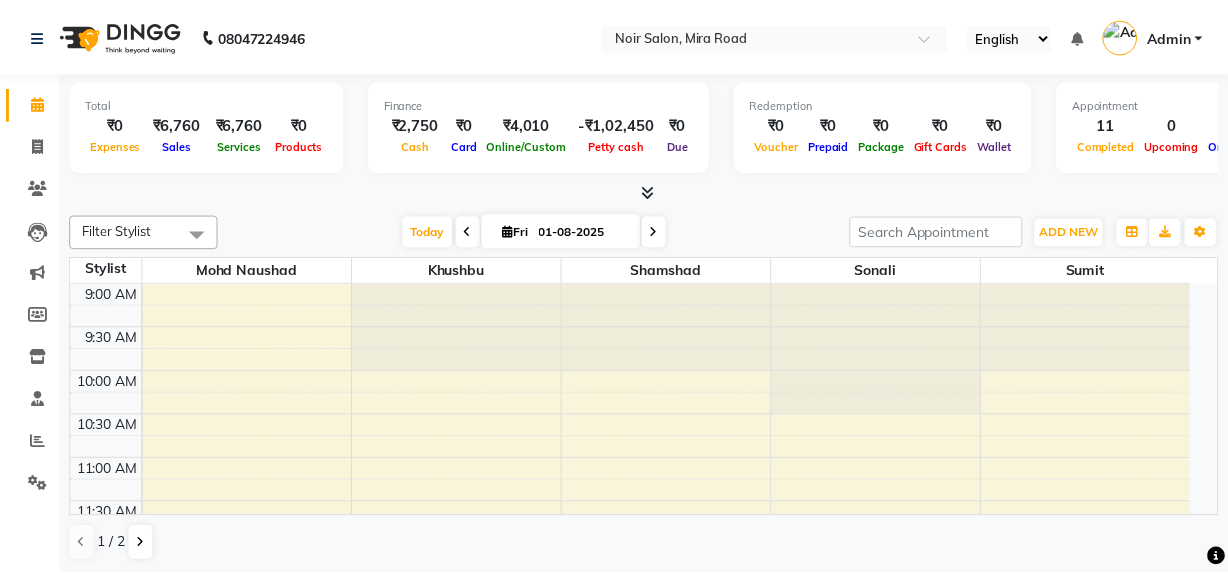 scroll, scrollTop: 0, scrollLeft: 0, axis: both 